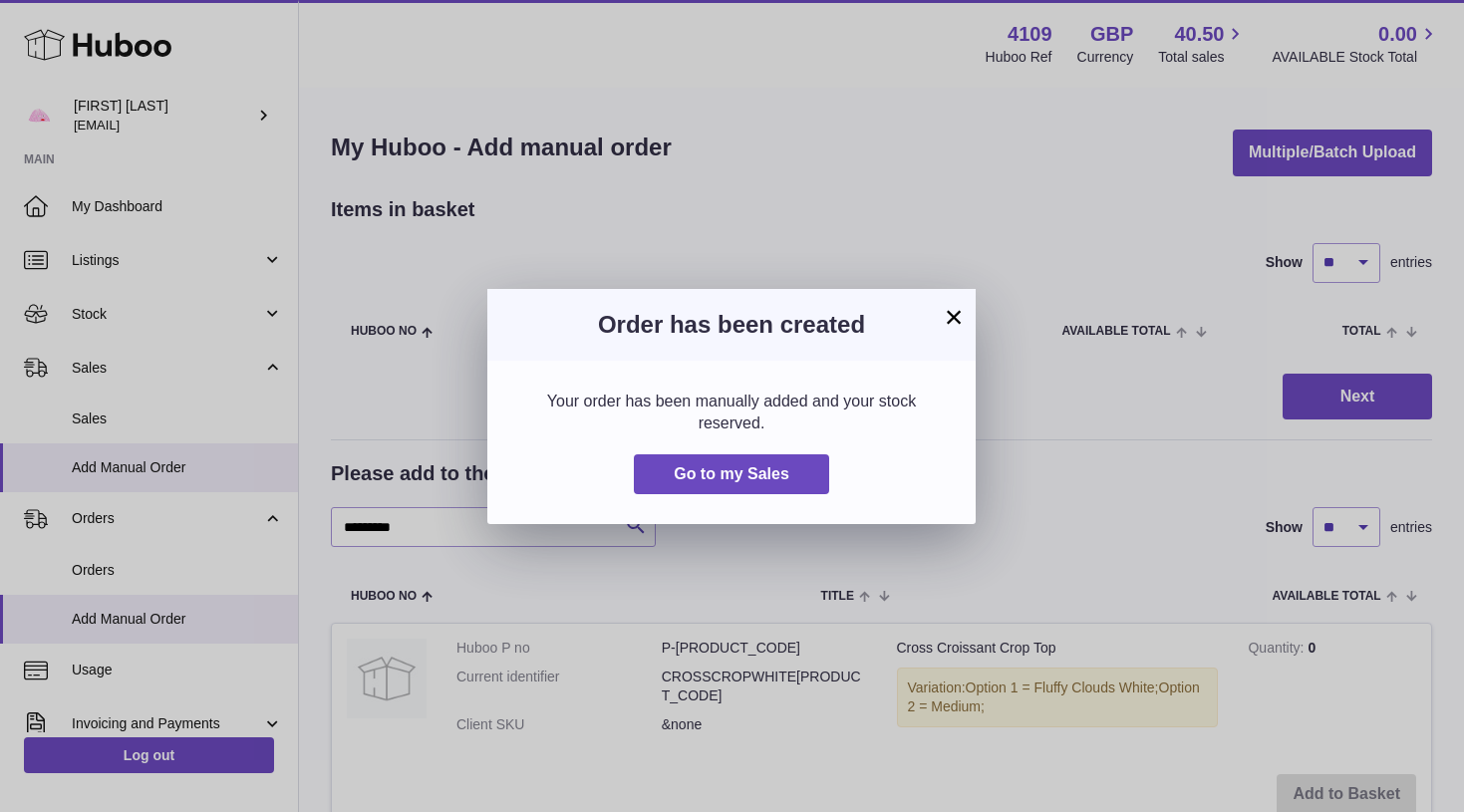scroll, scrollTop: 0, scrollLeft: 0, axis: both 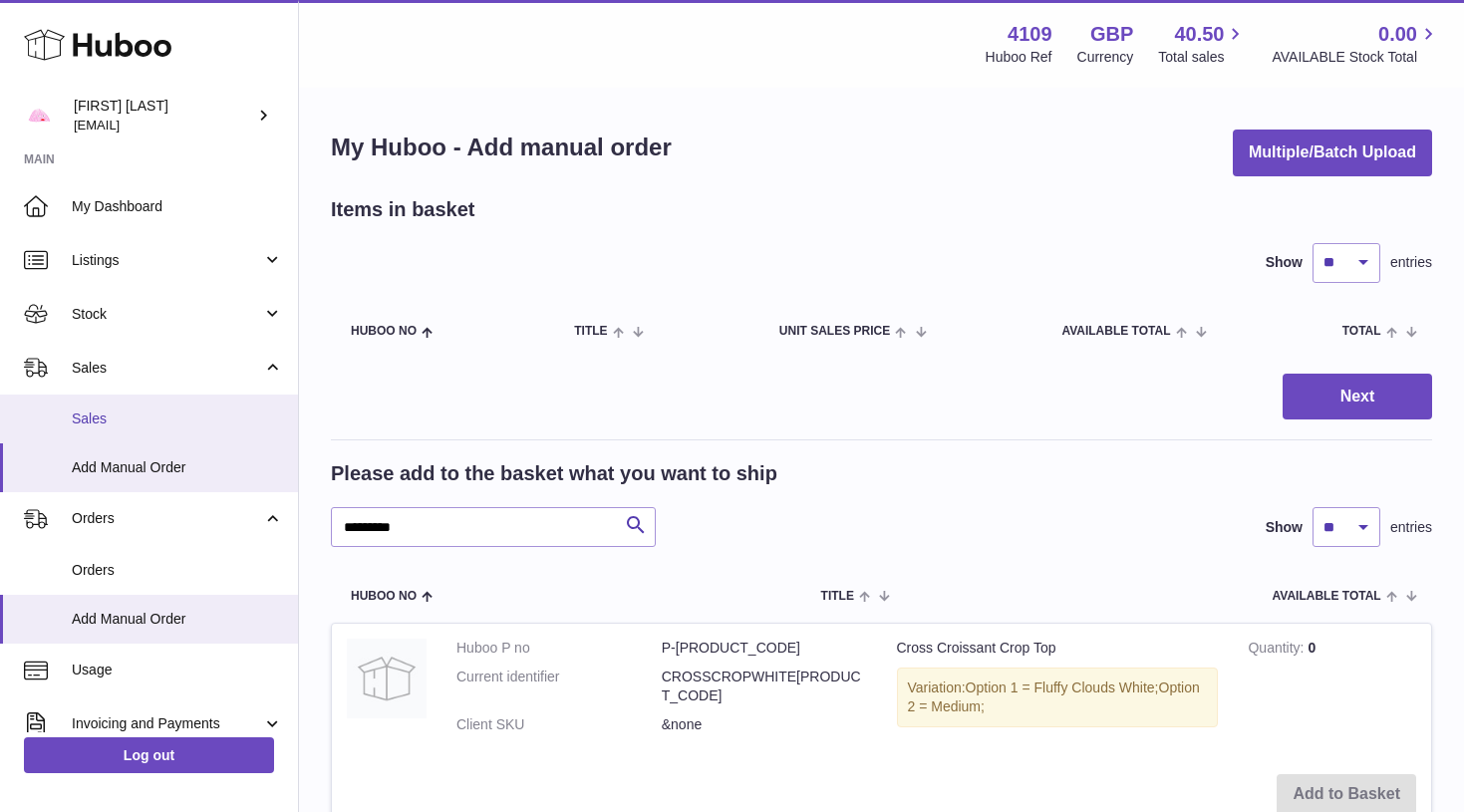 click on "Sales" at bounding box center [177, 418] 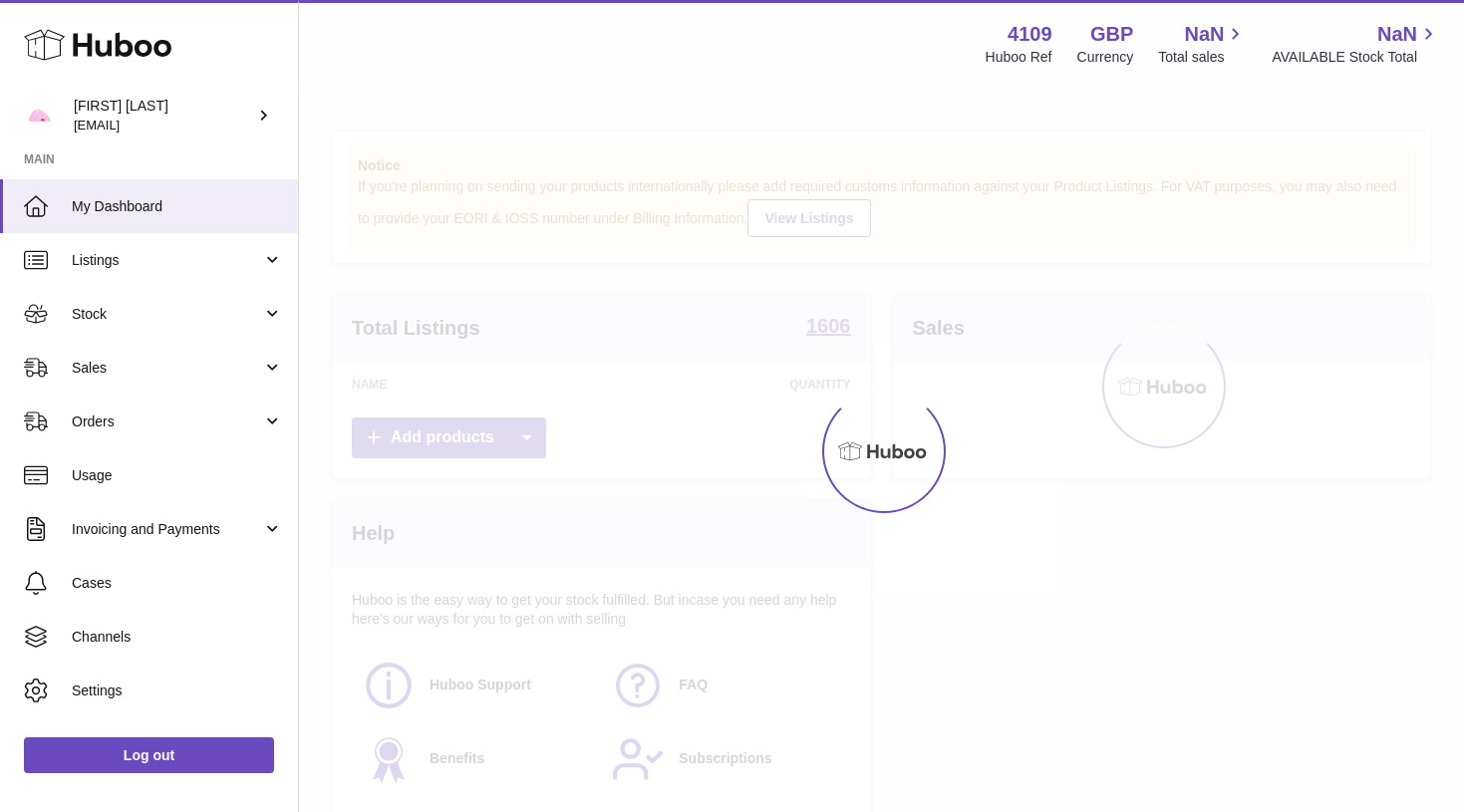 scroll, scrollTop: 0, scrollLeft: 0, axis: both 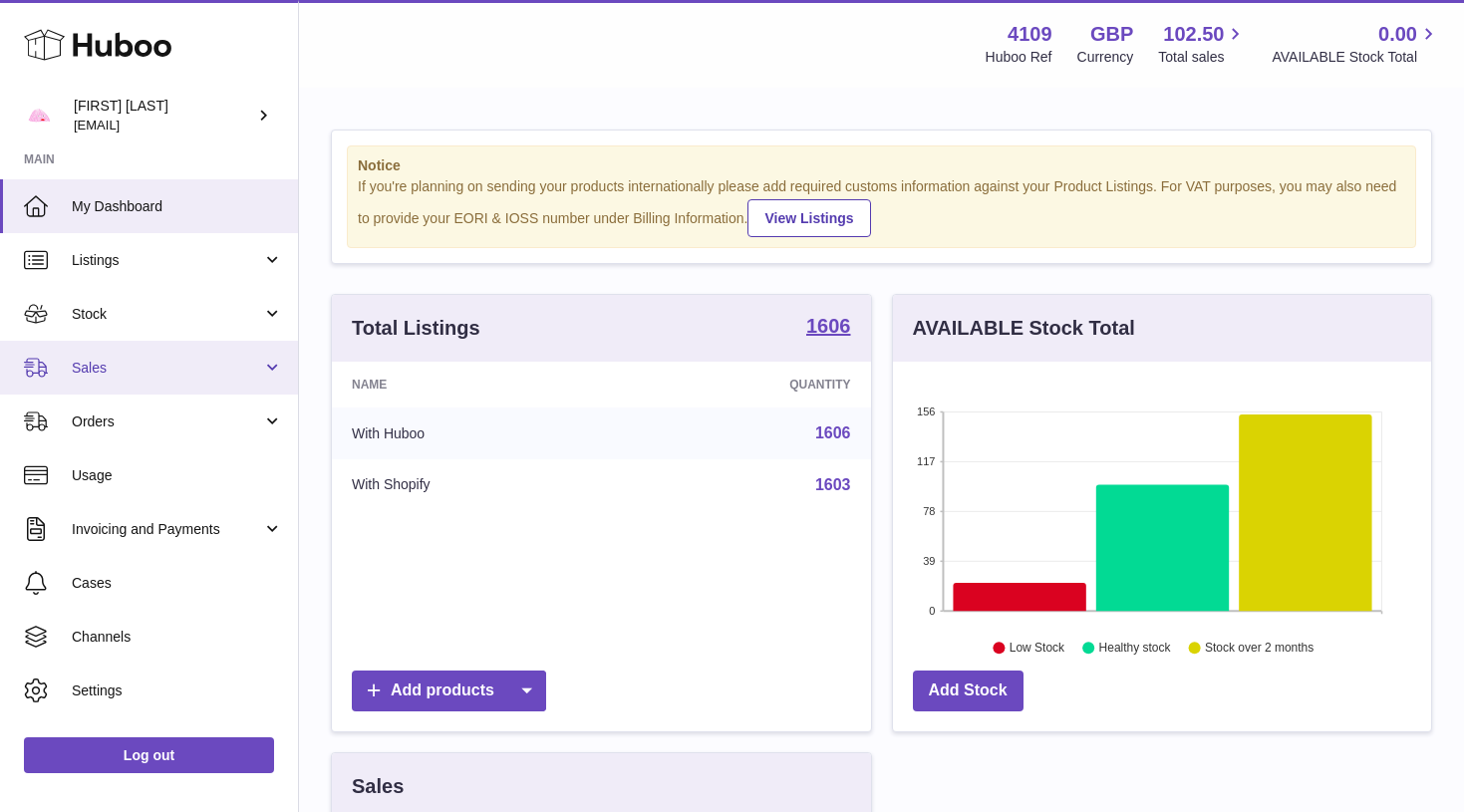 click on "Sales" at bounding box center [166, 368] 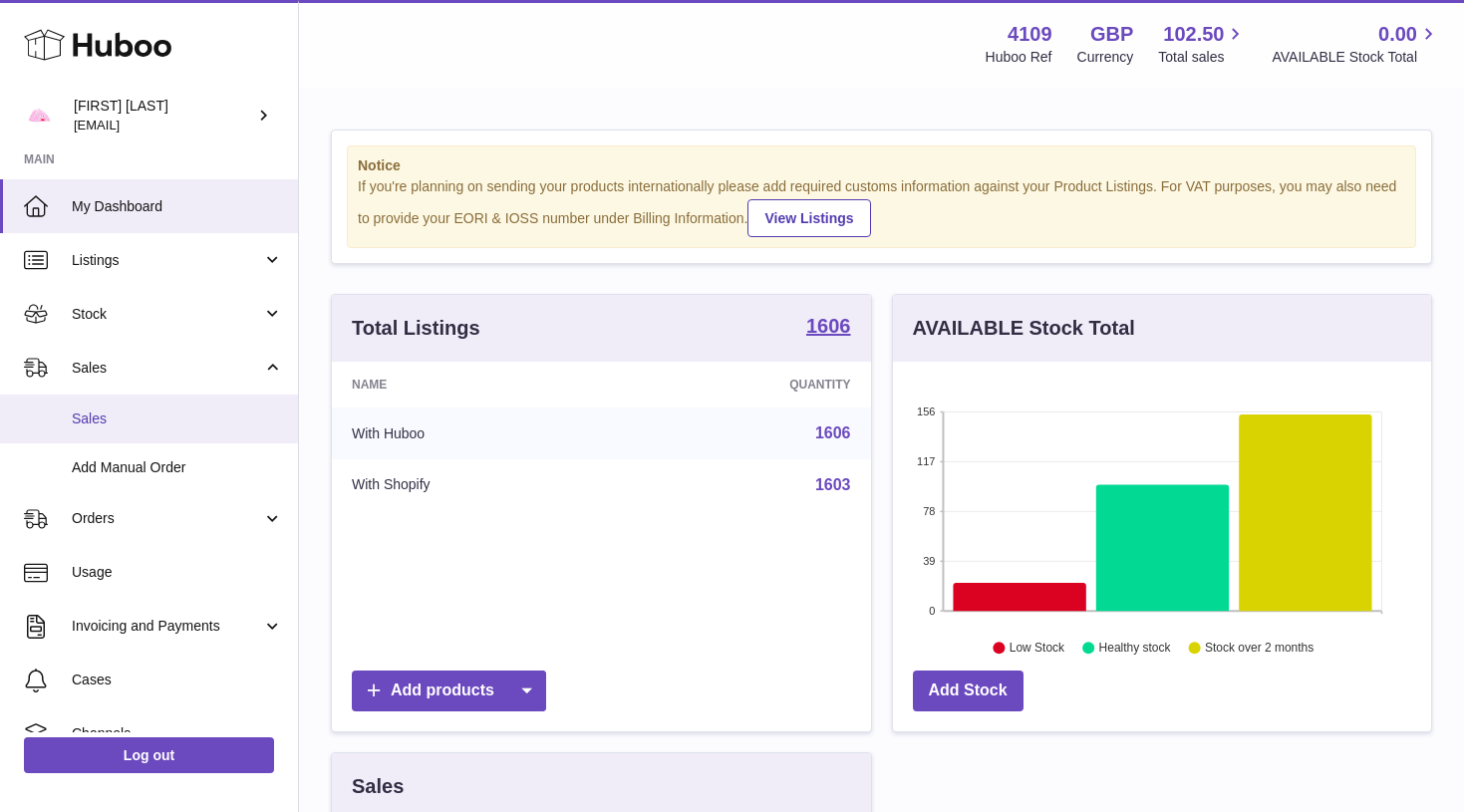 click on "Sales" at bounding box center [148, 418] 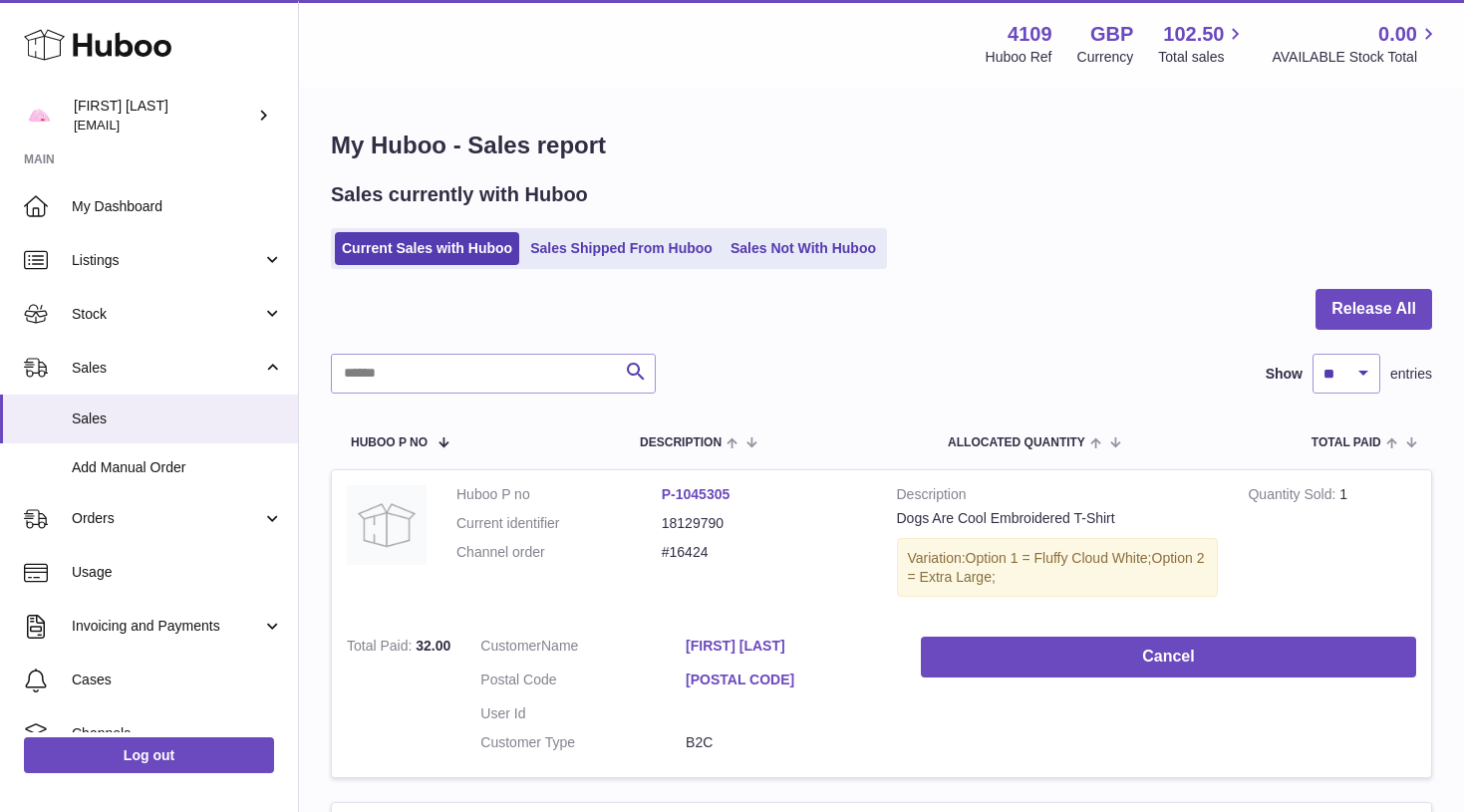scroll, scrollTop: 0, scrollLeft: 0, axis: both 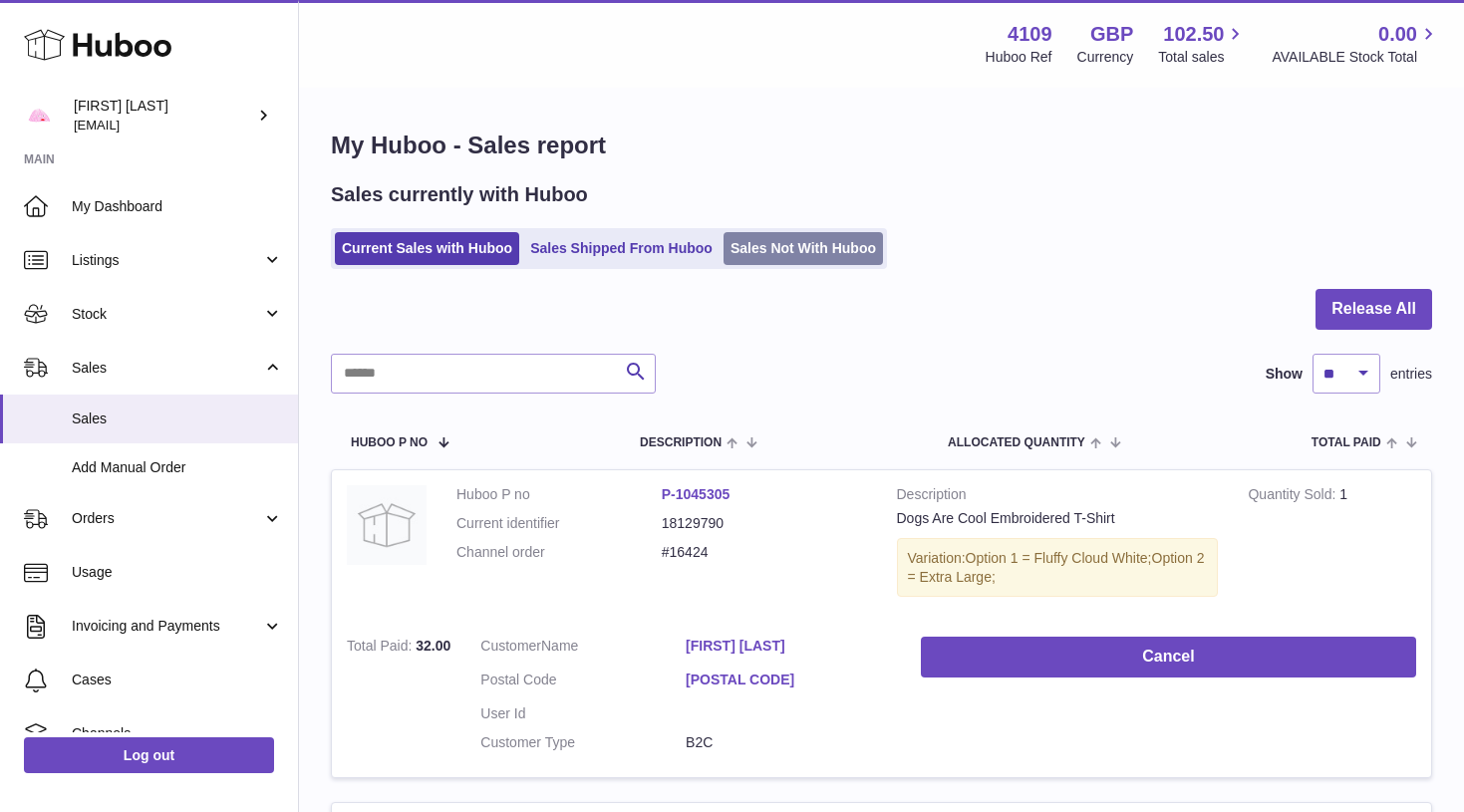 click on "Sales Not With Huboo" at bounding box center (803, 248) 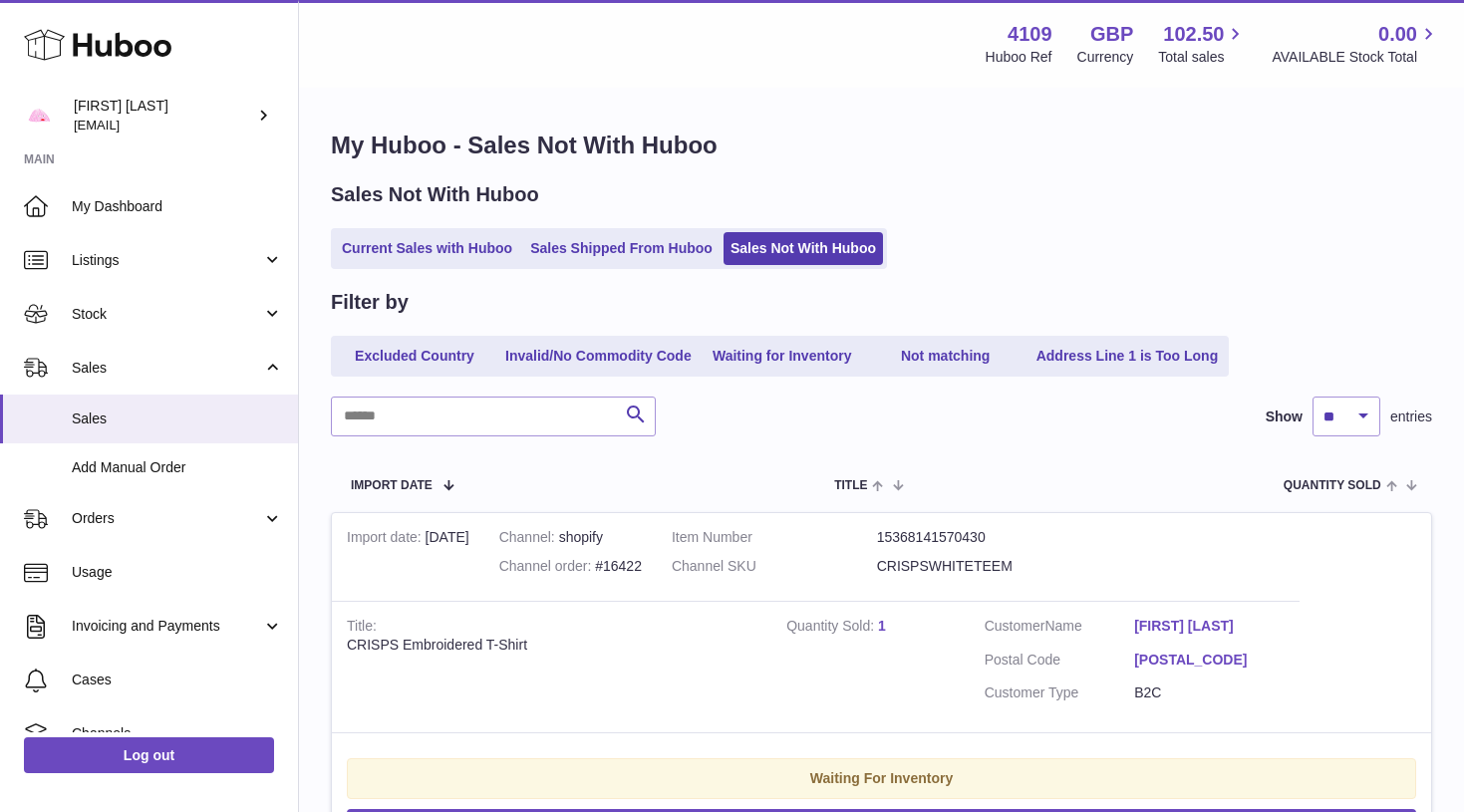scroll, scrollTop: 0, scrollLeft: 0, axis: both 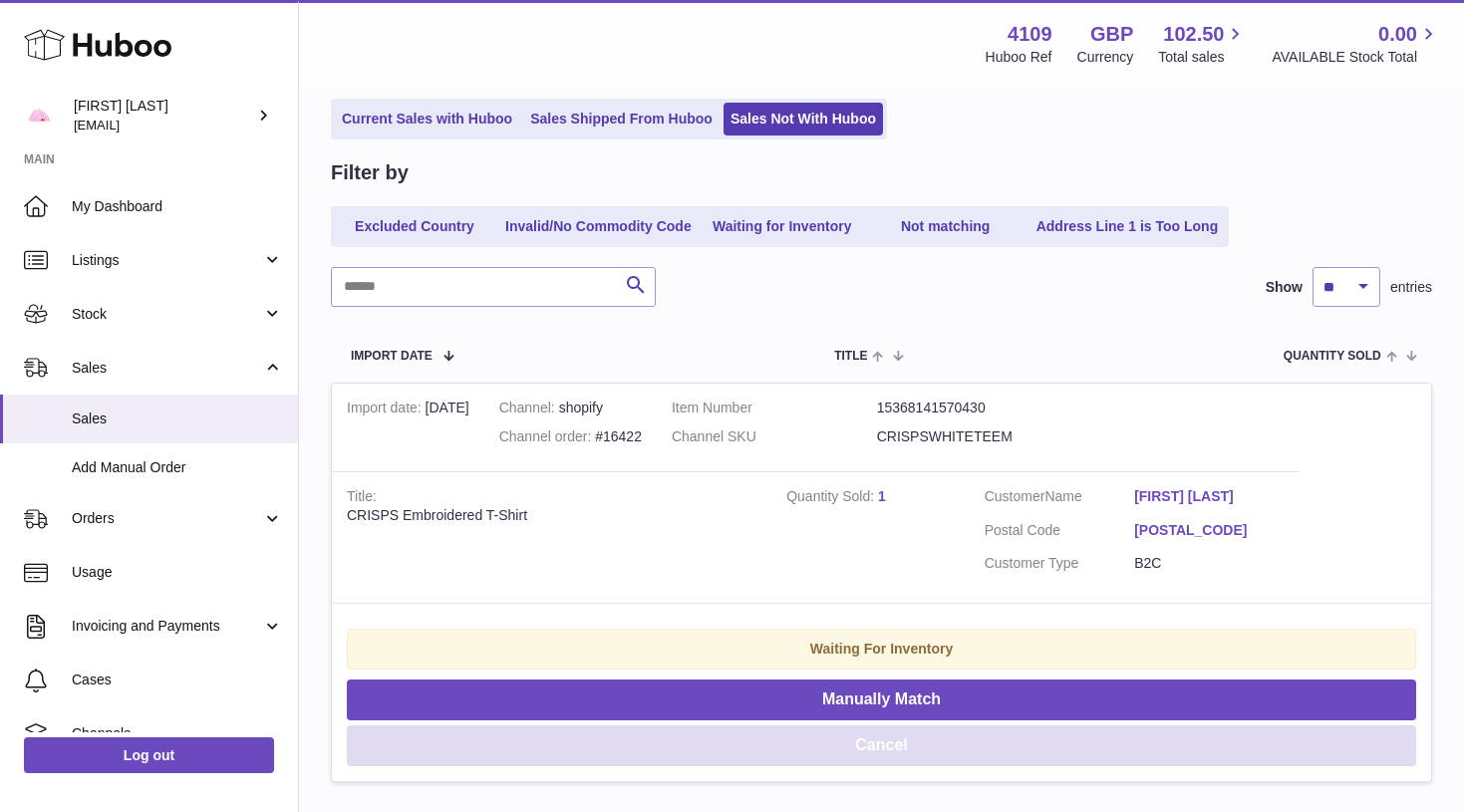 click on "Cancel" at bounding box center (881, 745) 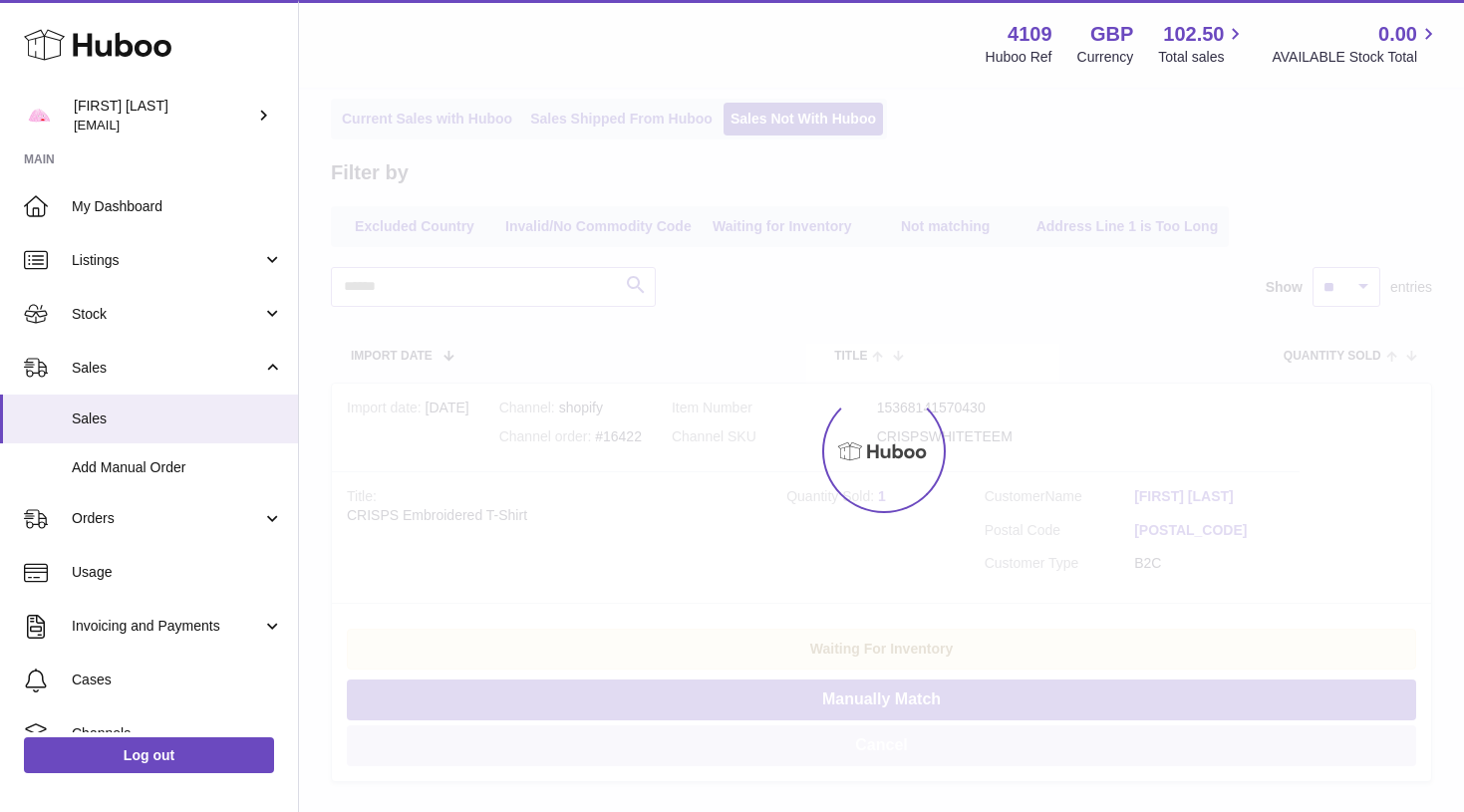 scroll, scrollTop: 0, scrollLeft: 0, axis: both 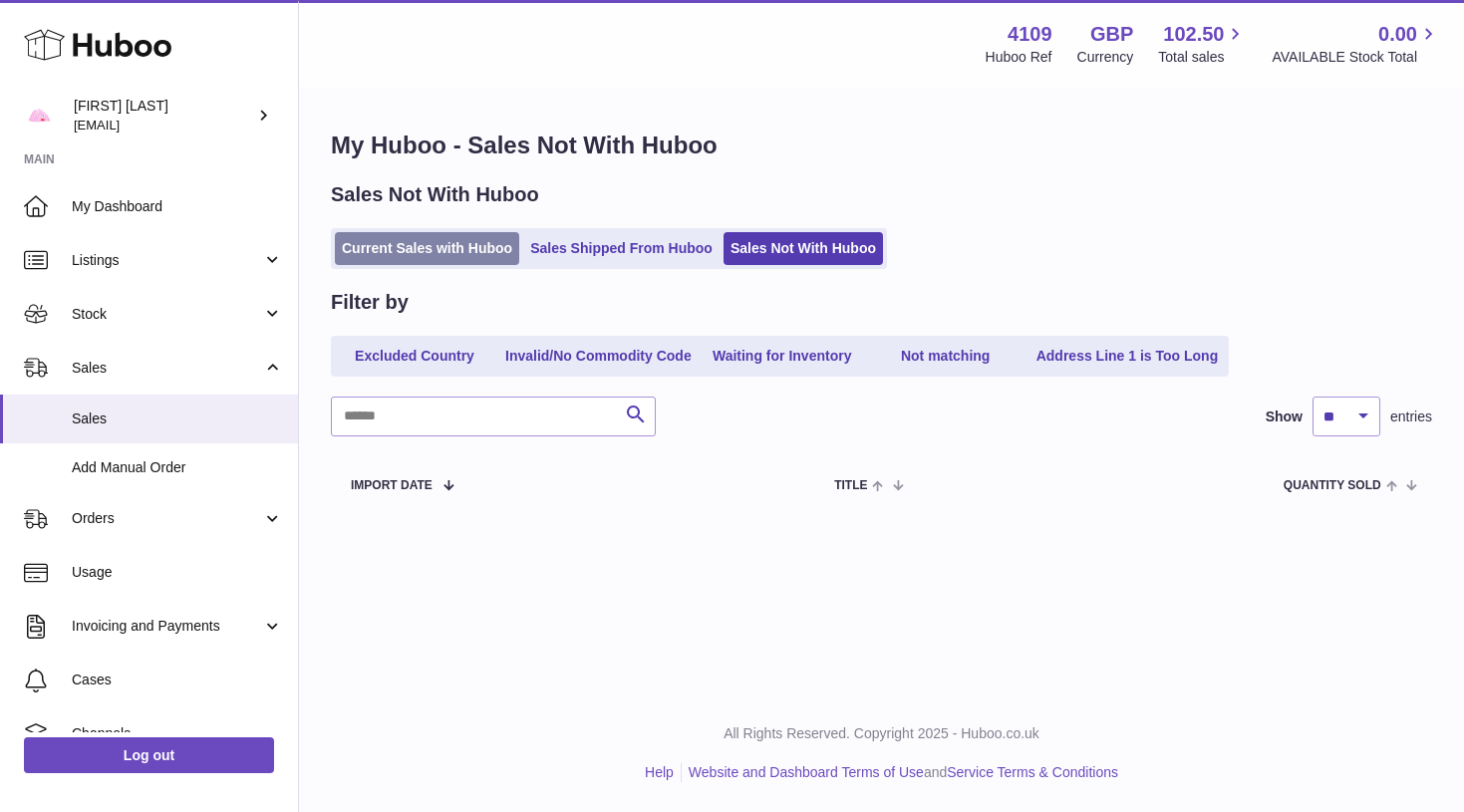click on "Current Sales with Huboo" at bounding box center (427, 248) 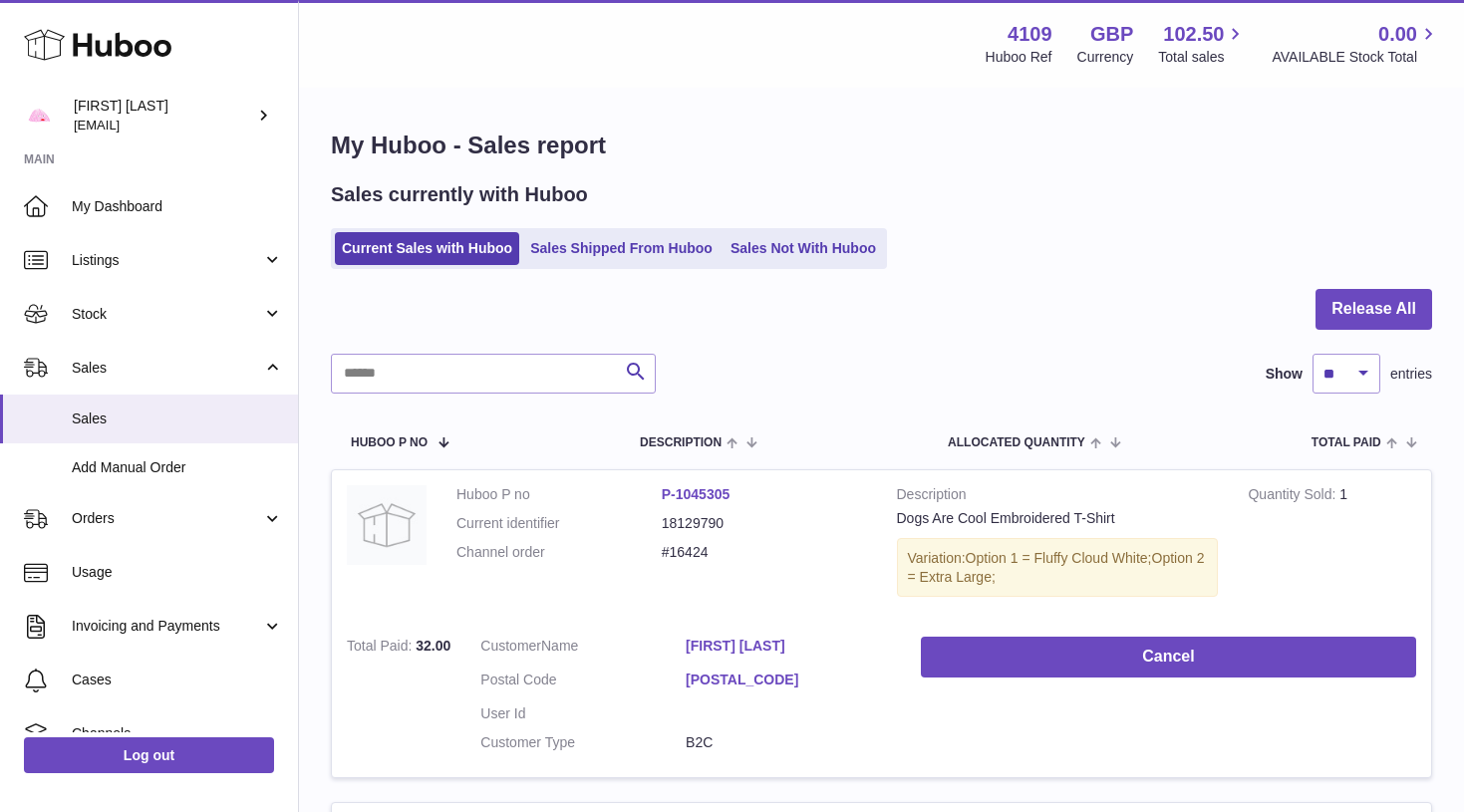 scroll, scrollTop: 0, scrollLeft: 0, axis: both 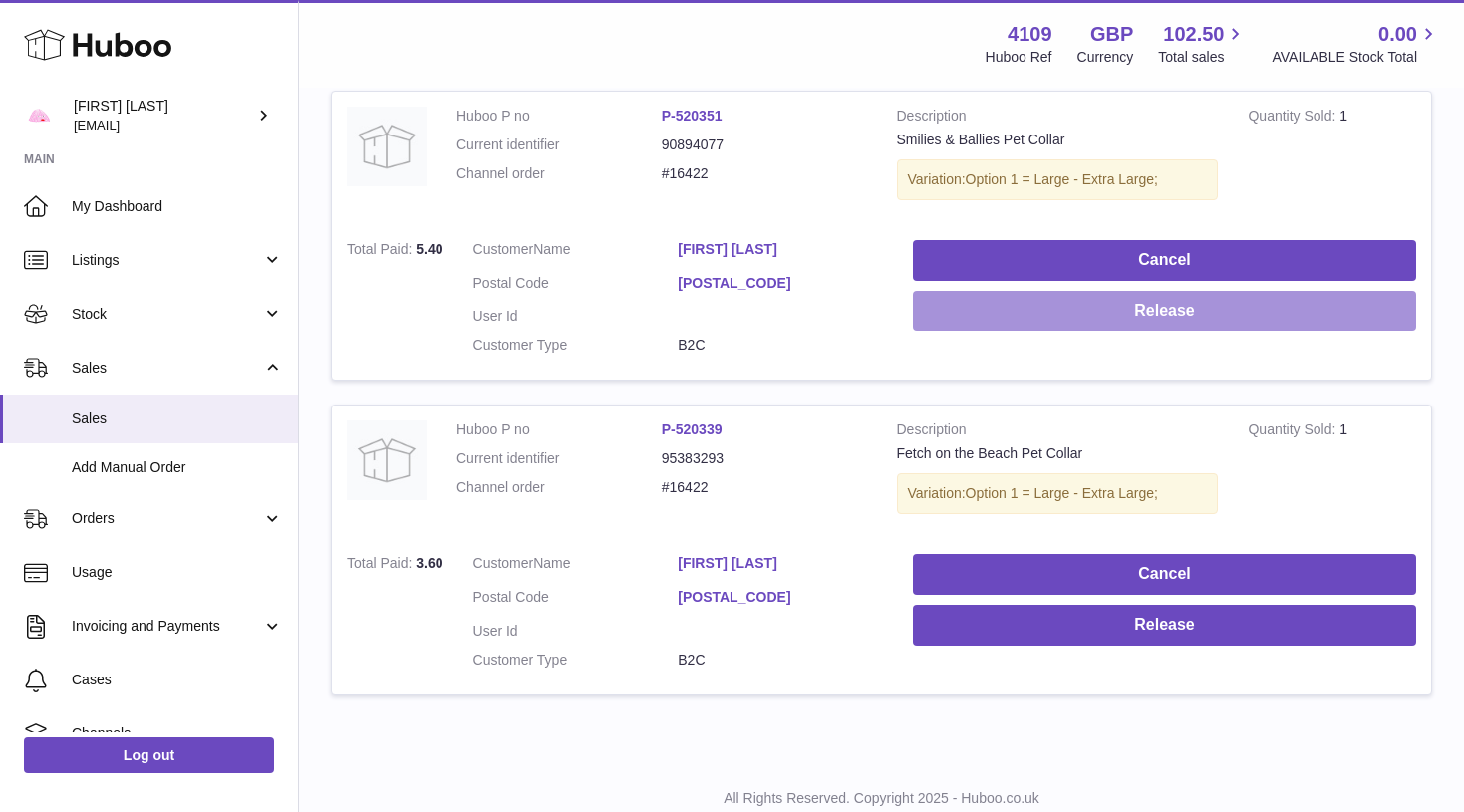 click on "Release" at bounding box center [1164, 311] 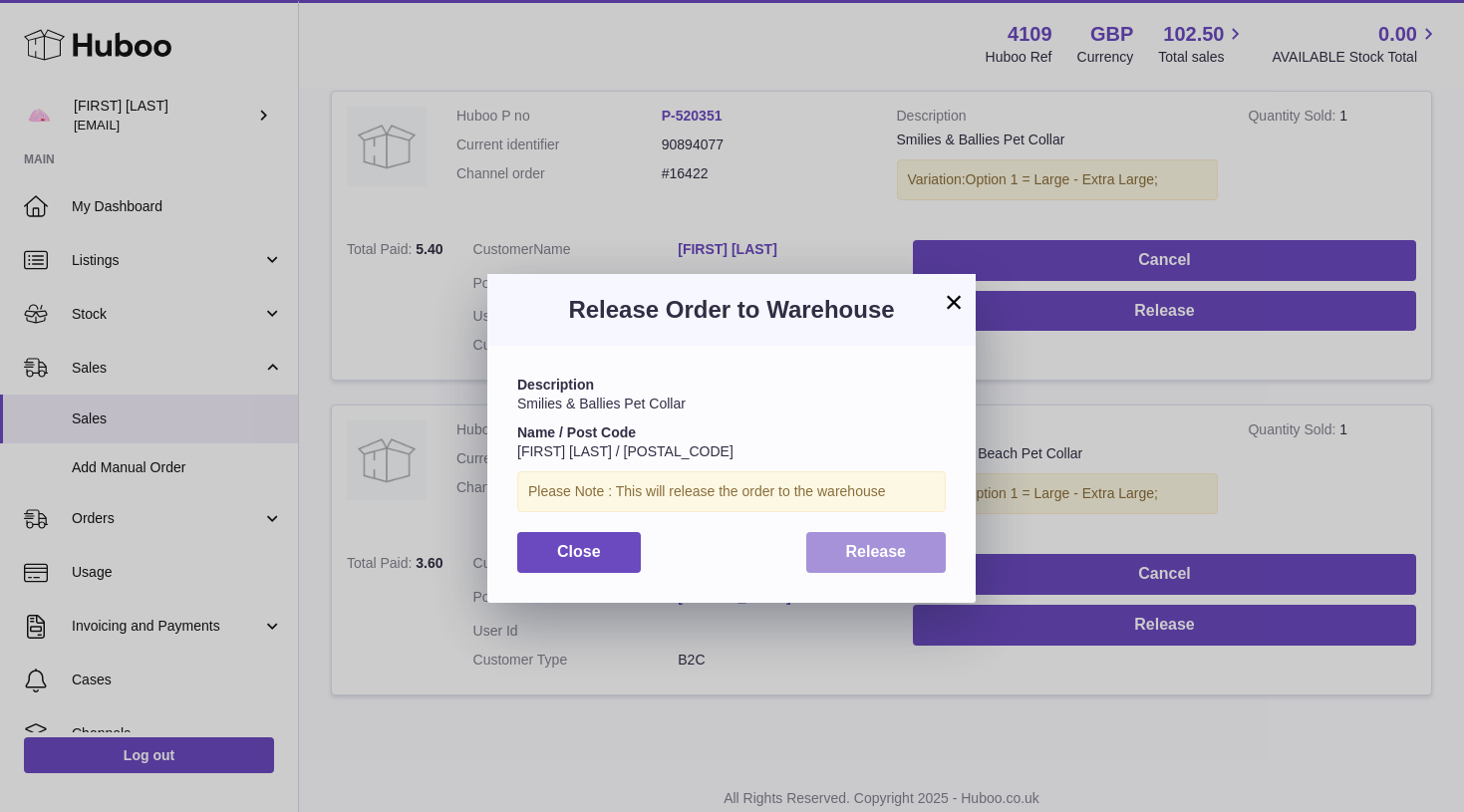 click on "Release" at bounding box center (876, 552) 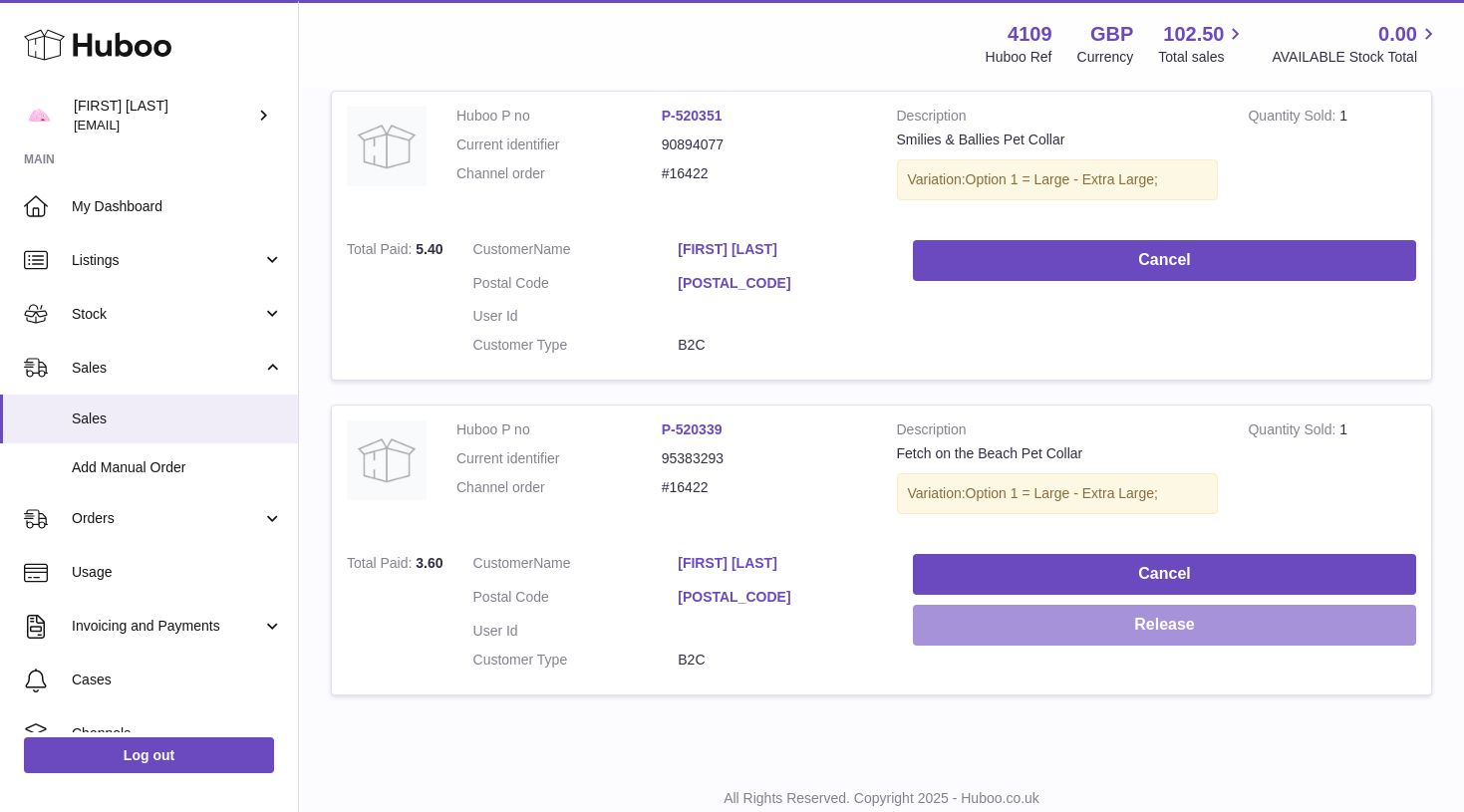 click on "Release" at bounding box center [1164, 625] 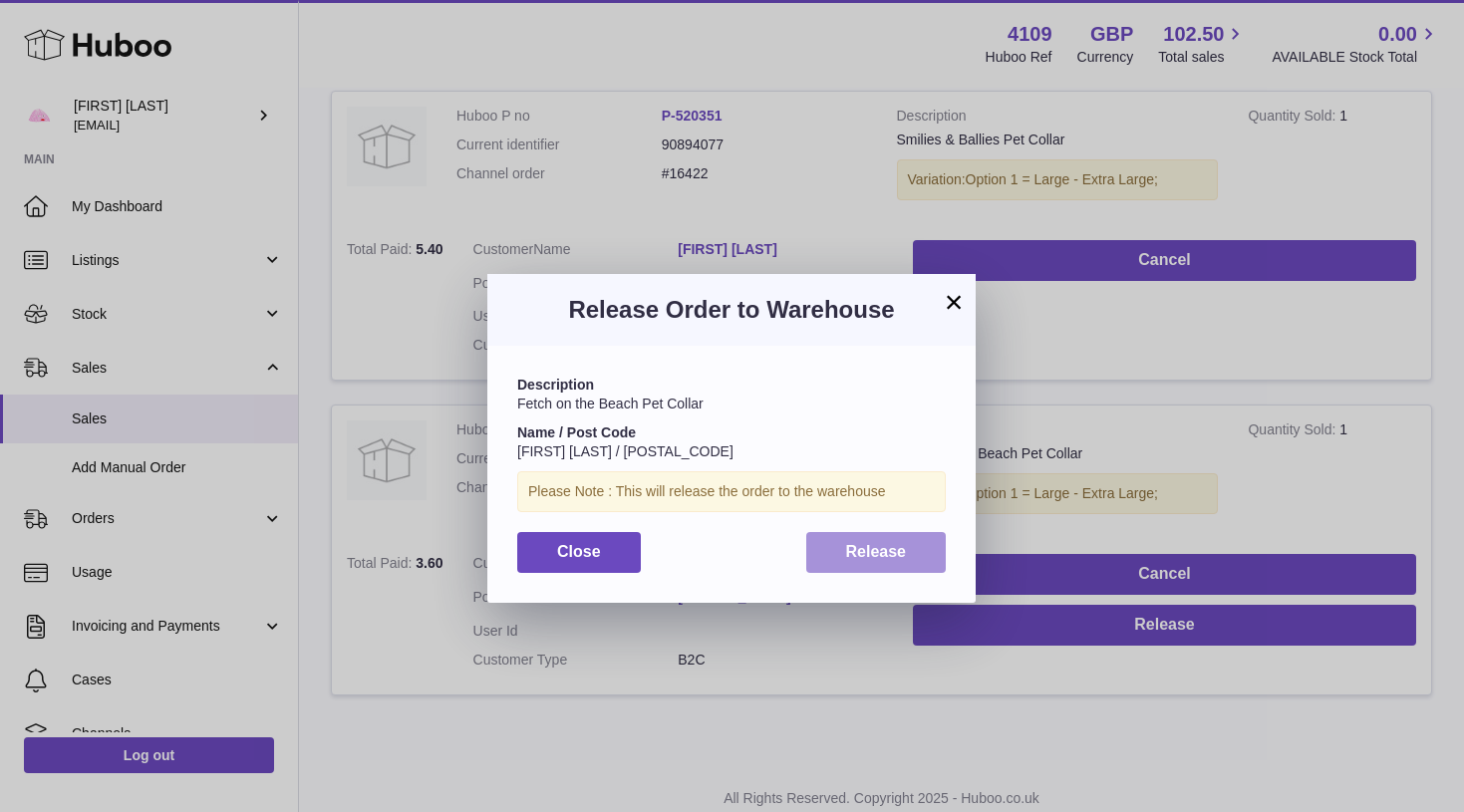 click on "Release" at bounding box center (876, 551) 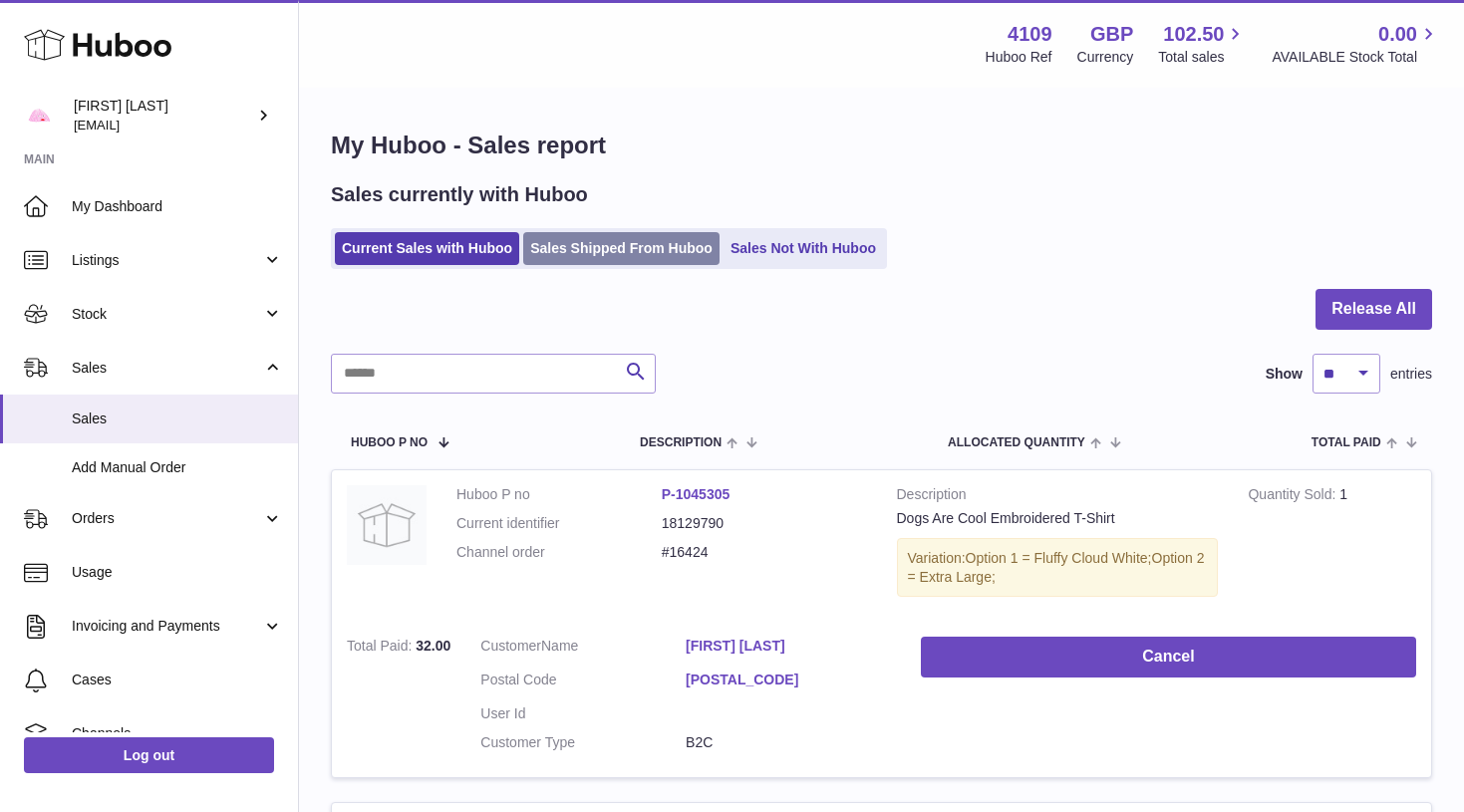 scroll, scrollTop: 0, scrollLeft: 0, axis: both 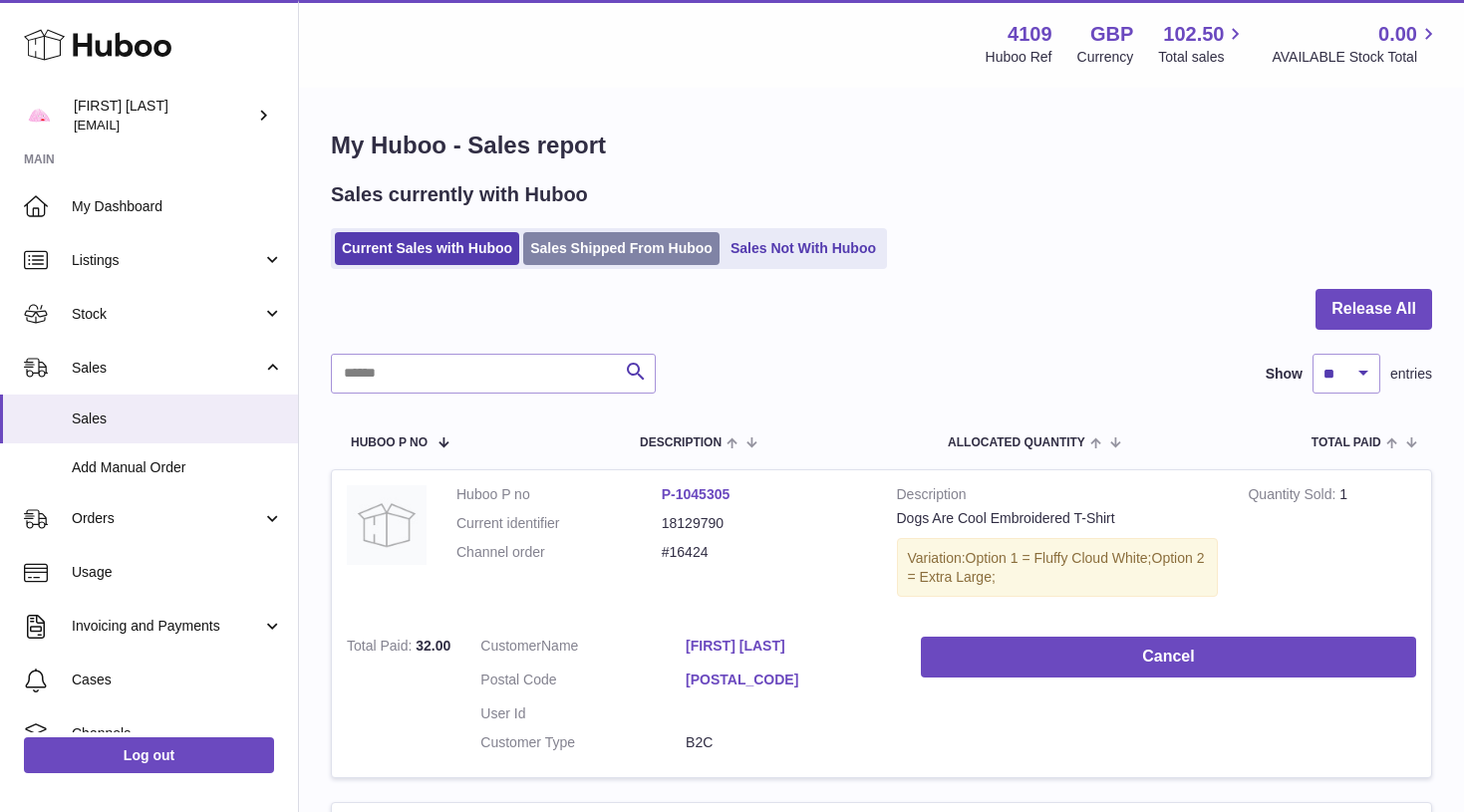 click on "Sales Shipped From Huboo" at bounding box center (621, 248) 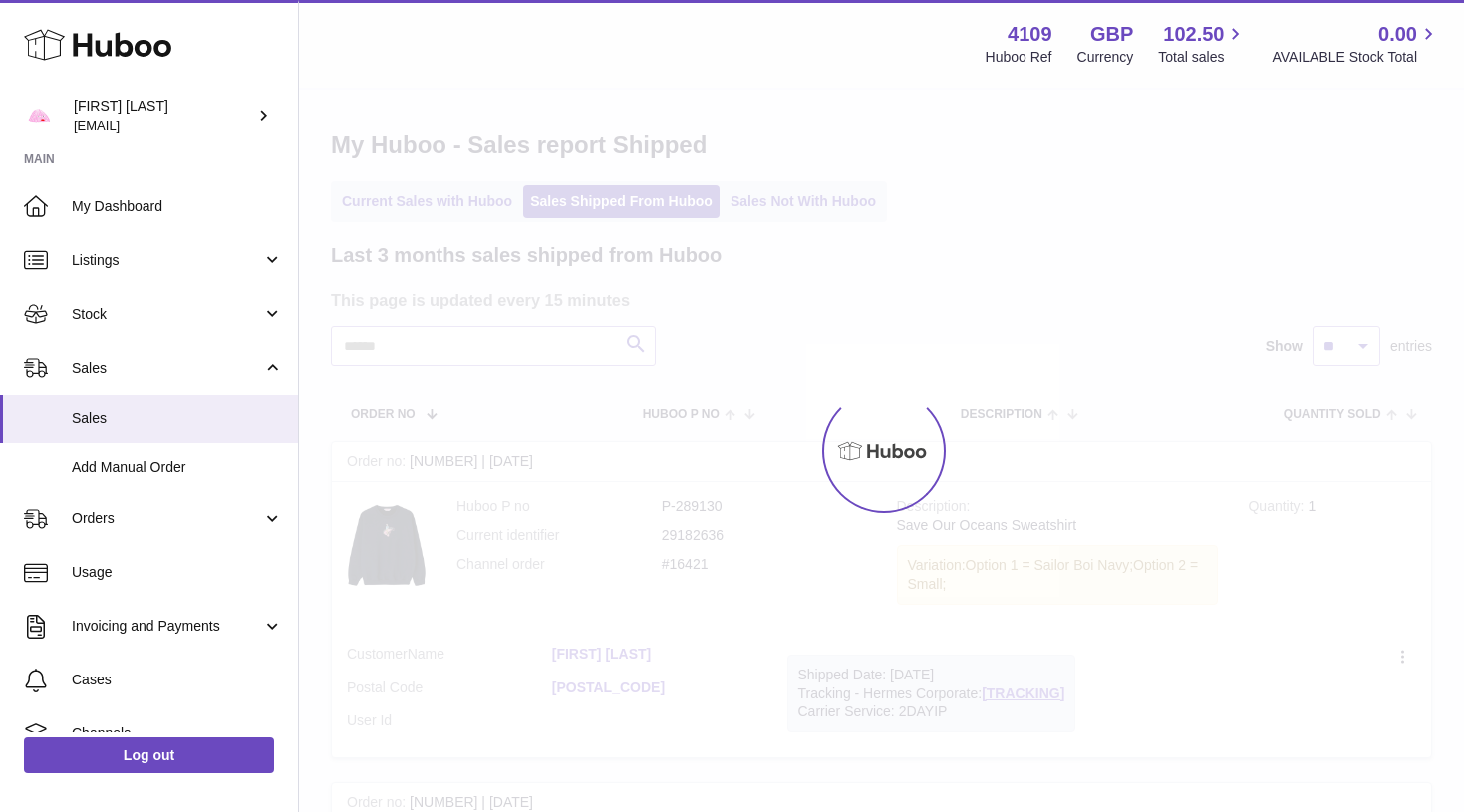 scroll, scrollTop: 0, scrollLeft: 0, axis: both 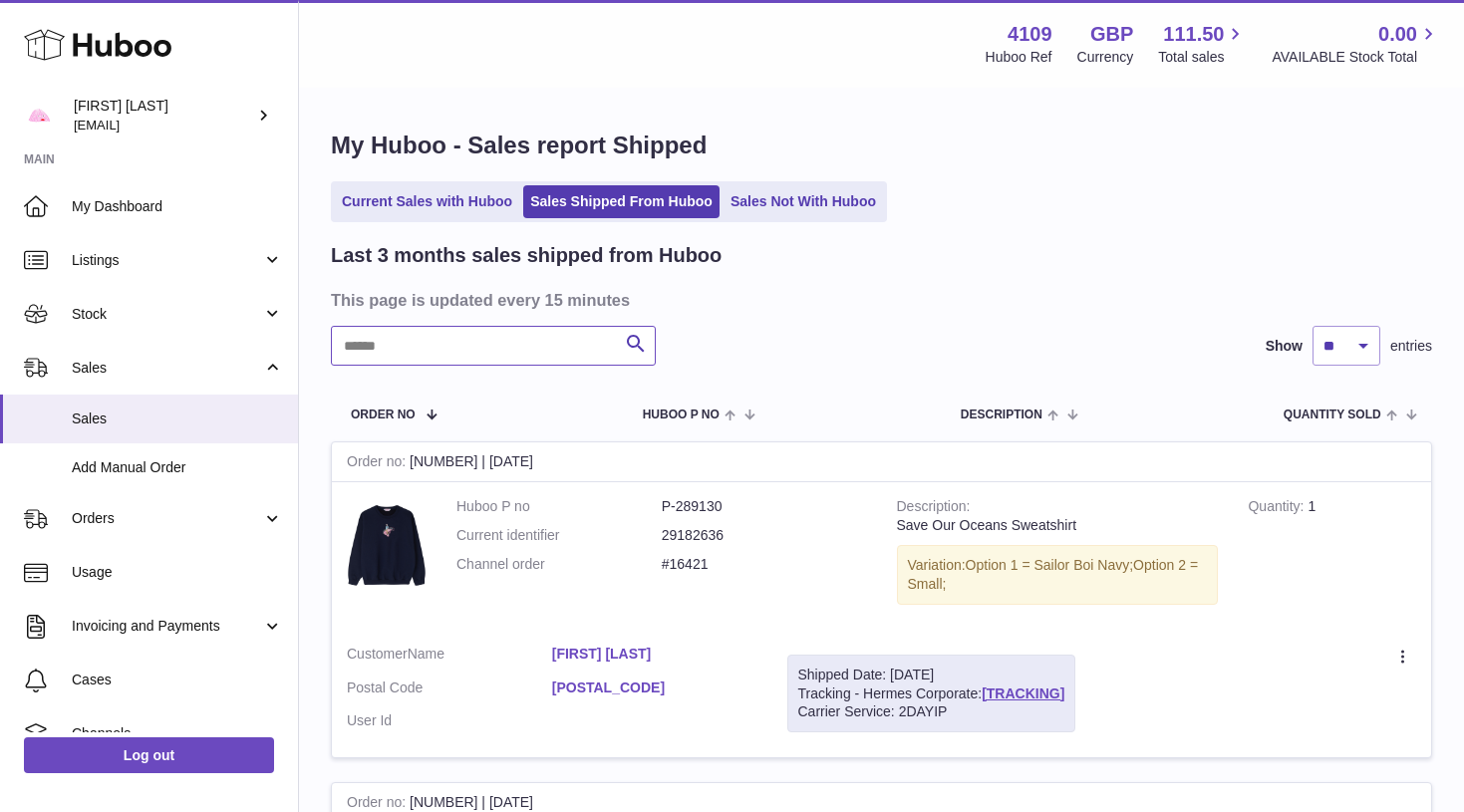 click at bounding box center (493, 346) 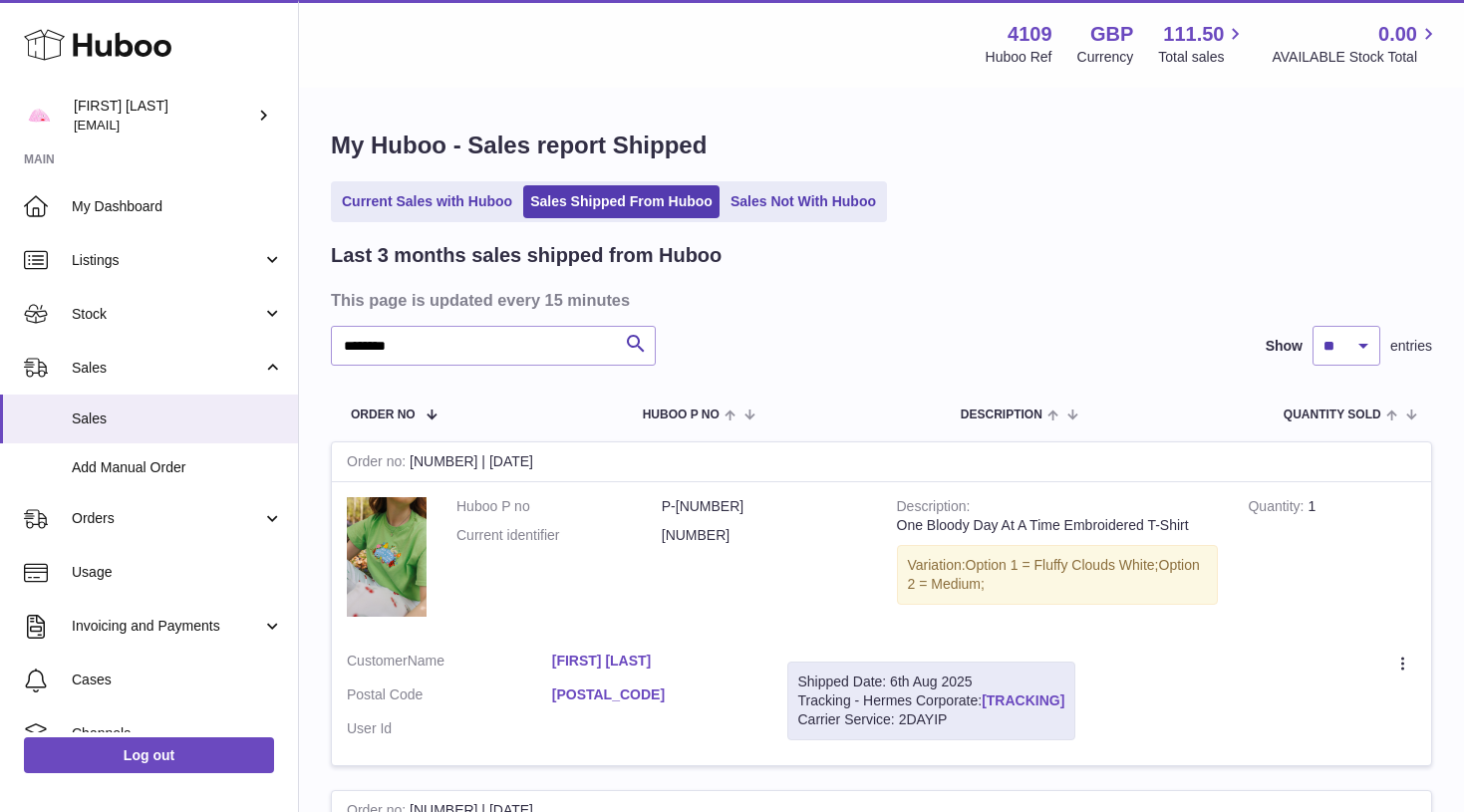 drag, startPoint x: 1141, startPoint y: 692, endPoint x: 988, endPoint y: 696, distance: 153.05228 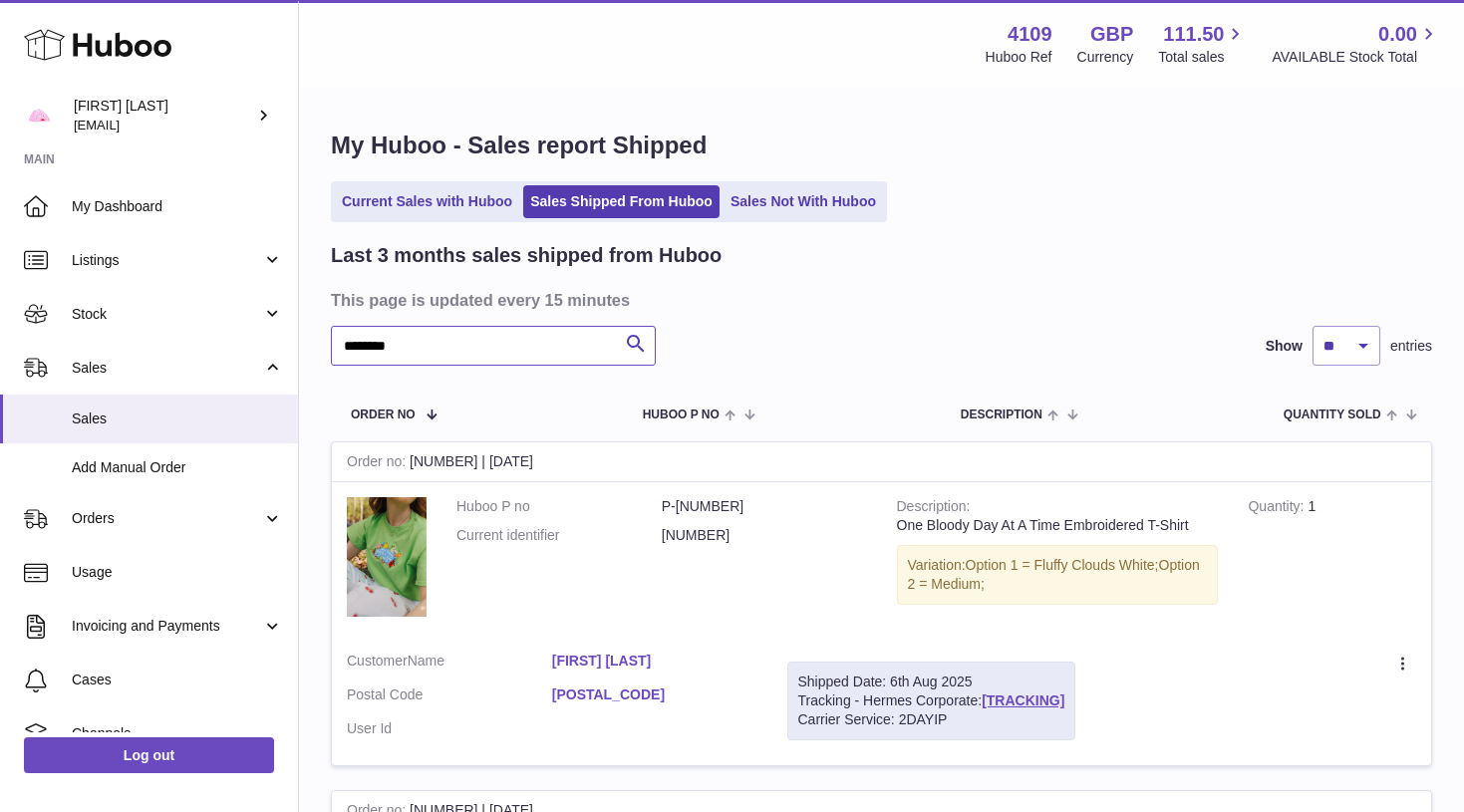 click on "********" at bounding box center [493, 346] 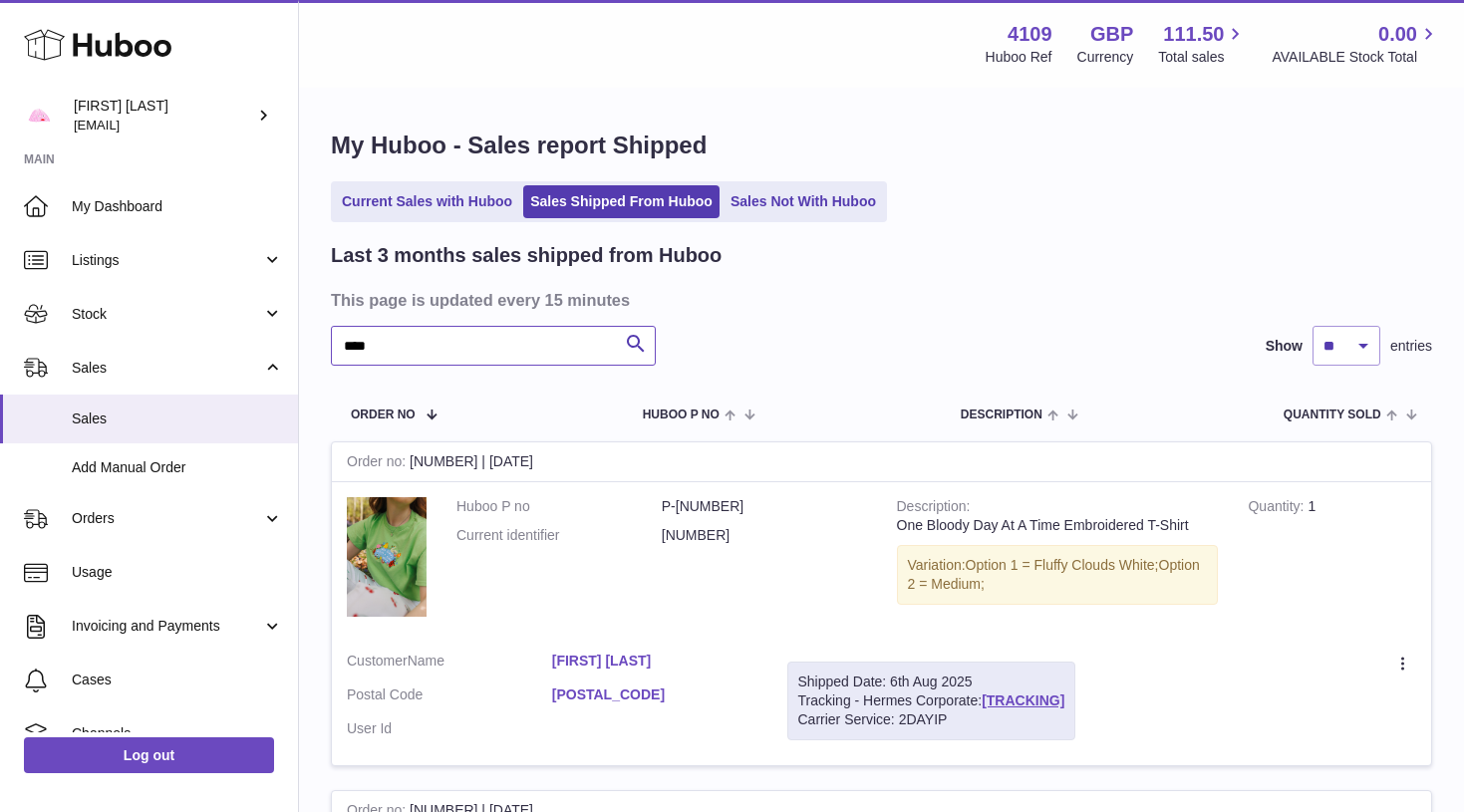 type on "****" 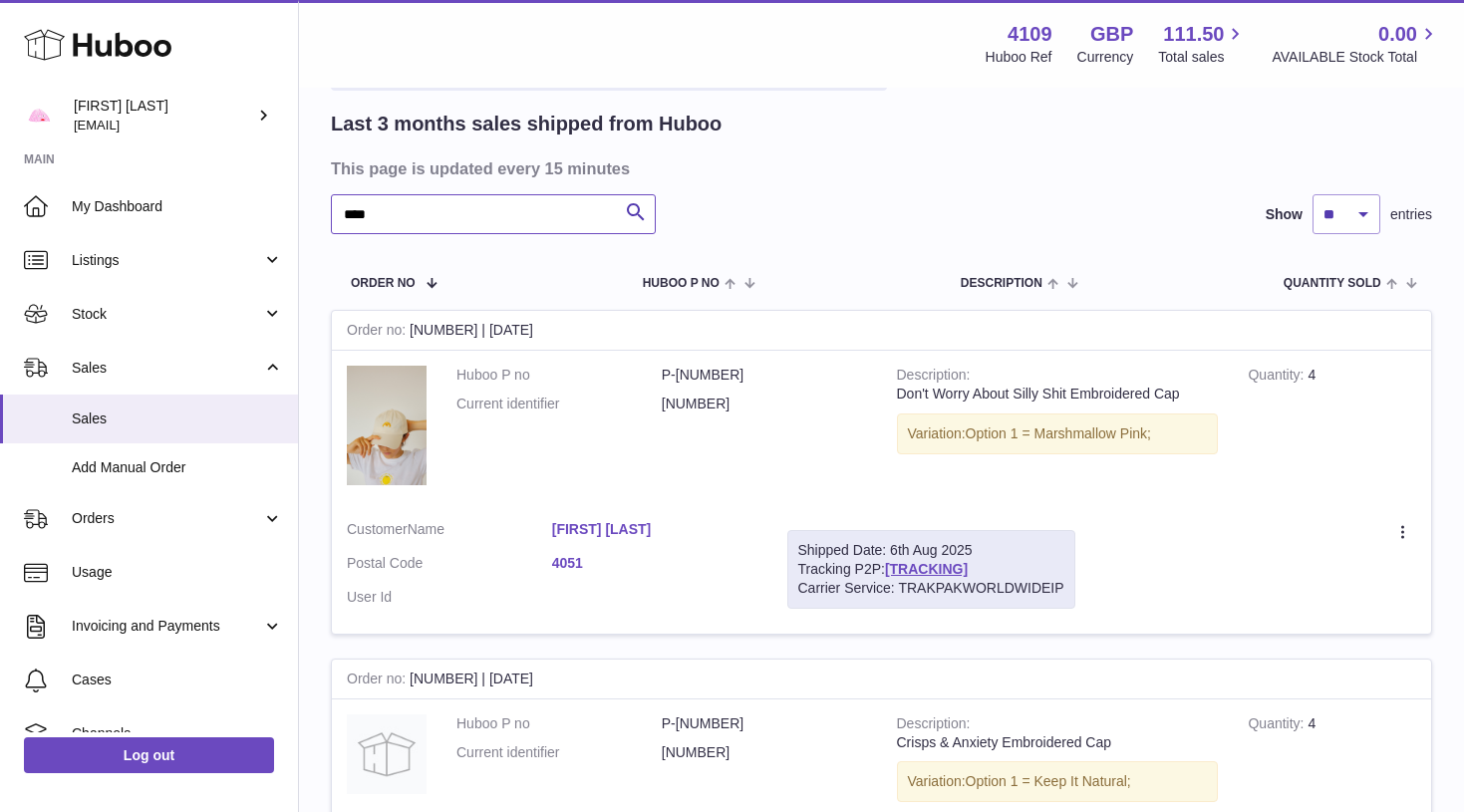 scroll, scrollTop: 140, scrollLeft: 0, axis: vertical 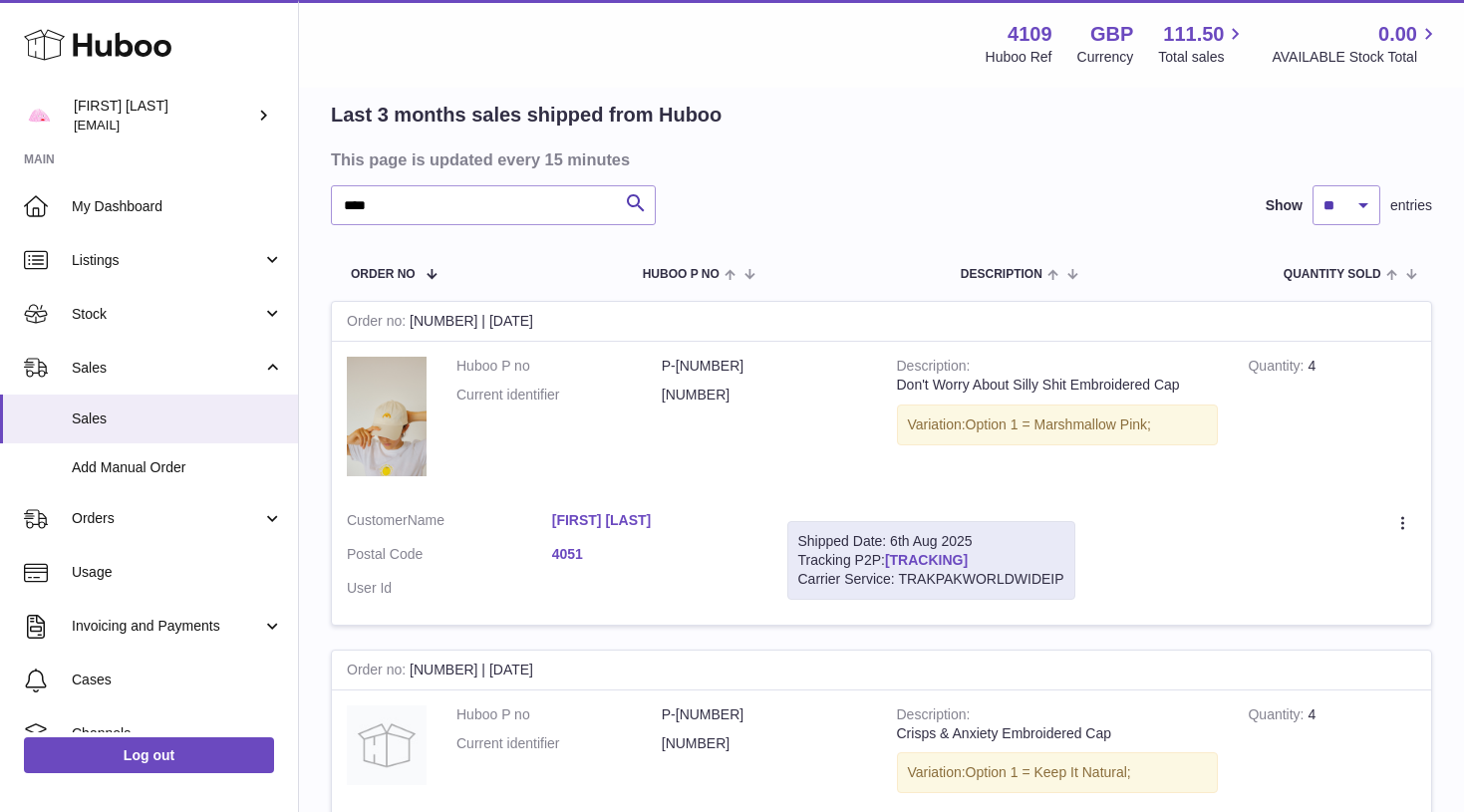 drag, startPoint x: 1077, startPoint y: 551, endPoint x: 892, endPoint y: 552, distance: 185.0027 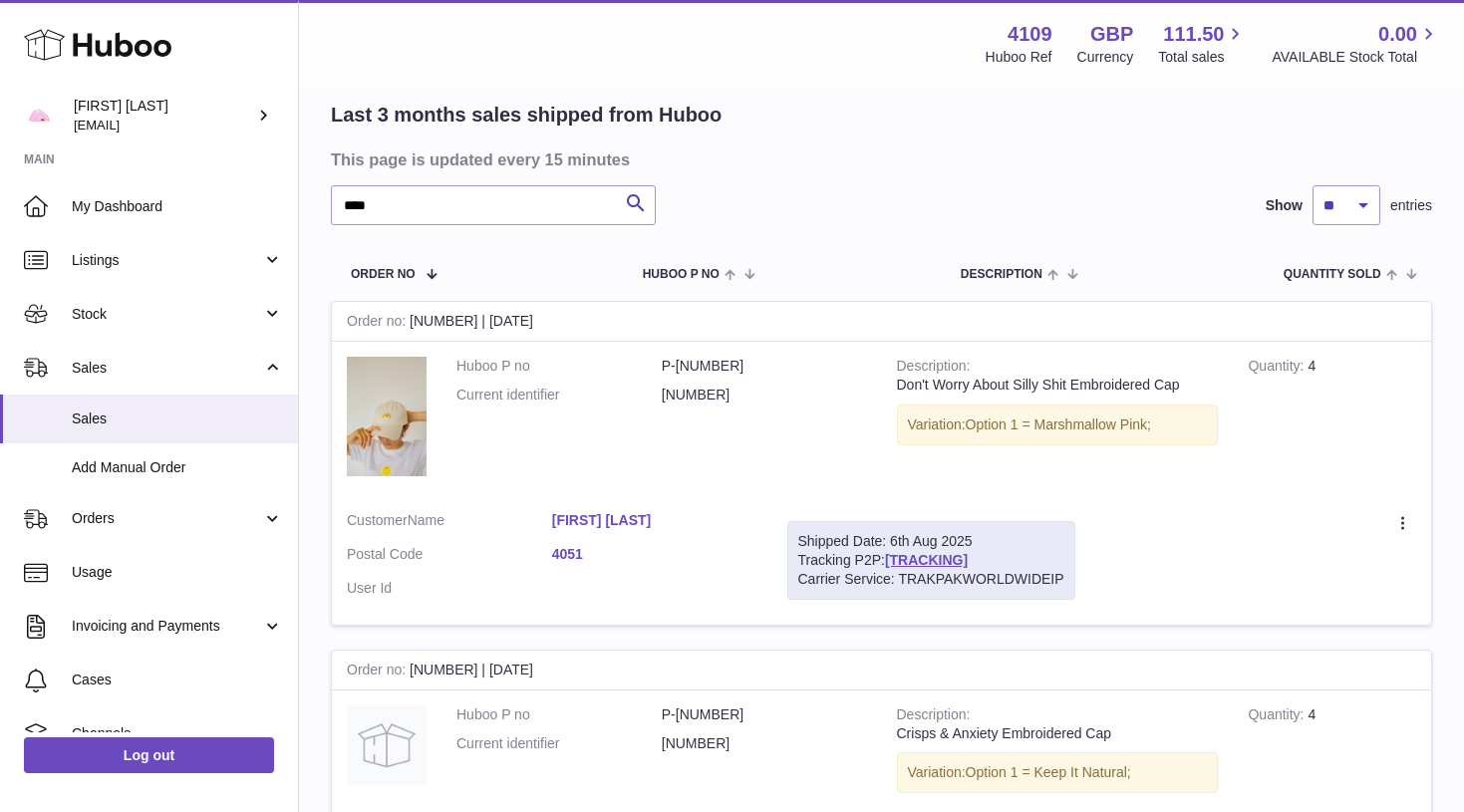 copy on "HUB1080GB59283207101" 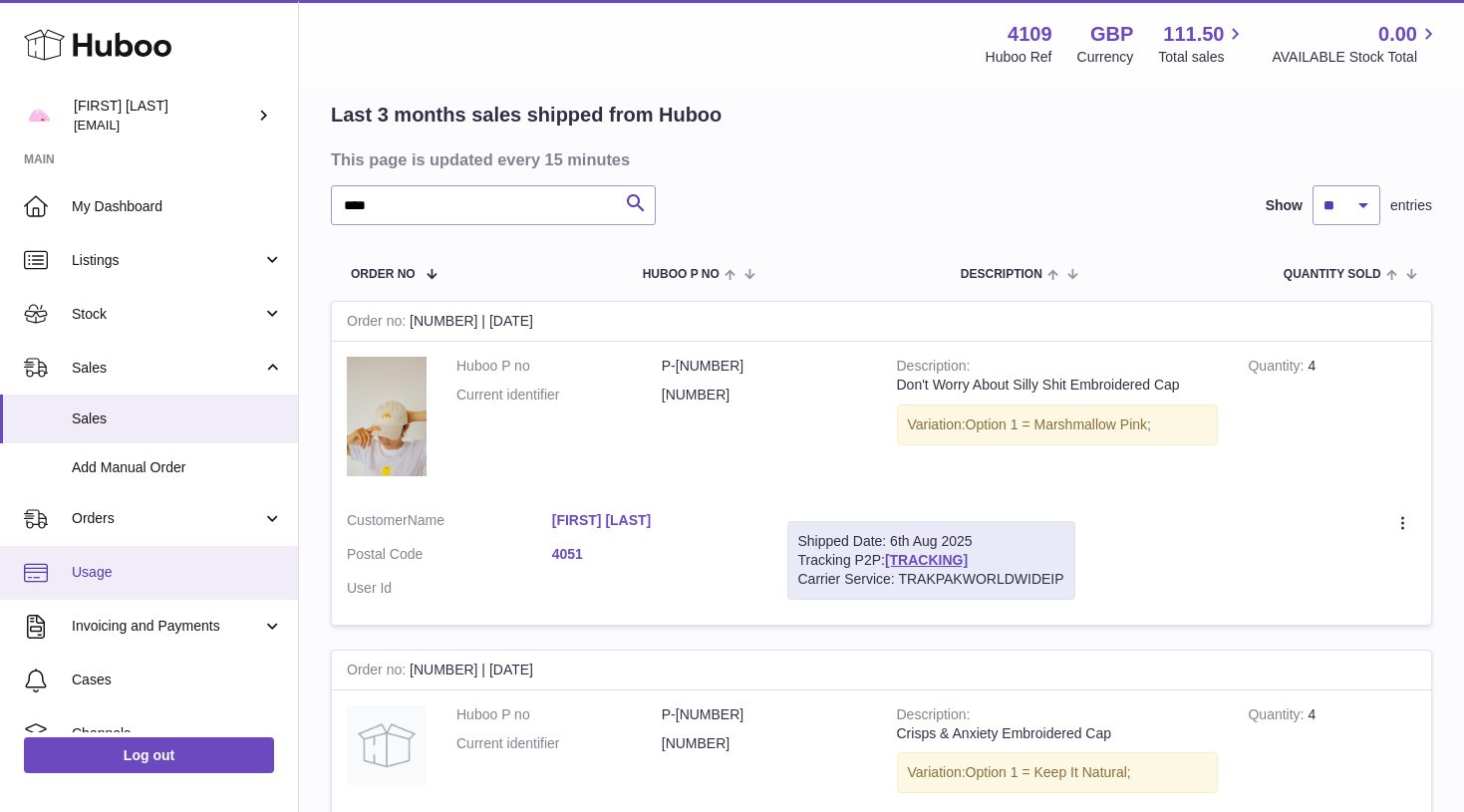 click on "Usage" at bounding box center (148, 573) 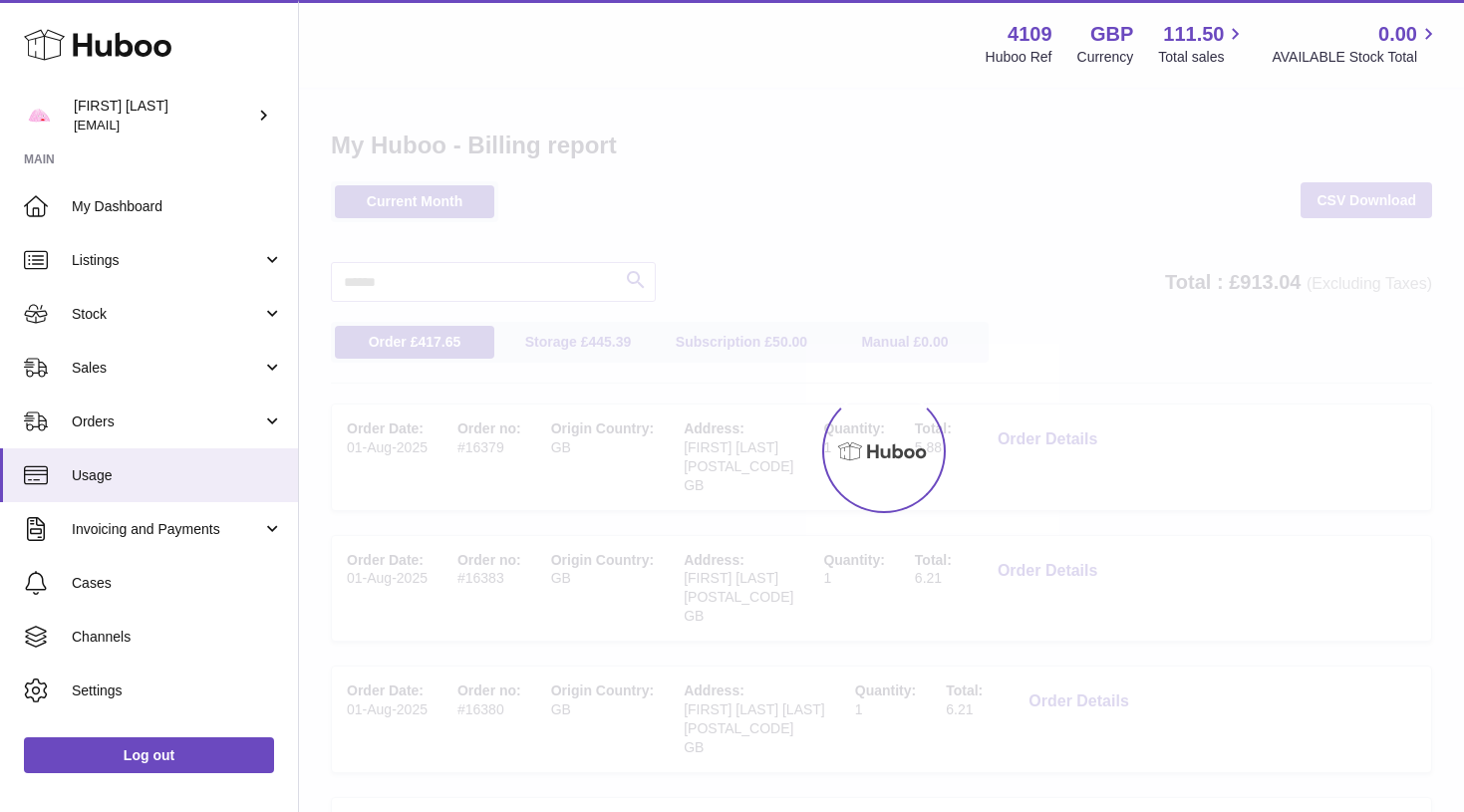 scroll, scrollTop: 0, scrollLeft: 0, axis: both 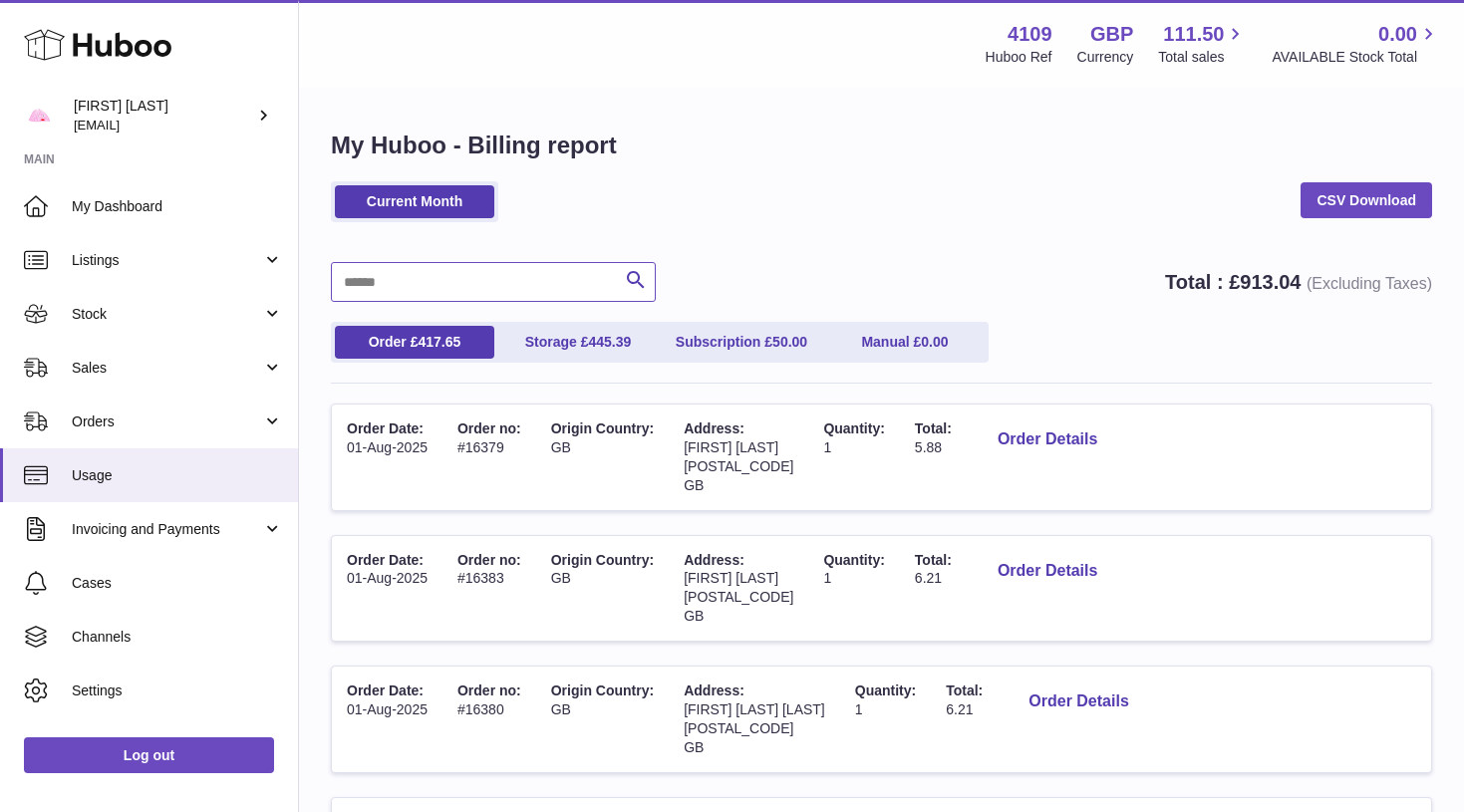 click at bounding box center (493, 282) 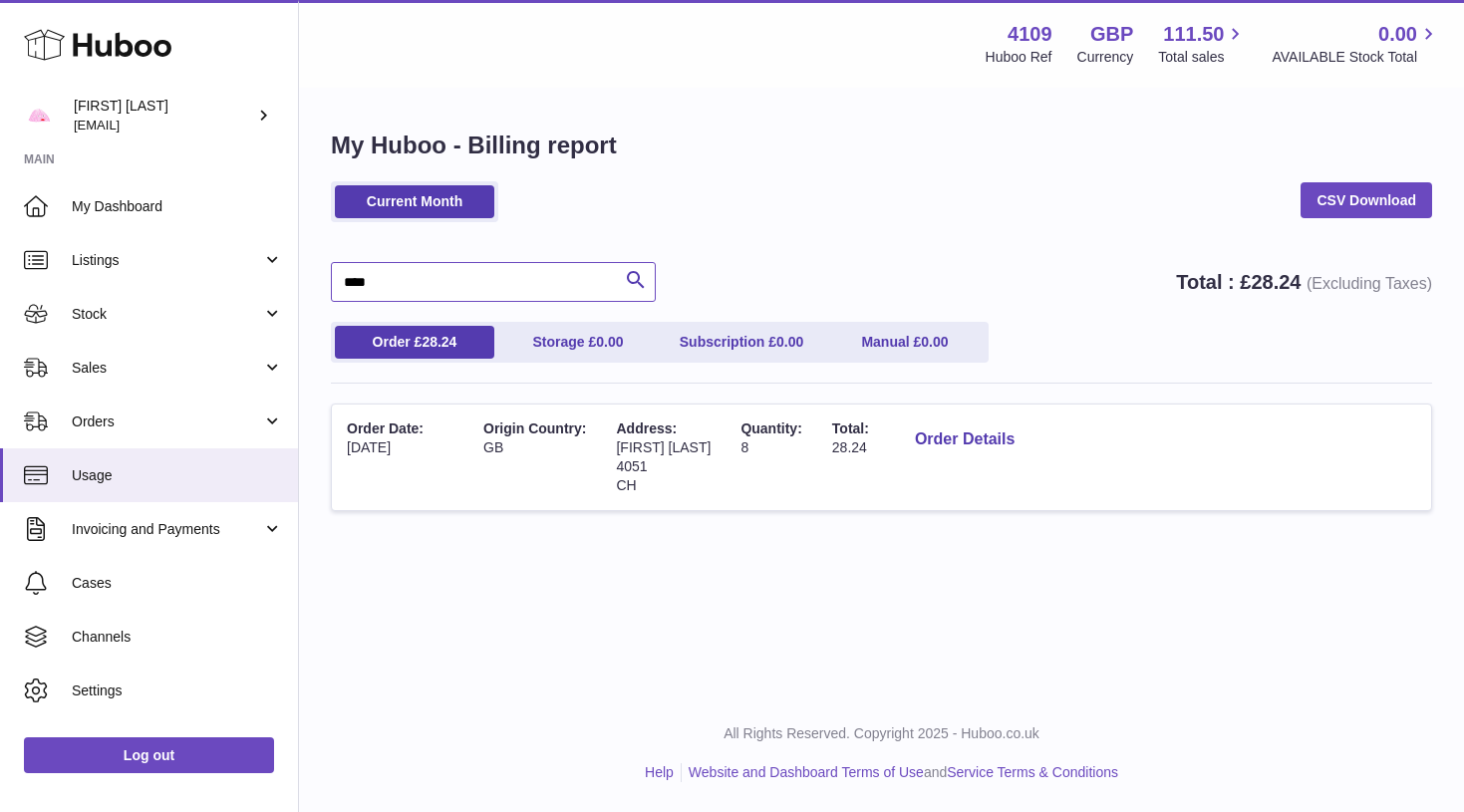 click on "****" at bounding box center [493, 282] 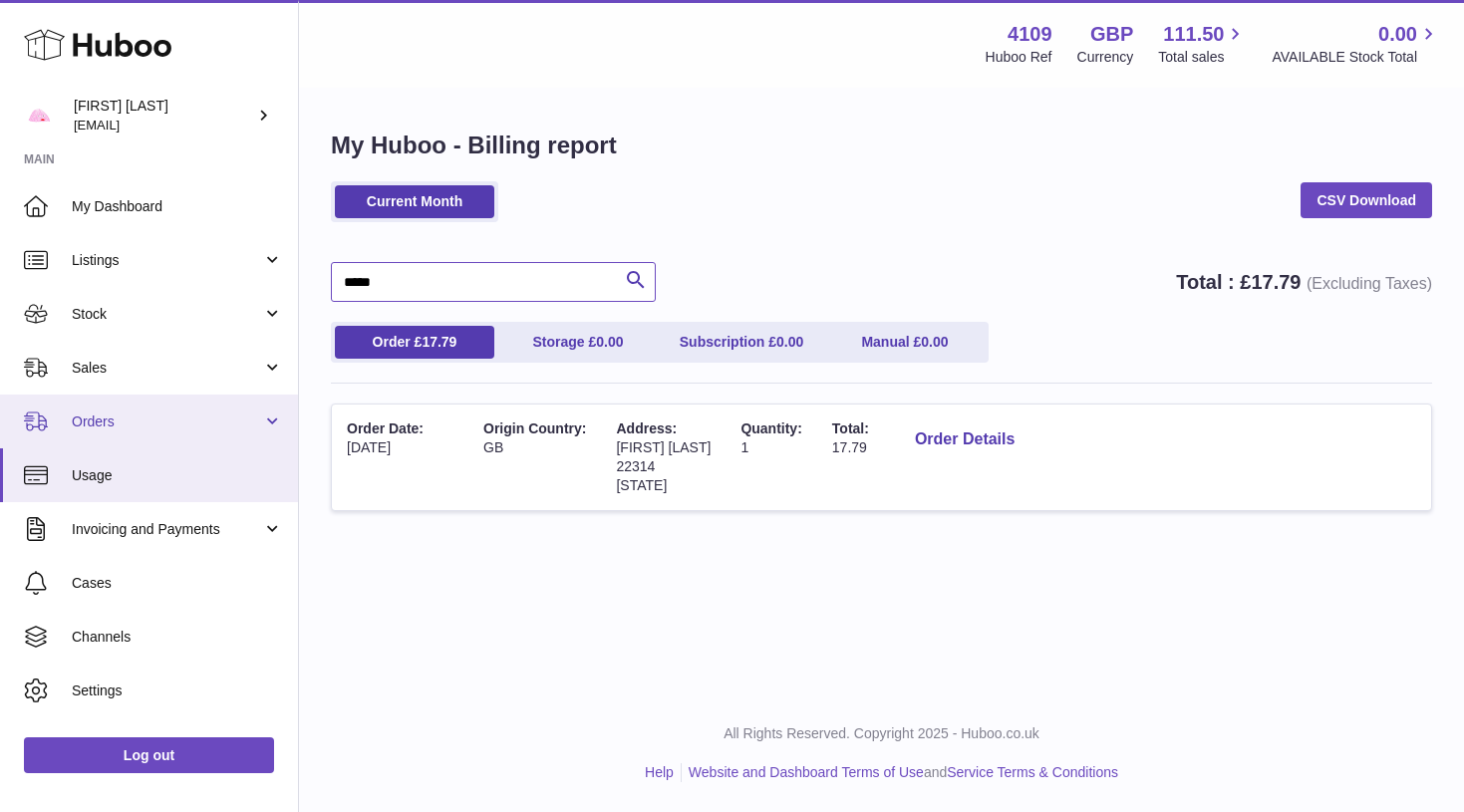 type on "*****" 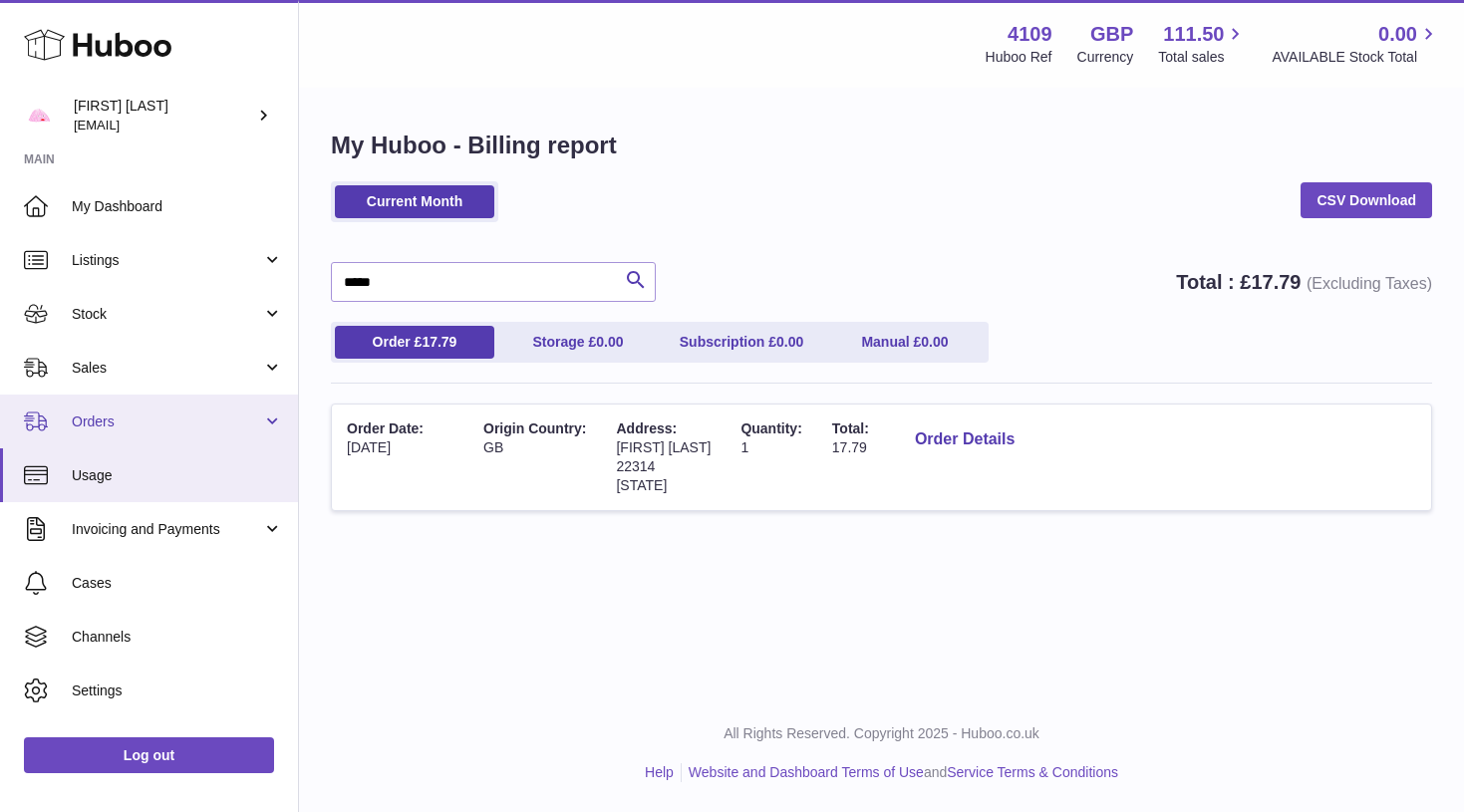 click on "Orders" at bounding box center (148, 421) 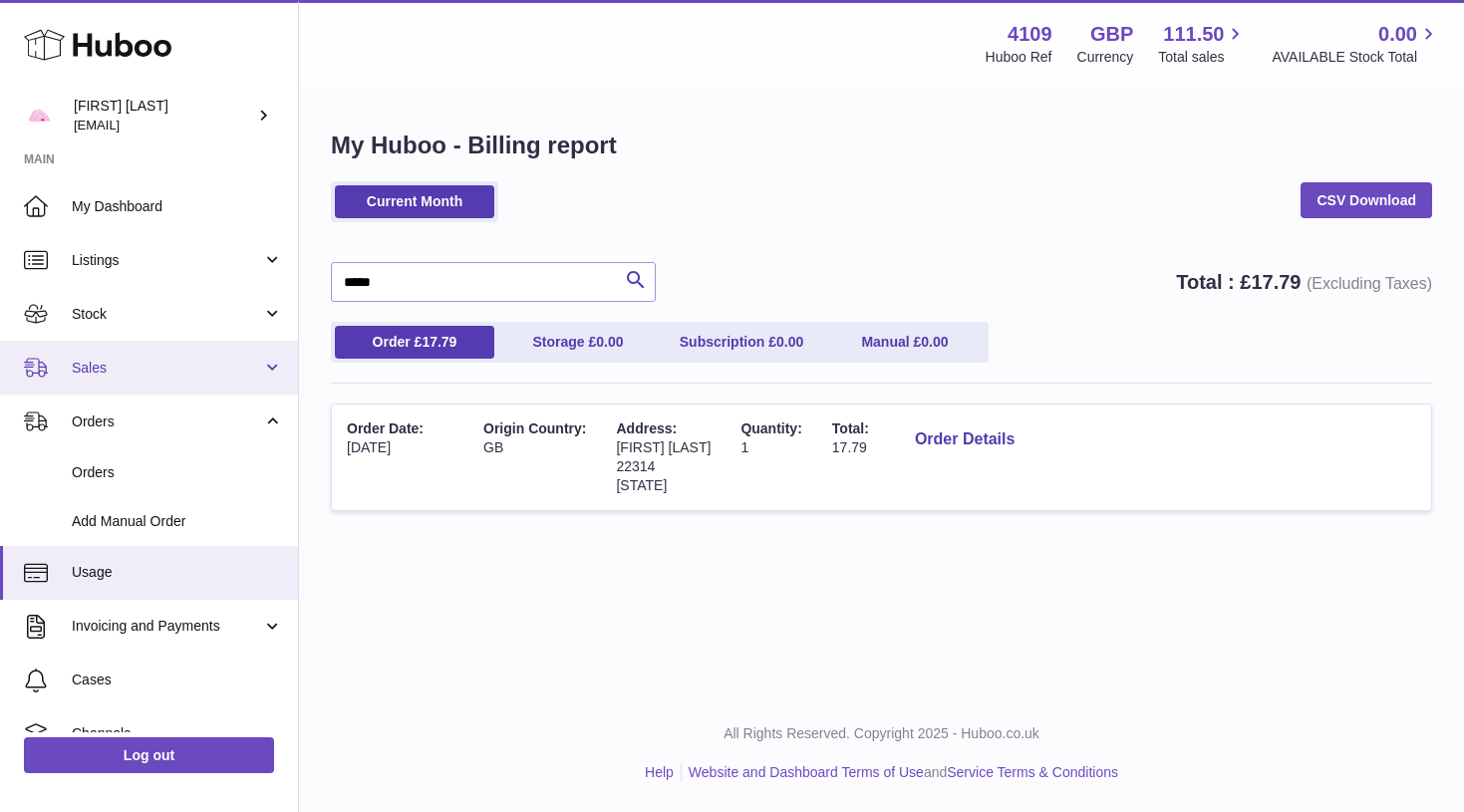 click on "Sales" at bounding box center (166, 368) 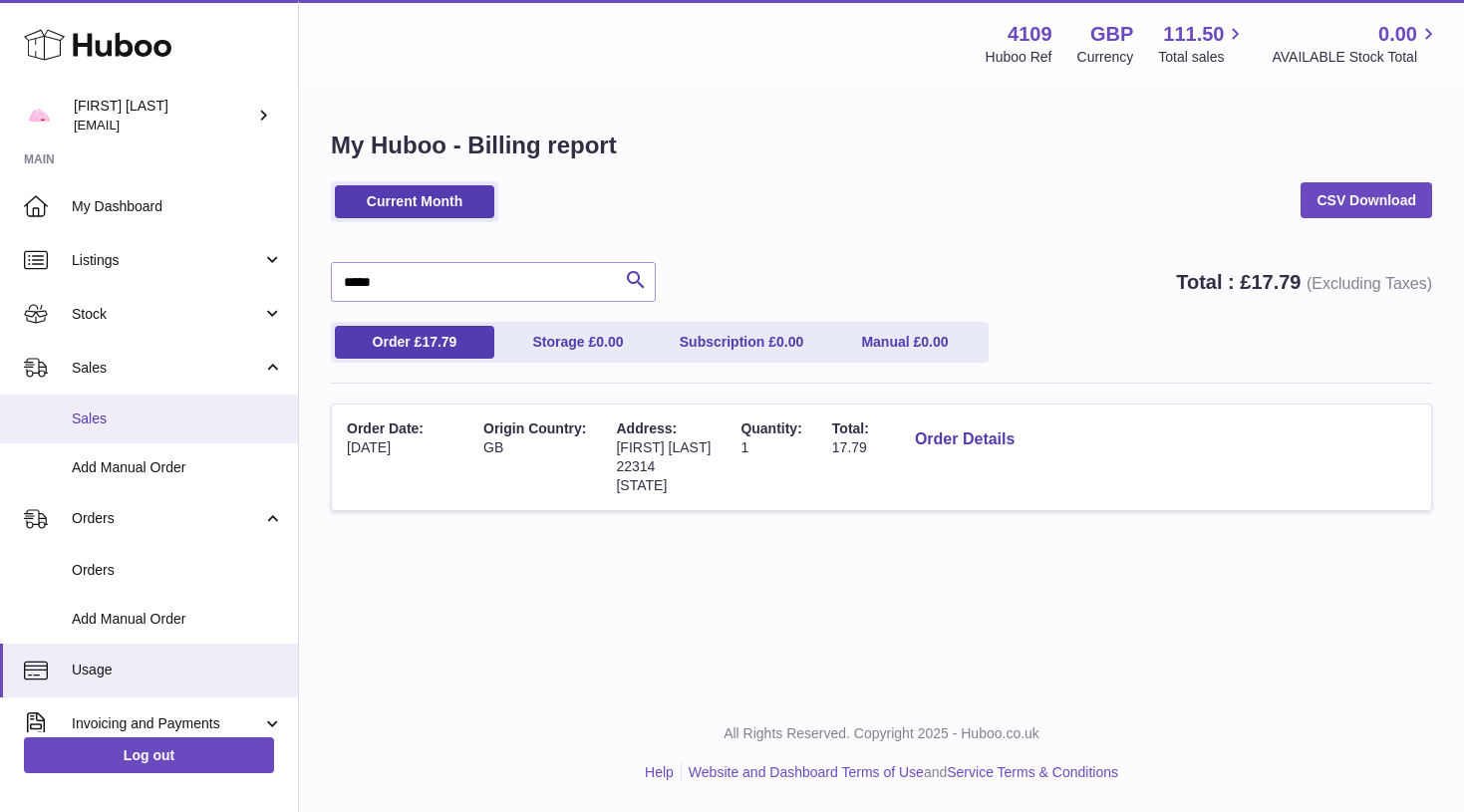 click on "Sales" at bounding box center (177, 418) 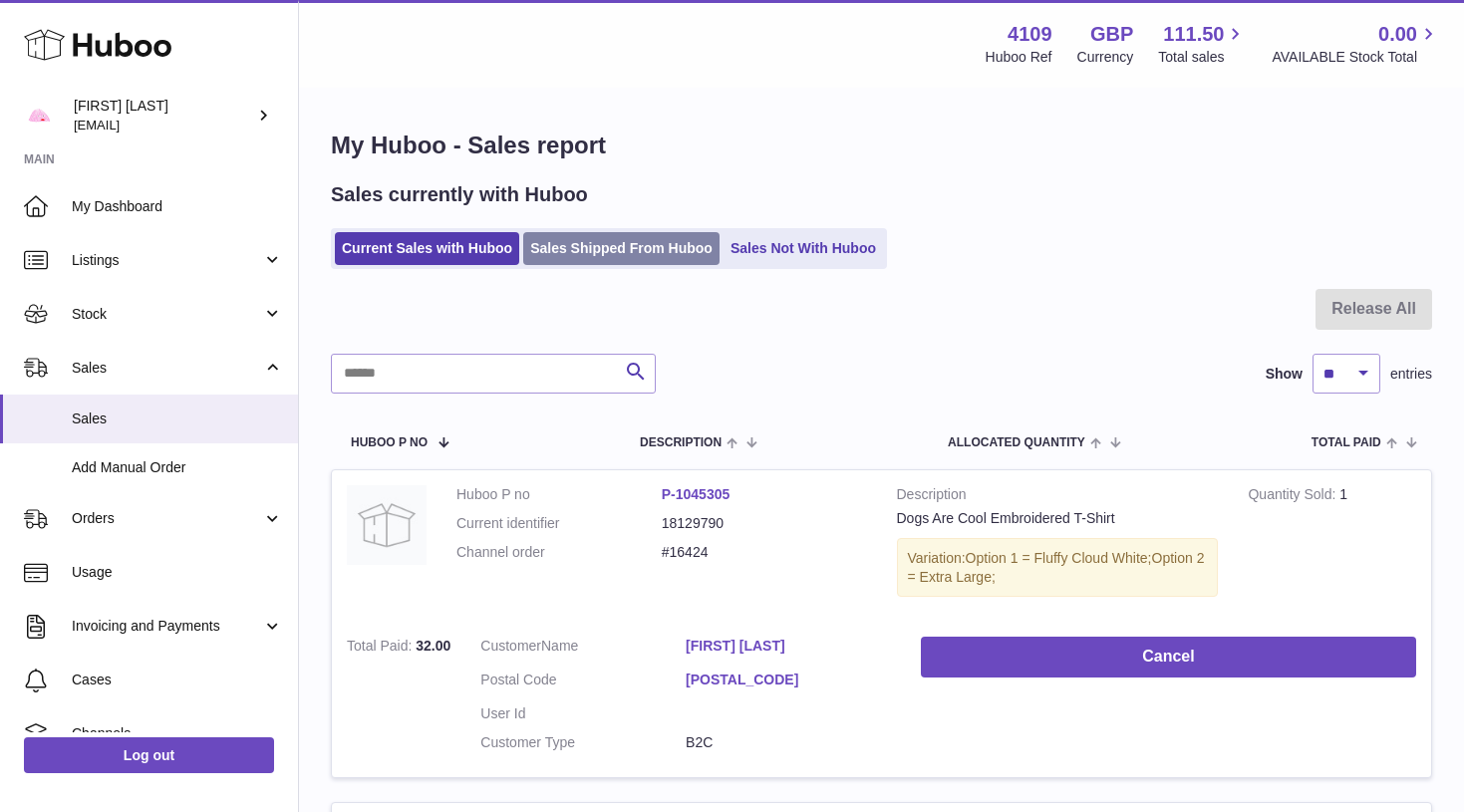 scroll, scrollTop: 0, scrollLeft: 0, axis: both 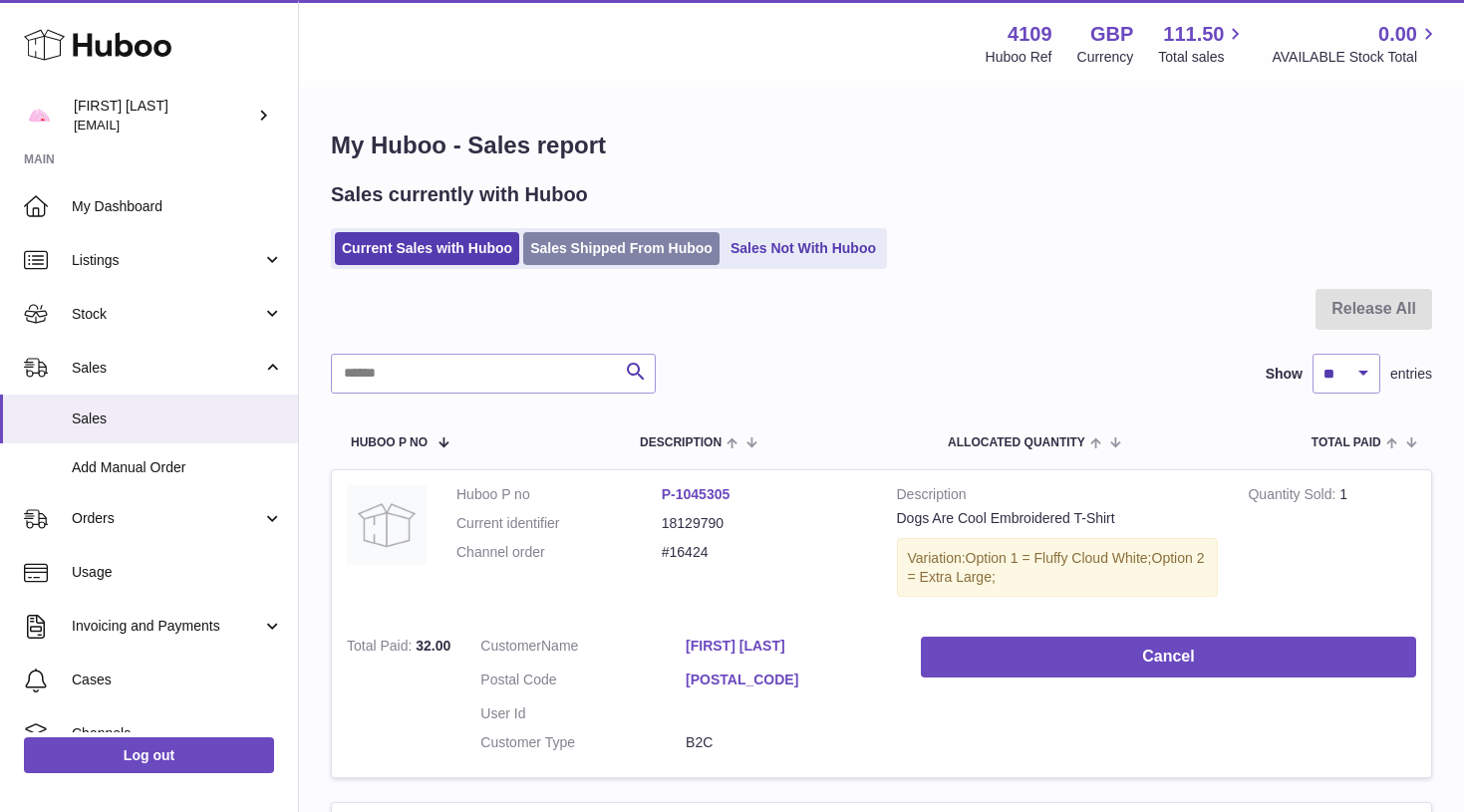 click on "Sales Shipped From Huboo" at bounding box center [621, 248] 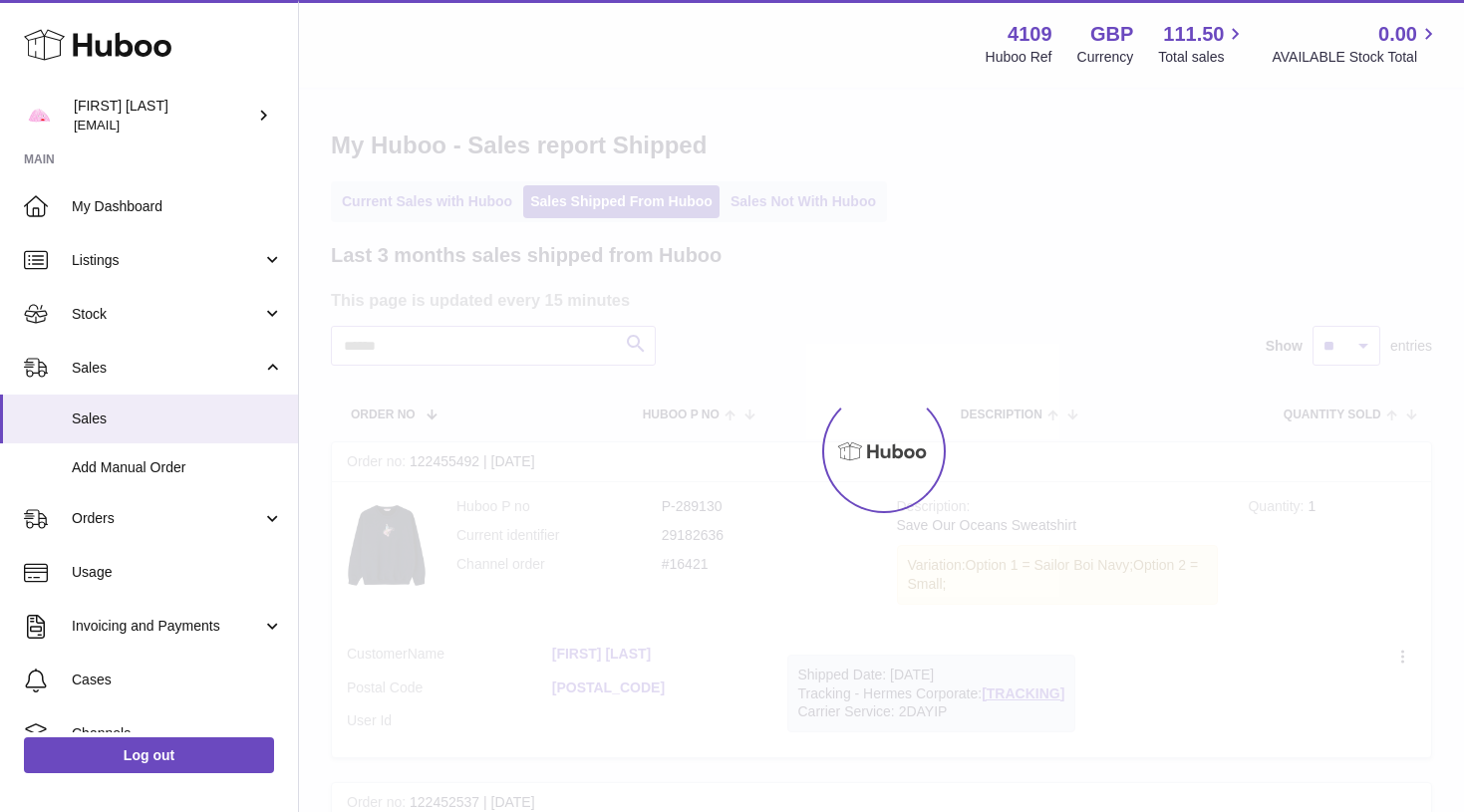 scroll, scrollTop: 0, scrollLeft: 0, axis: both 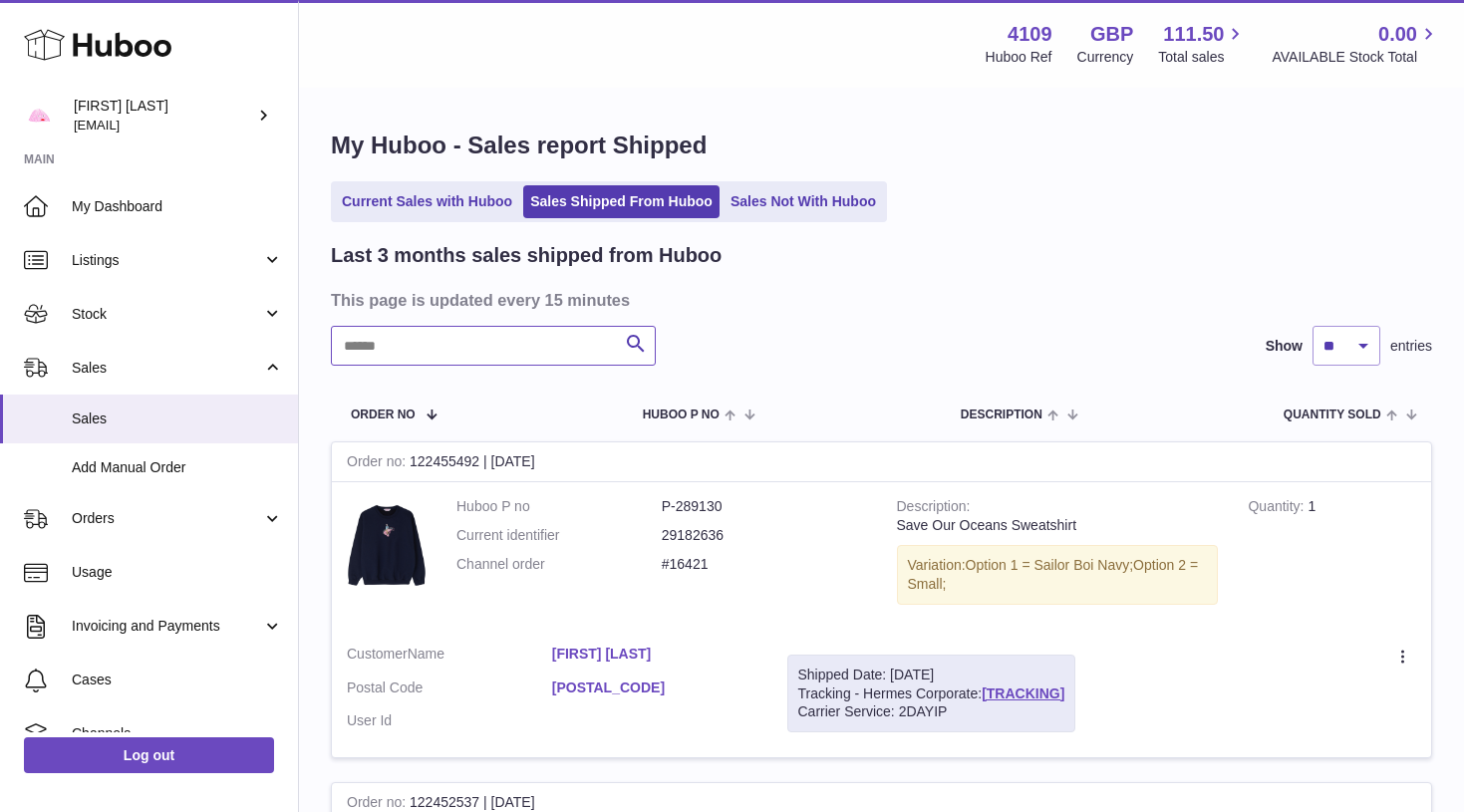 click at bounding box center (493, 346) 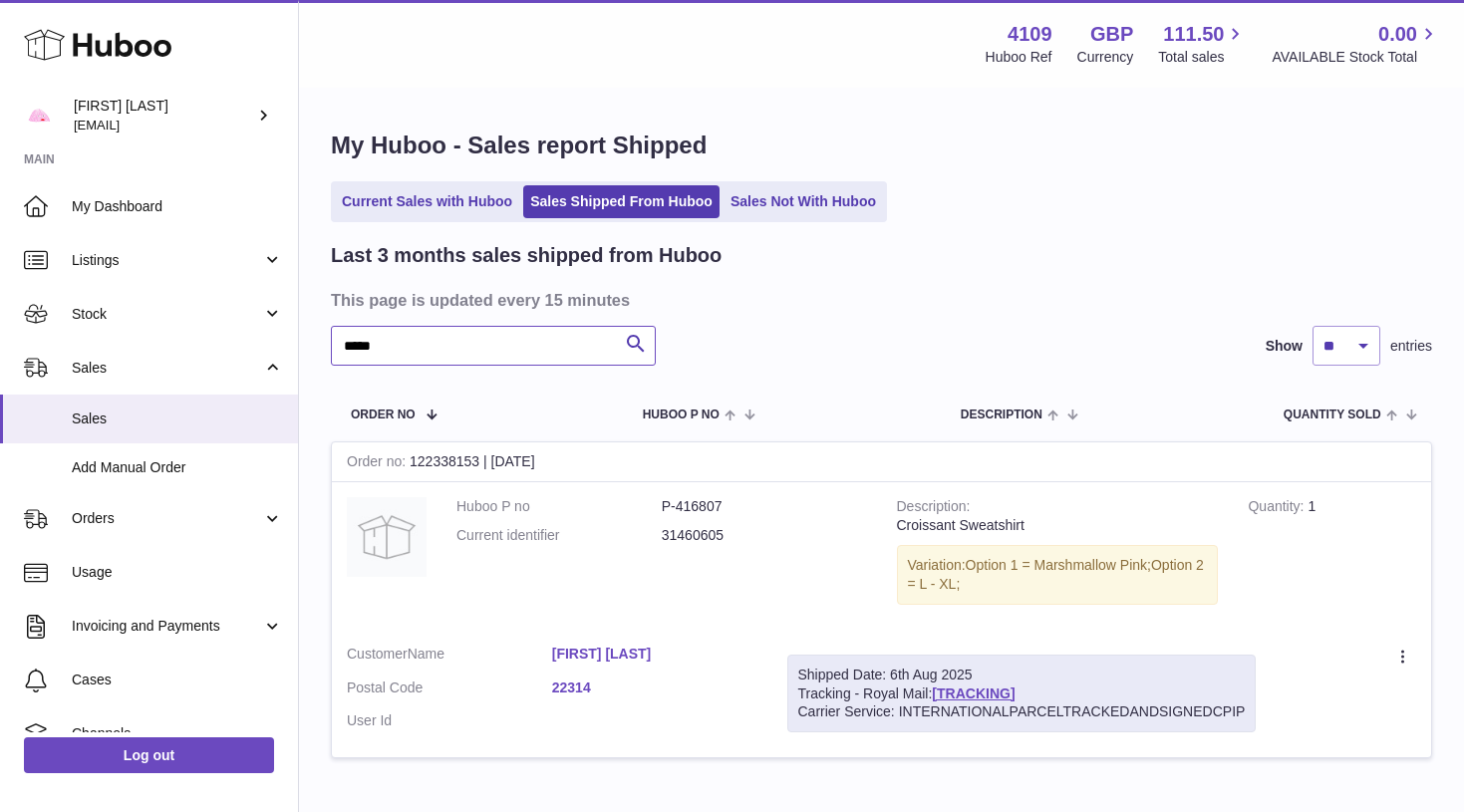 type on "*****" 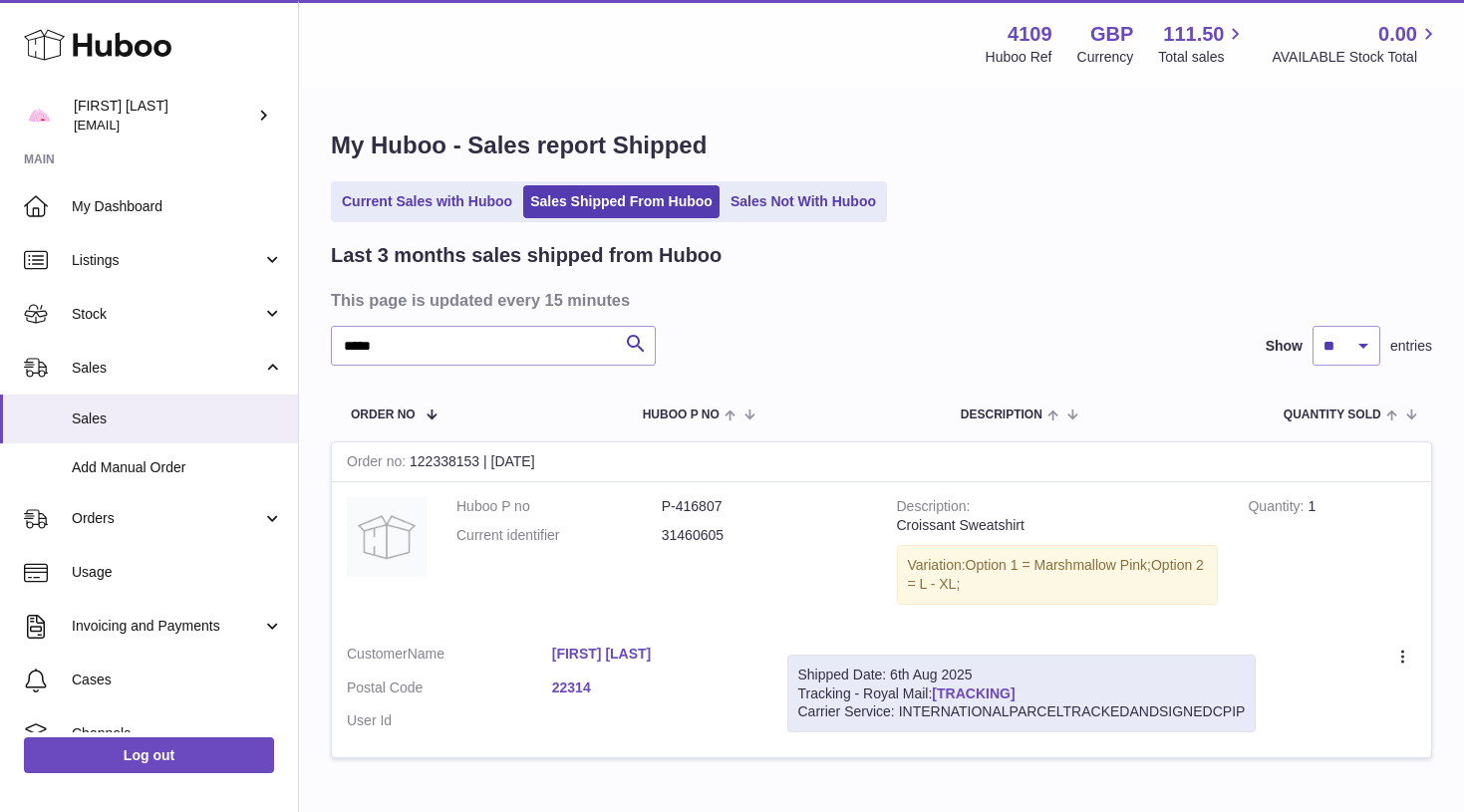 drag, startPoint x: 1082, startPoint y: 690, endPoint x: 936, endPoint y: 690, distance: 146 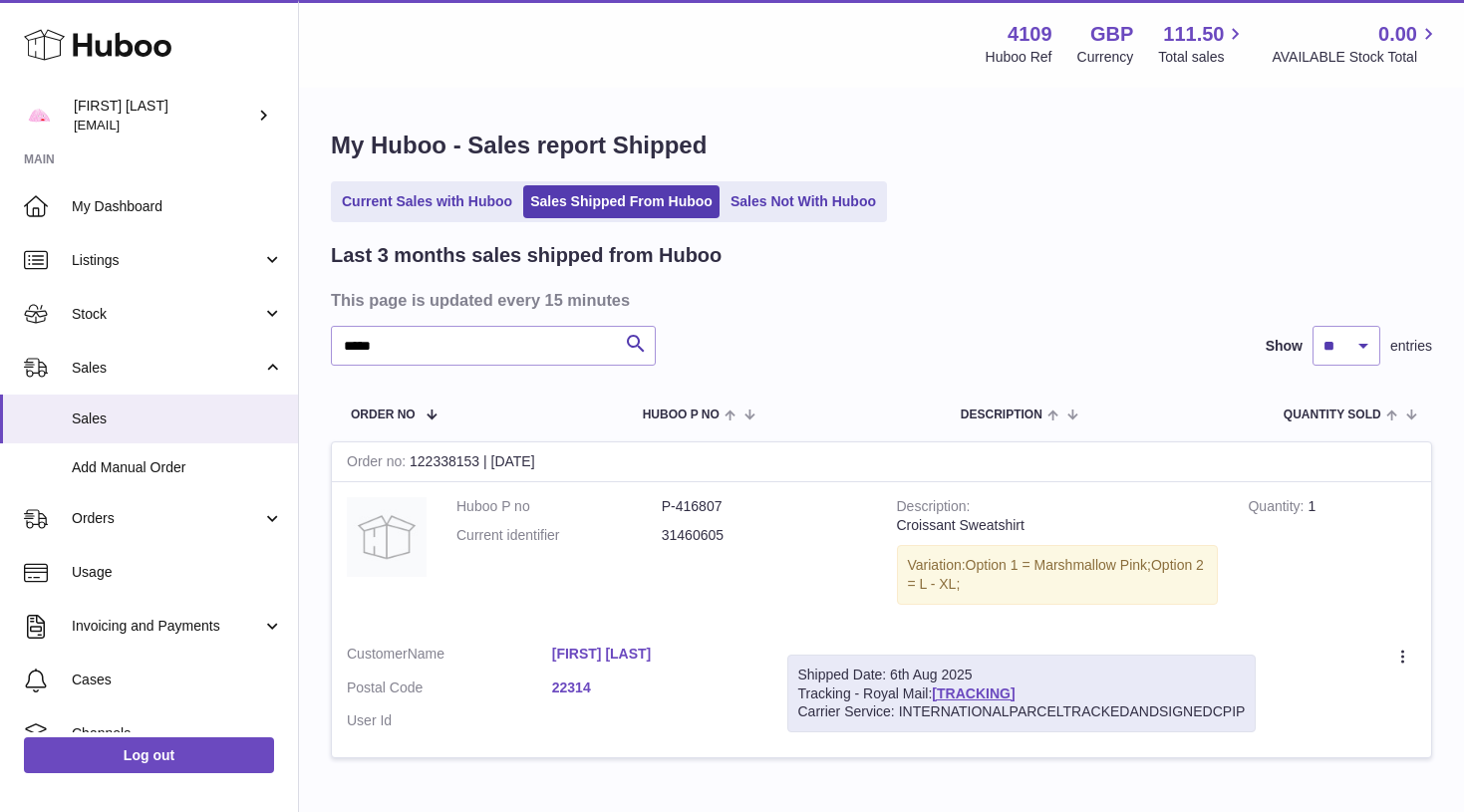 copy on "[TRACKING]" 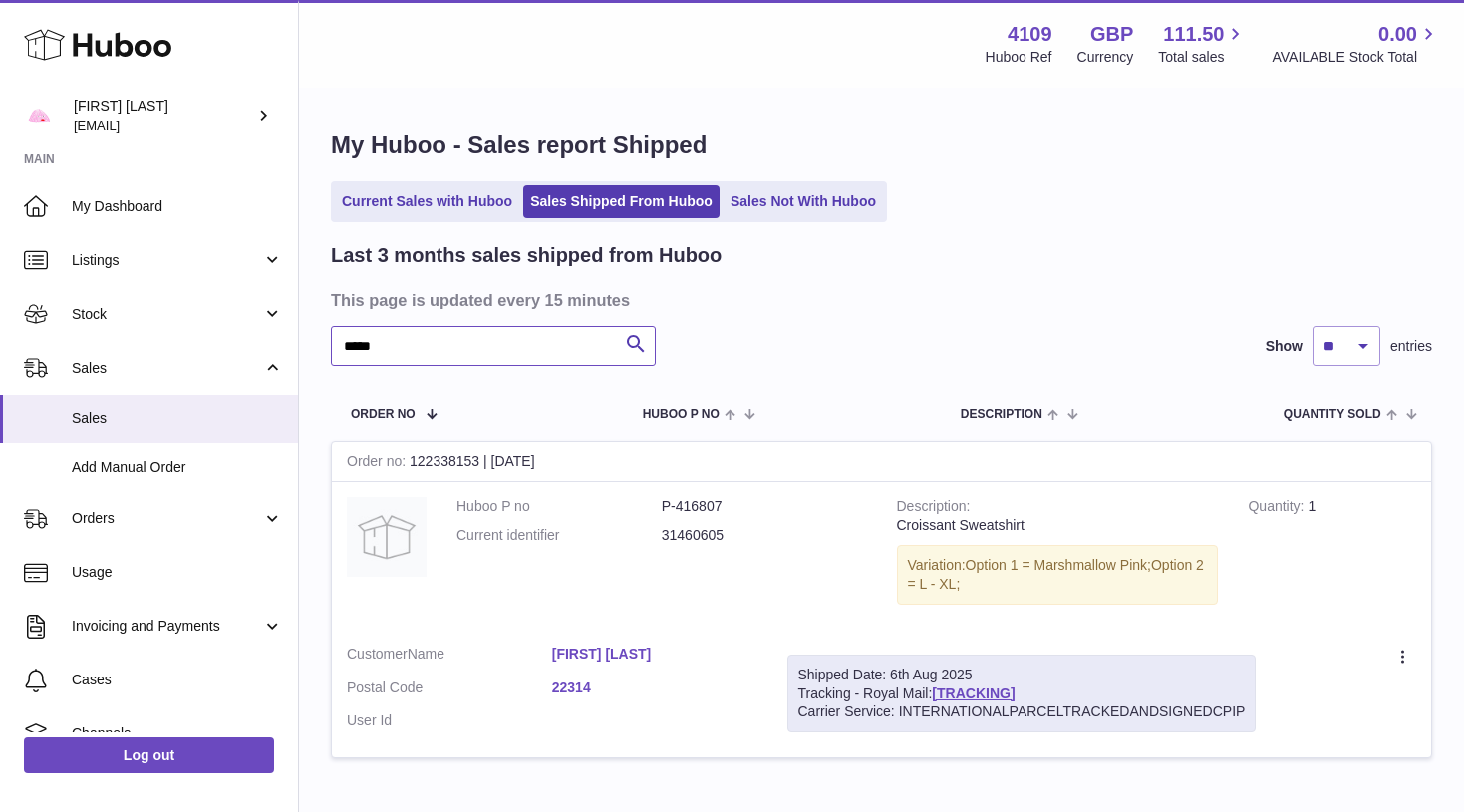 click on "*****" at bounding box center [493, 346] 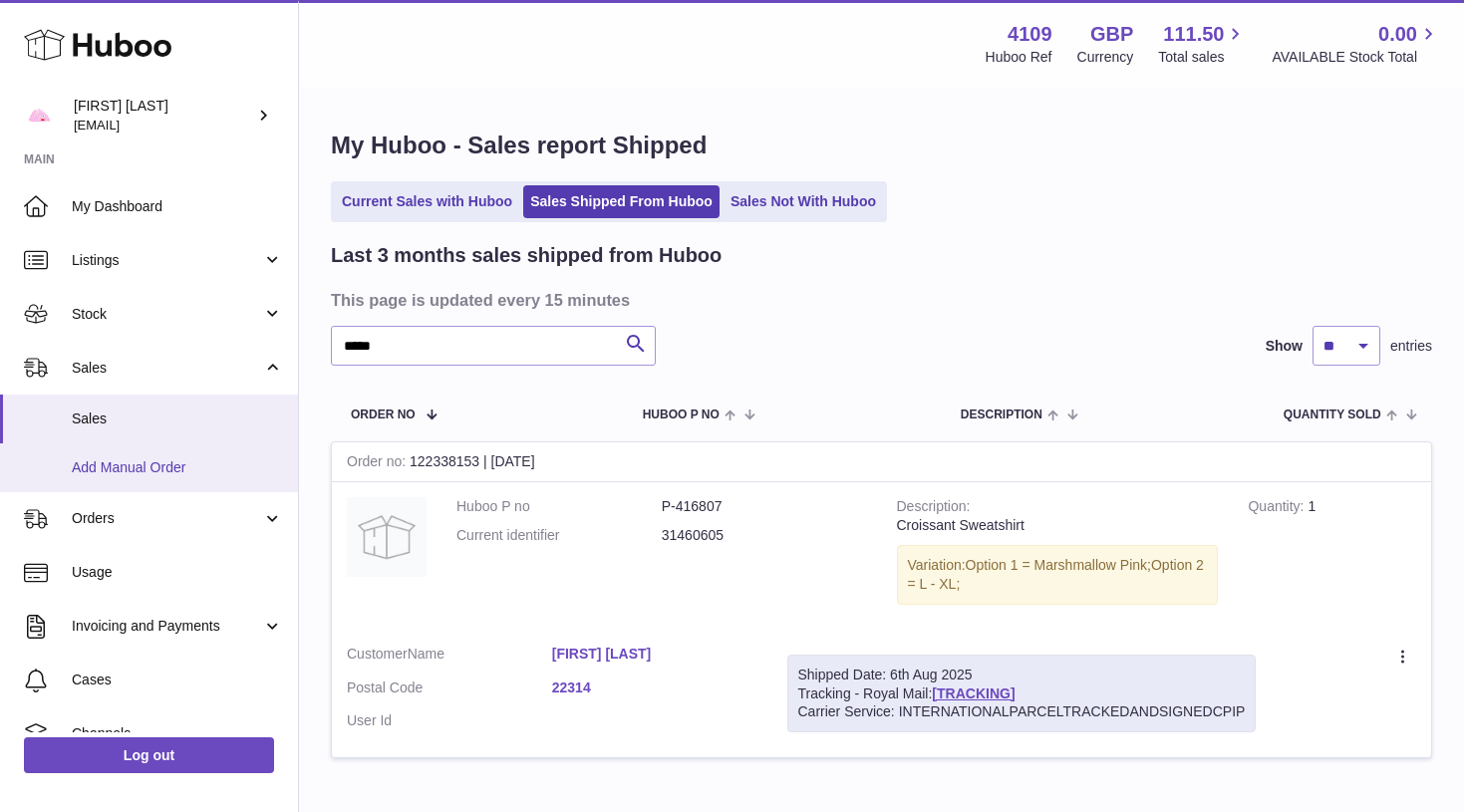 click on "Add Manual Order" at bounding box center (177, 467) 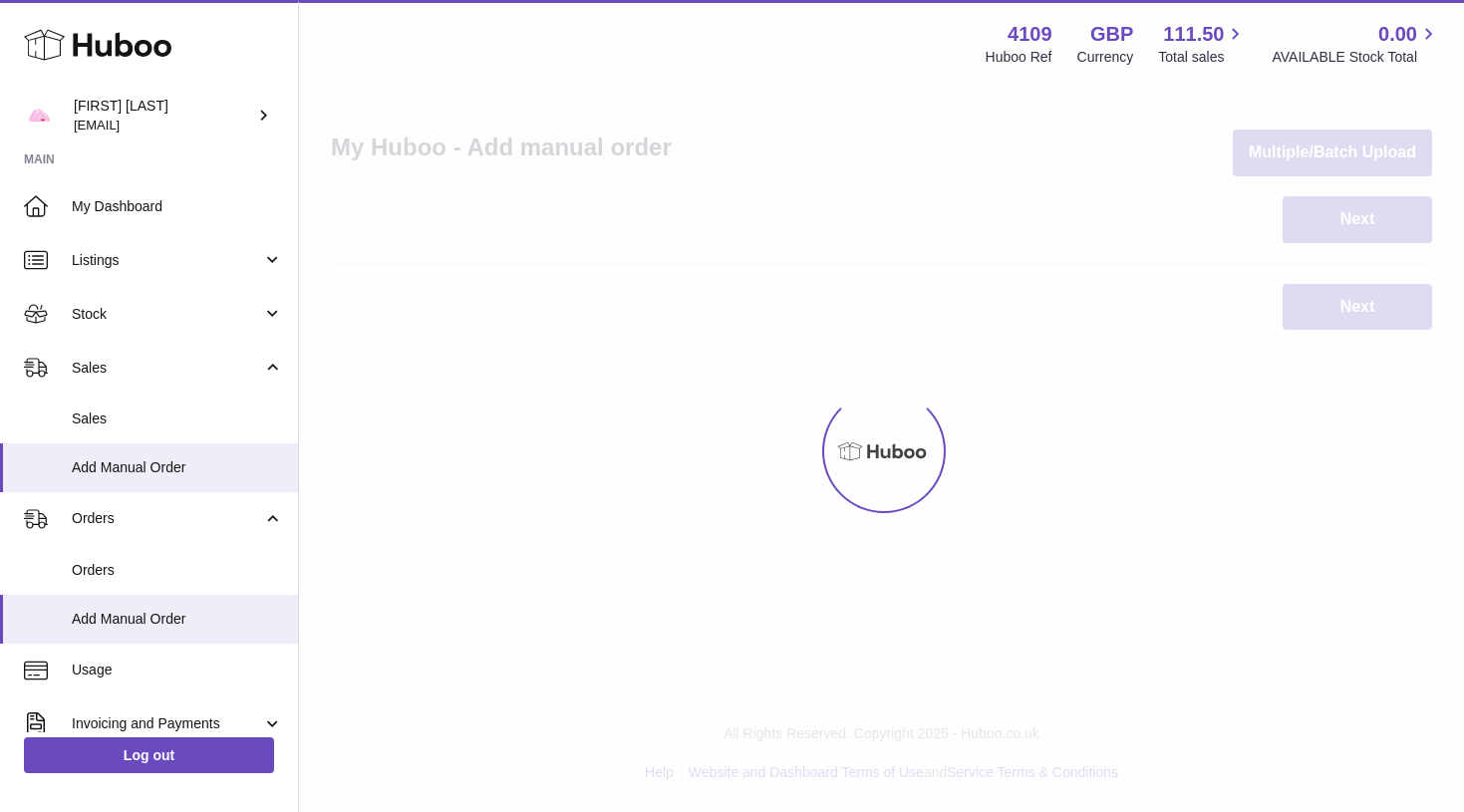 scroll, scrollTop: 0, scrollLeft: 0, axis: both 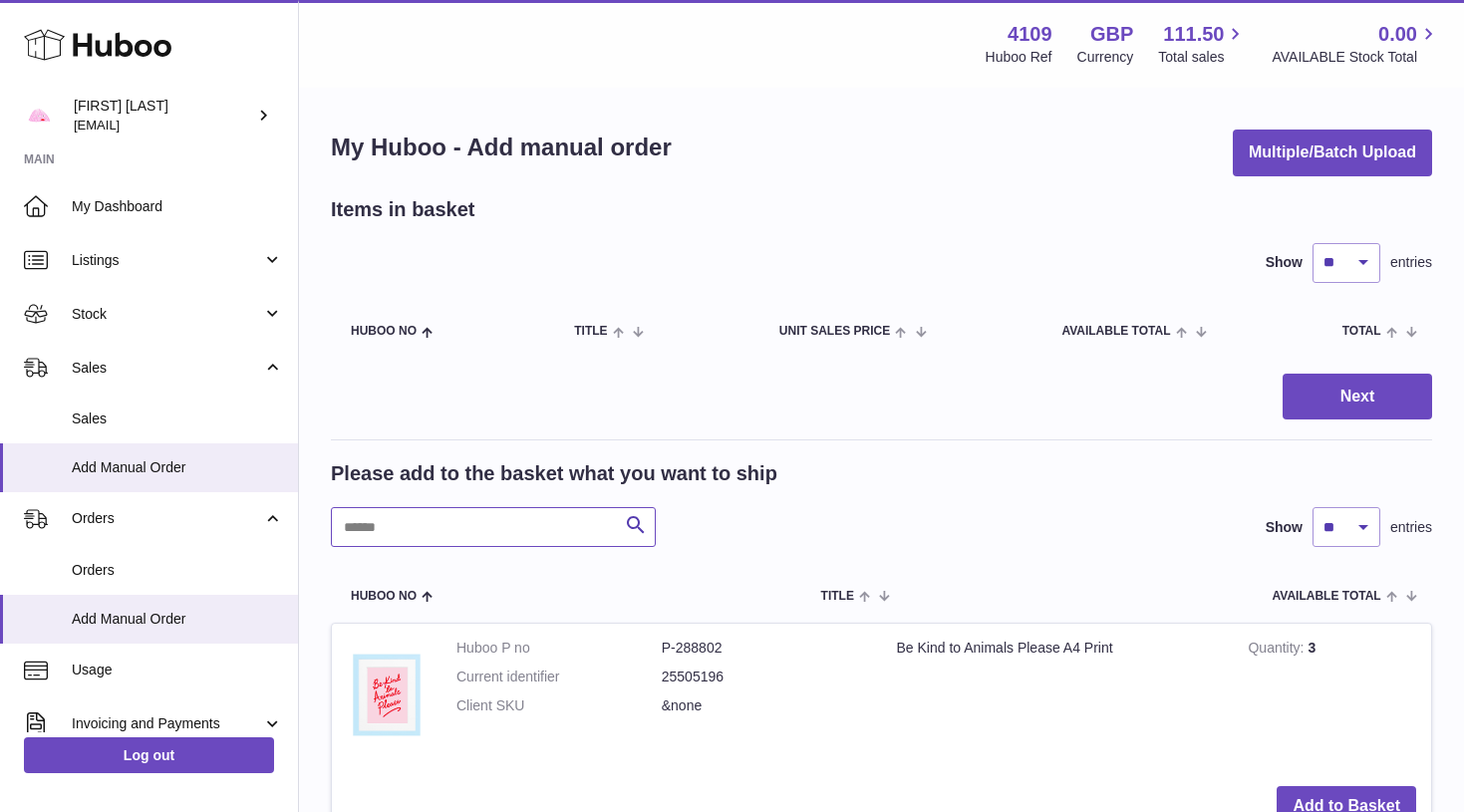 click at bounding box center (493, 527) 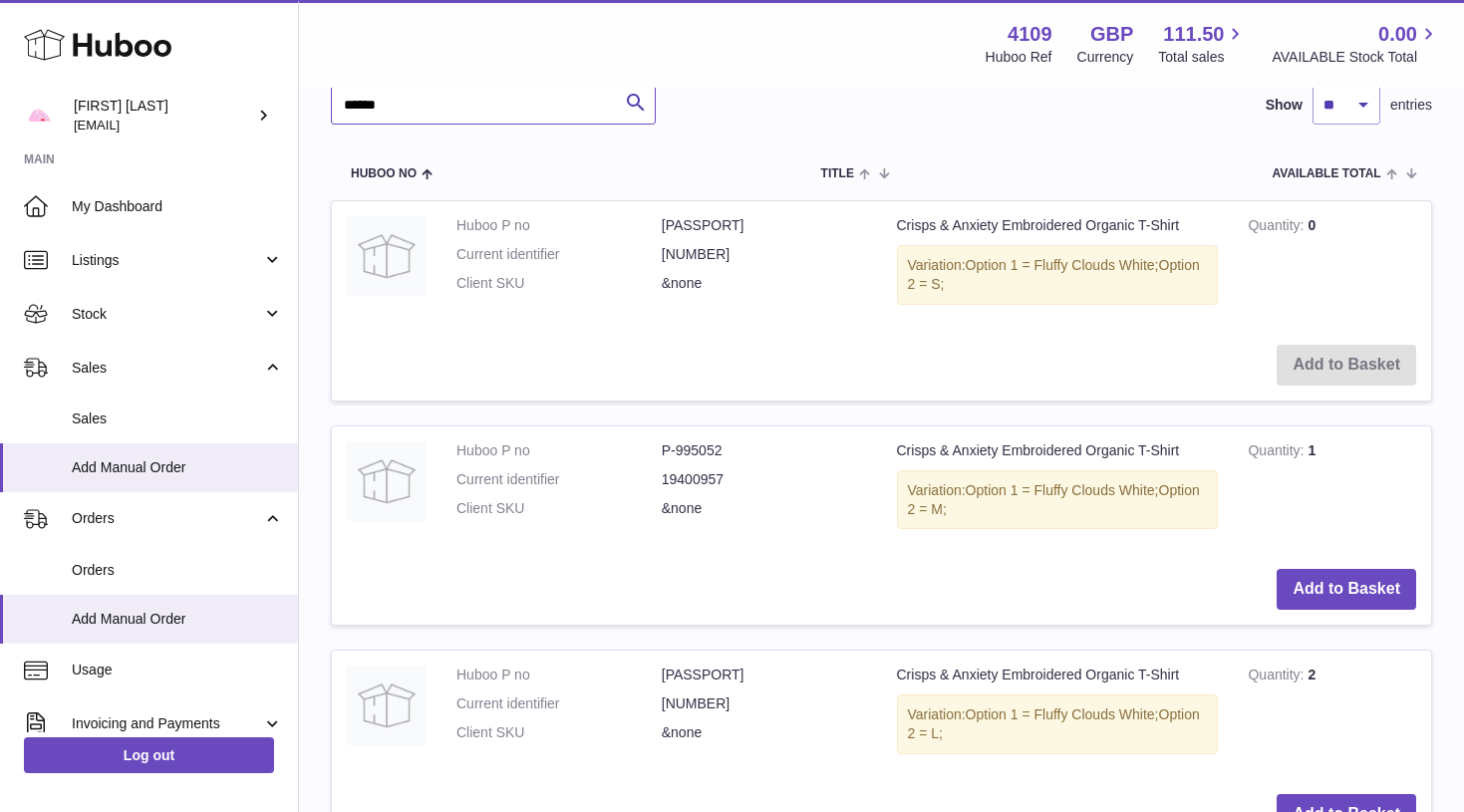 scroll, scrollTop: 424, scrollLeft: 0, axis: vertical 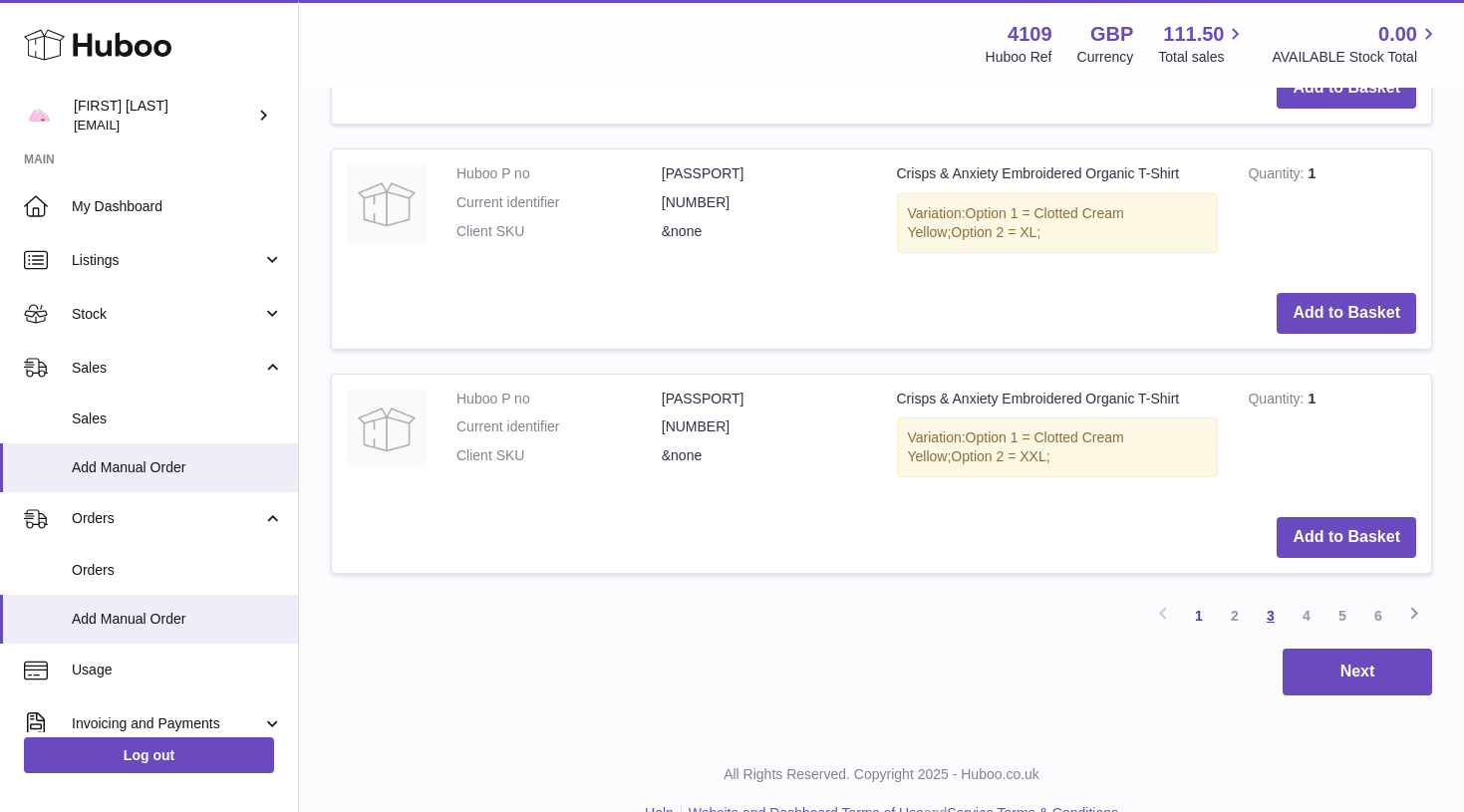 click on "3" at bounding box center (1271, 616) 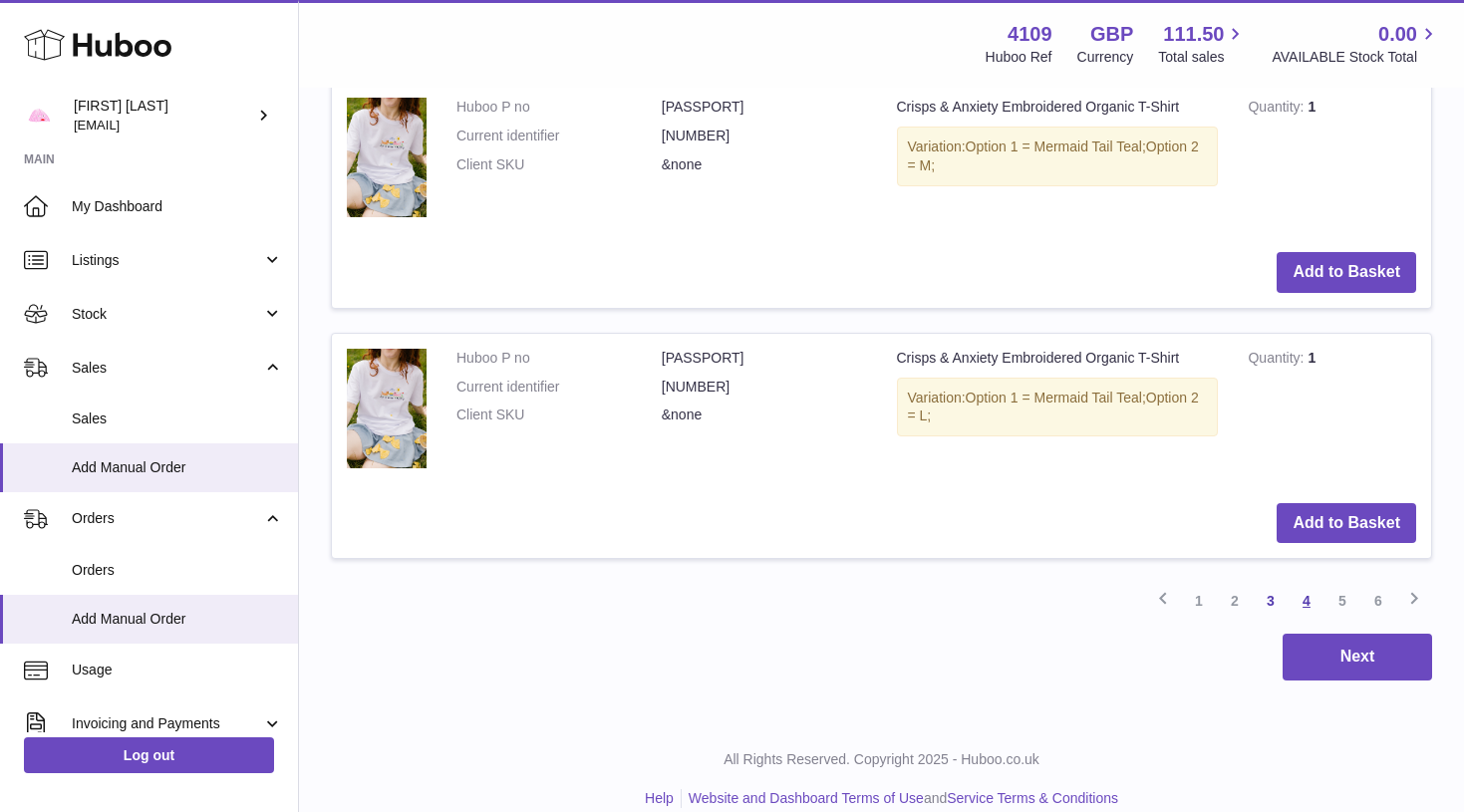 click on "4" at bounding box center [1307, 601] 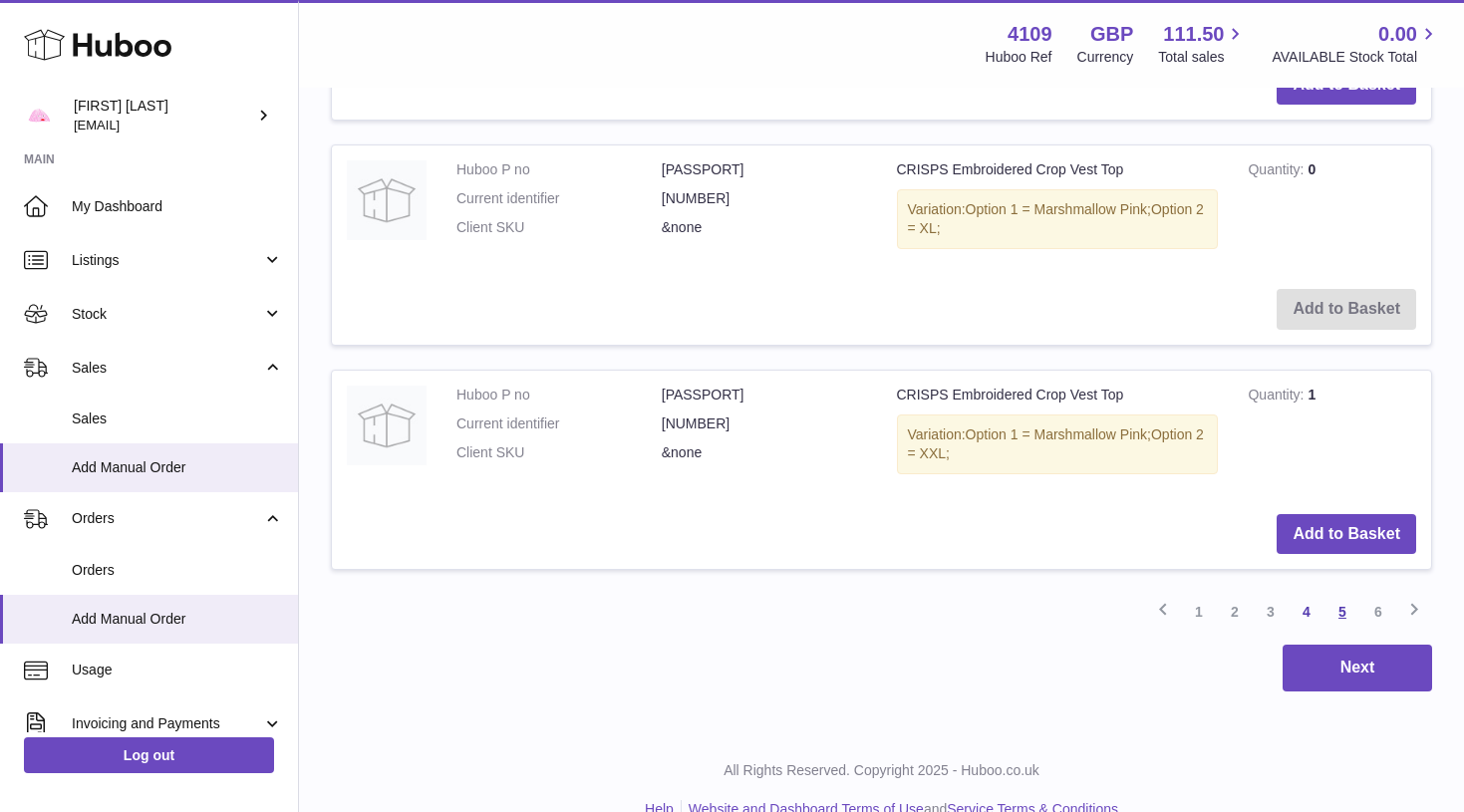 click on "5" at bounding box center [1342, 612] 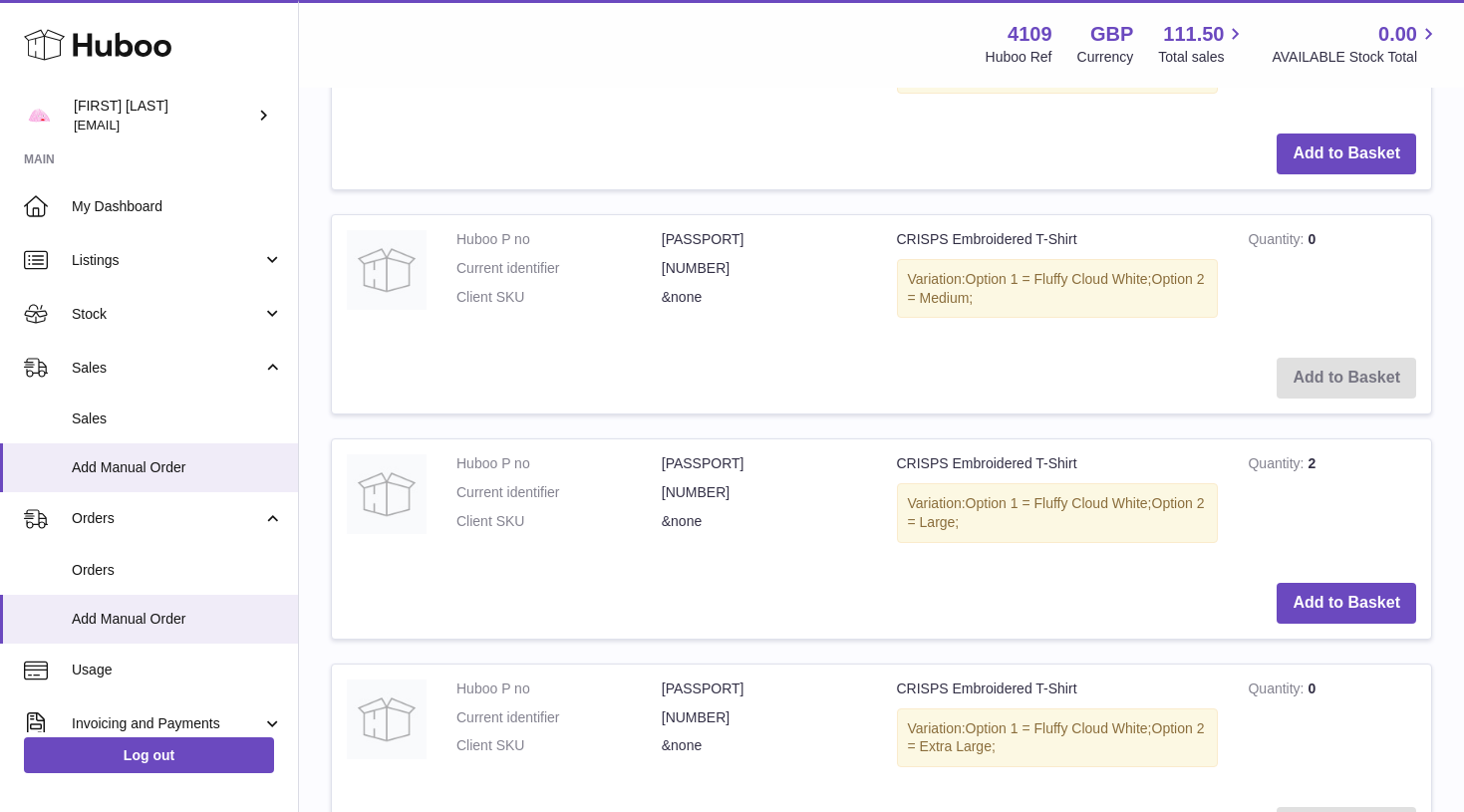 scroll, scrollTop: 675, scrollLeft: 0, axis: vertical 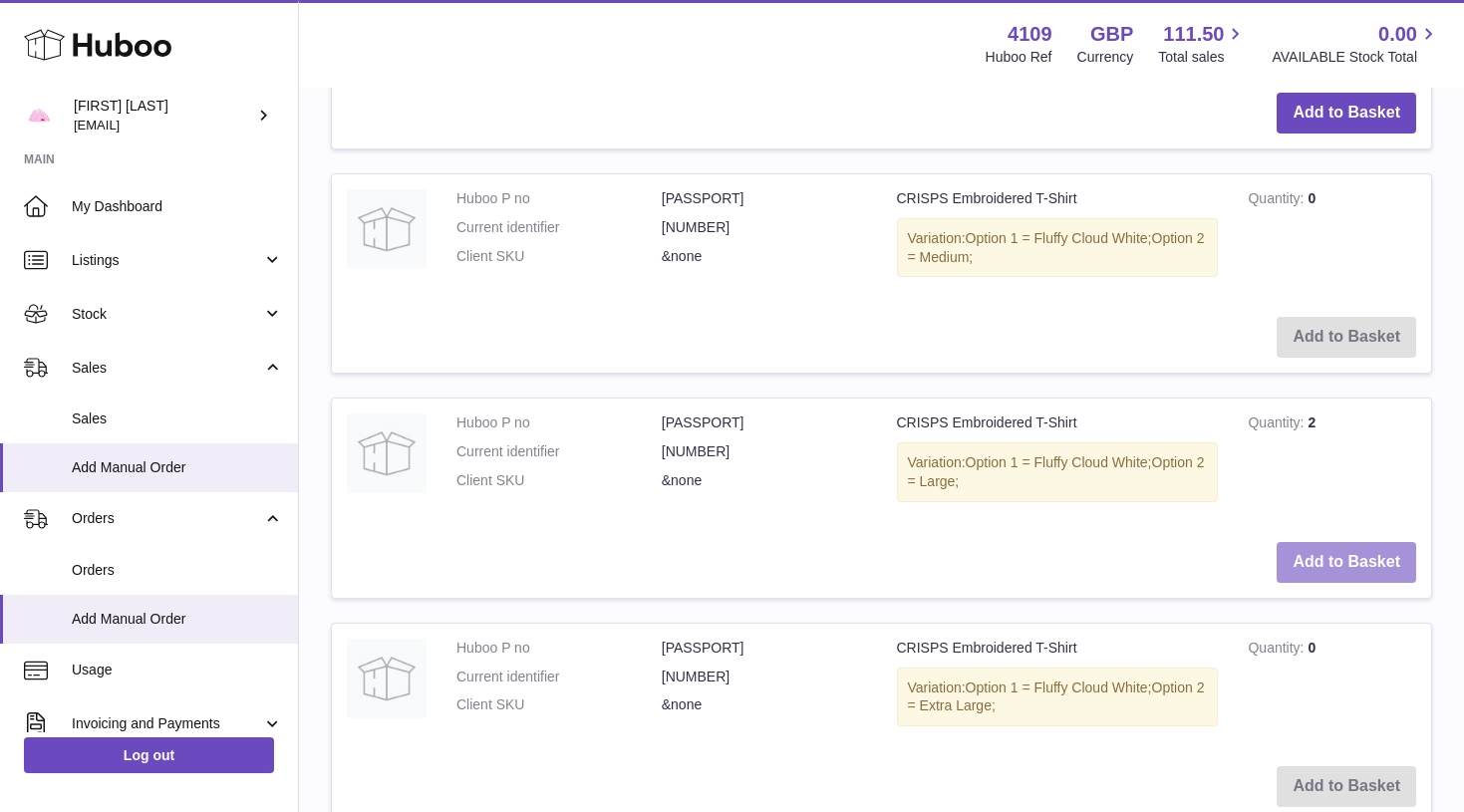 click on "Add to Basket" at bounding box center [1346, 562] 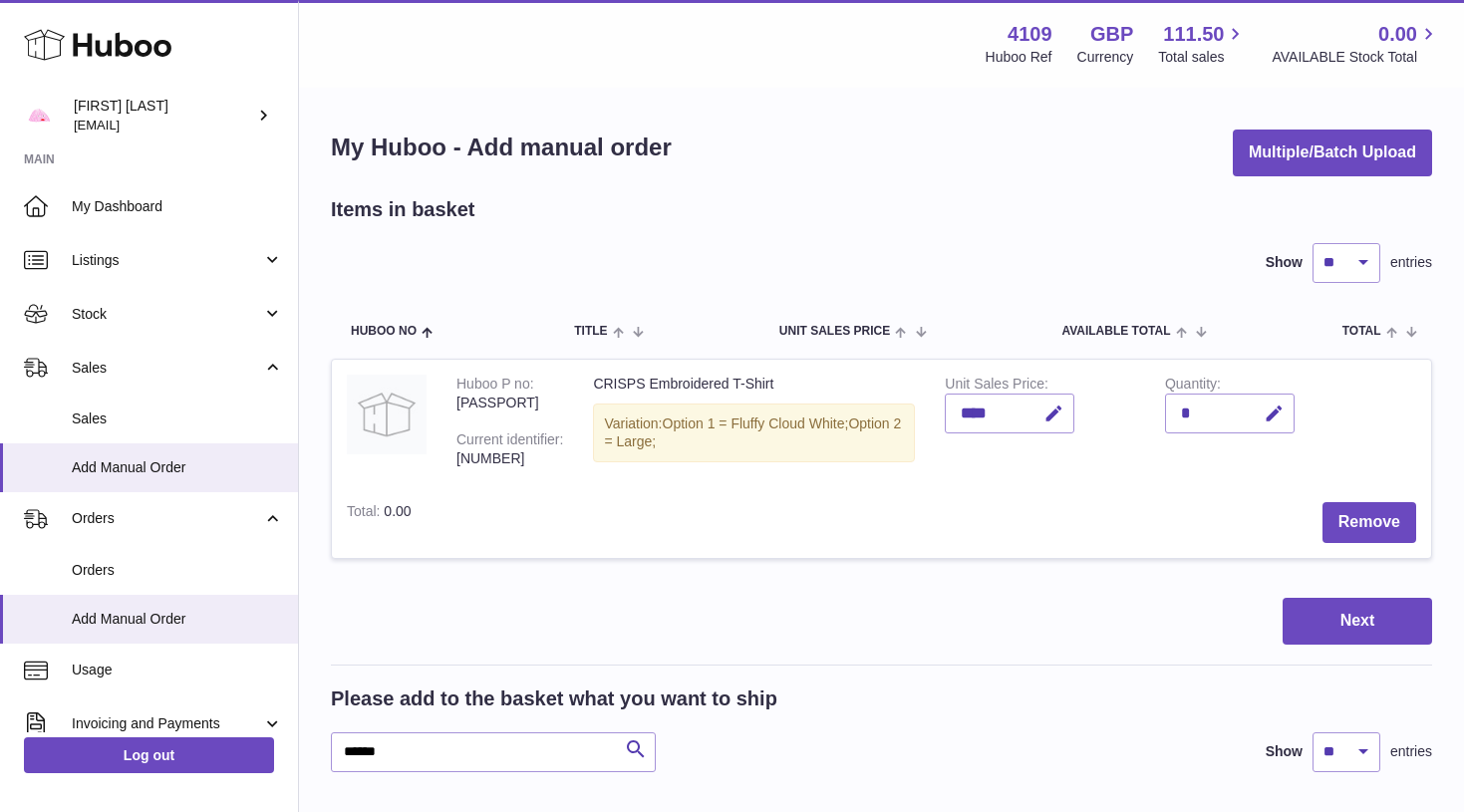 scroll, scrollTop: 0, scrollLeft: 0, axis: both 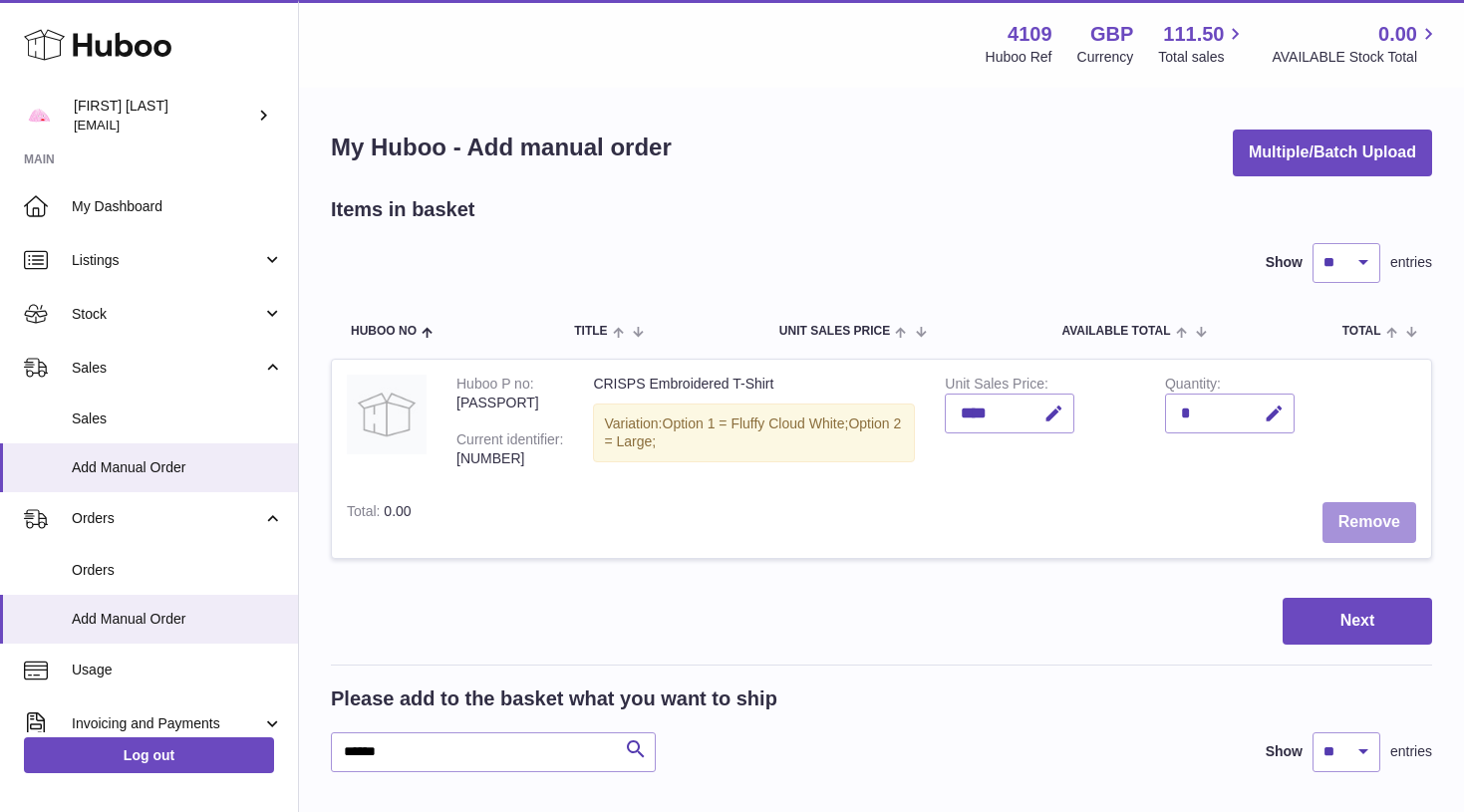 click on "Remove" at bounding box center (1369, 522) 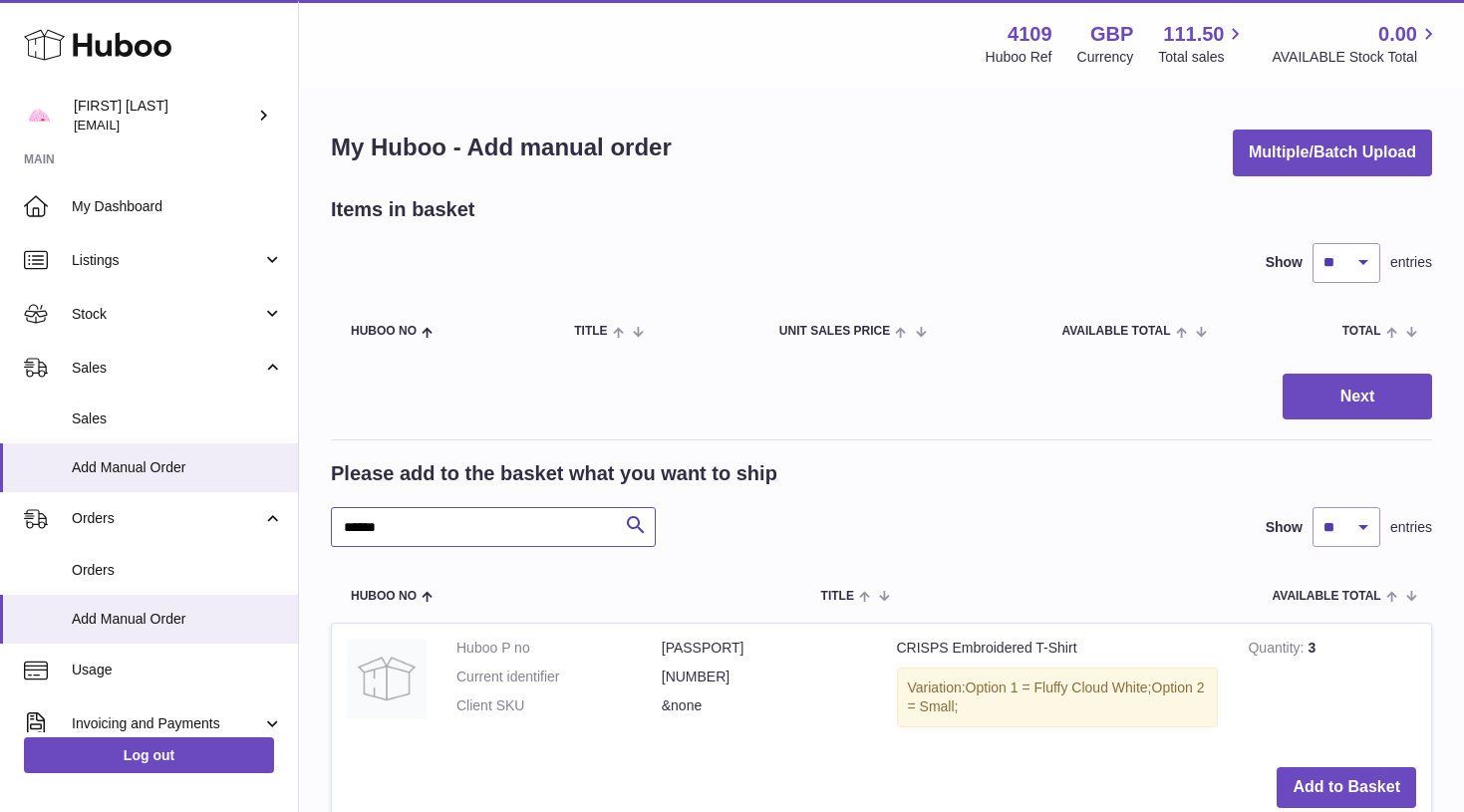 click on "******" at bounding box center (493, 527) 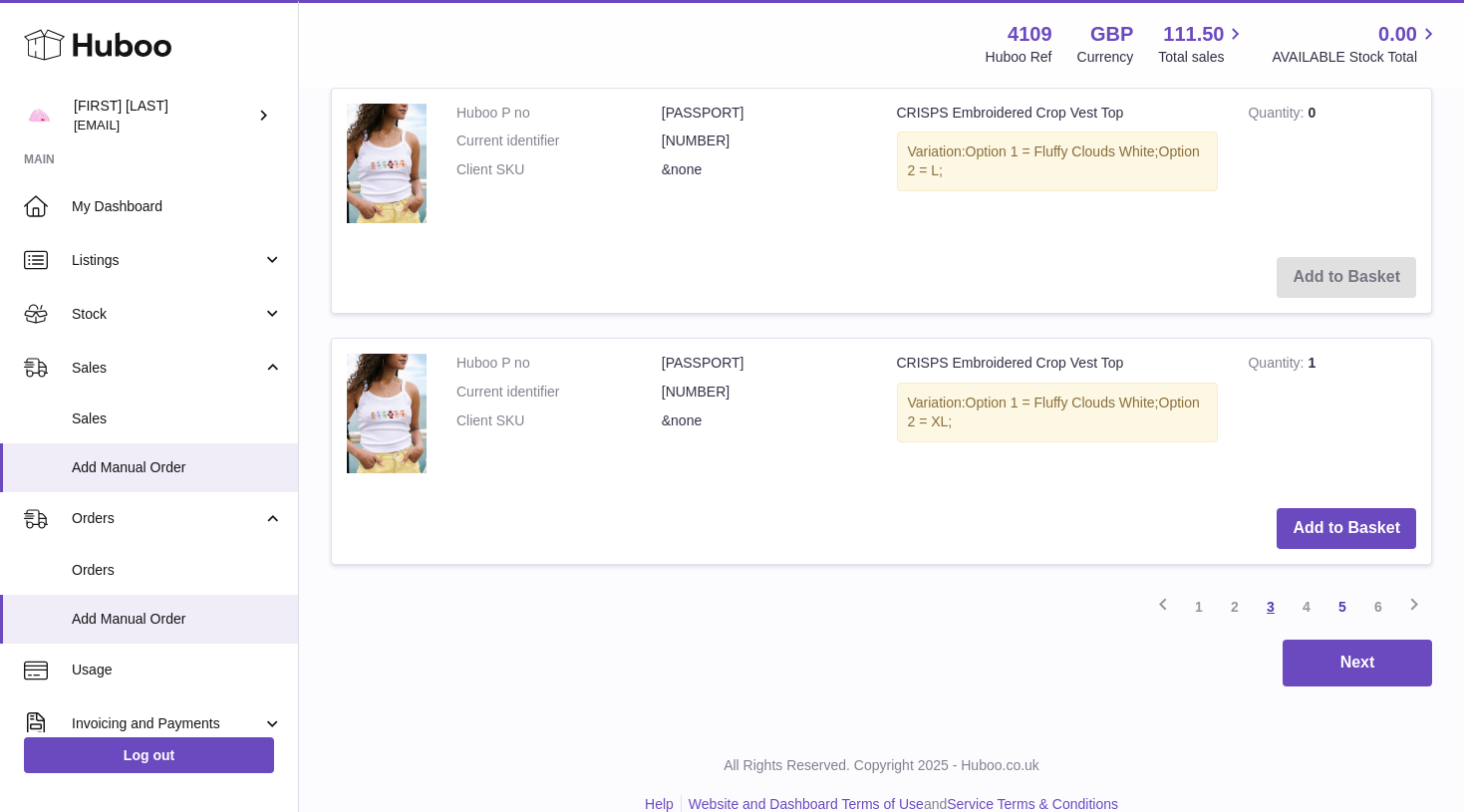 click on "3" at bounding box center [1271, 607] 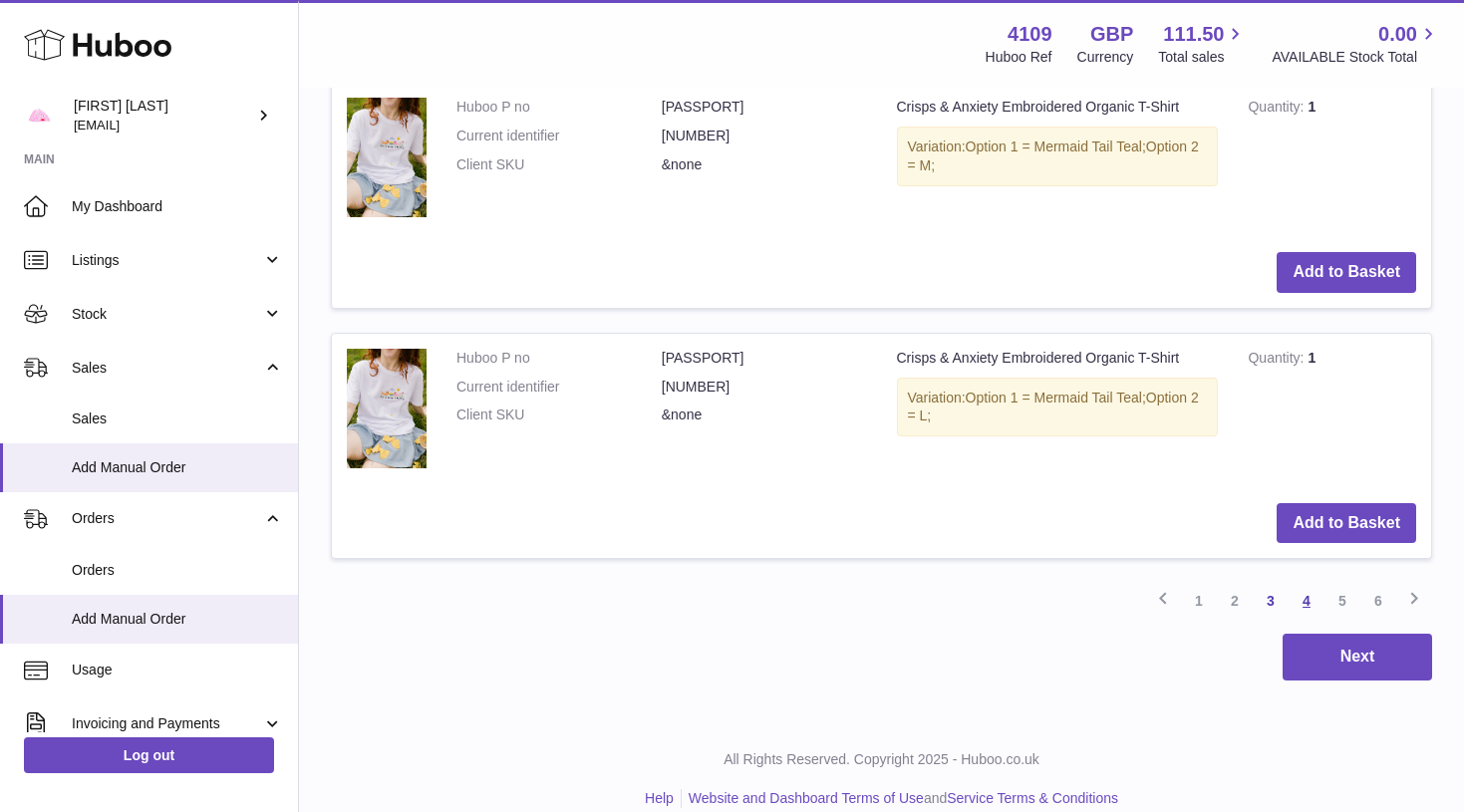 click on "4" at bounding box center (1307, 601) 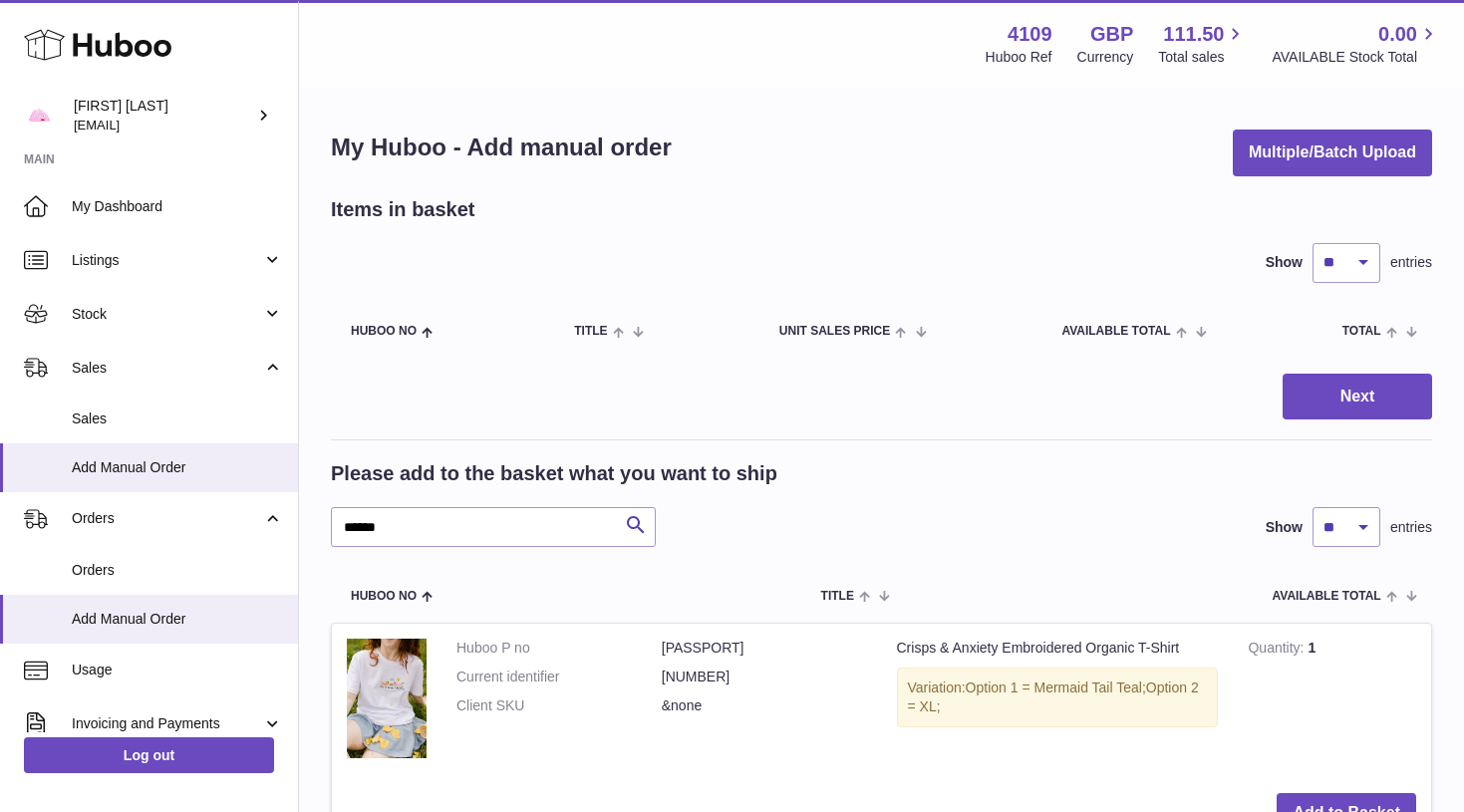 scroll, scrollTop: -1, scrollLeft: 0, axis: vertical 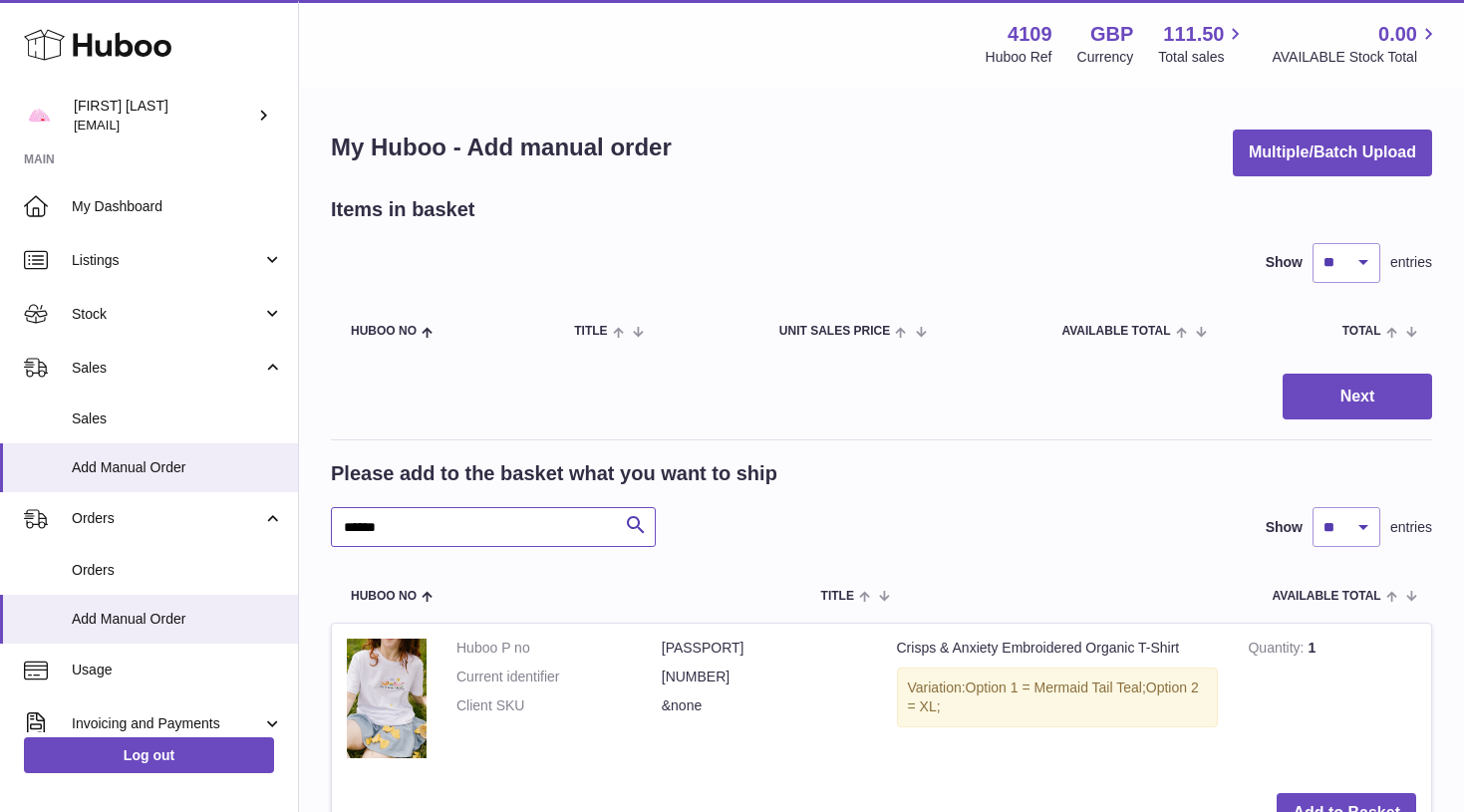 click on "******" at bounding box center [493, 527] 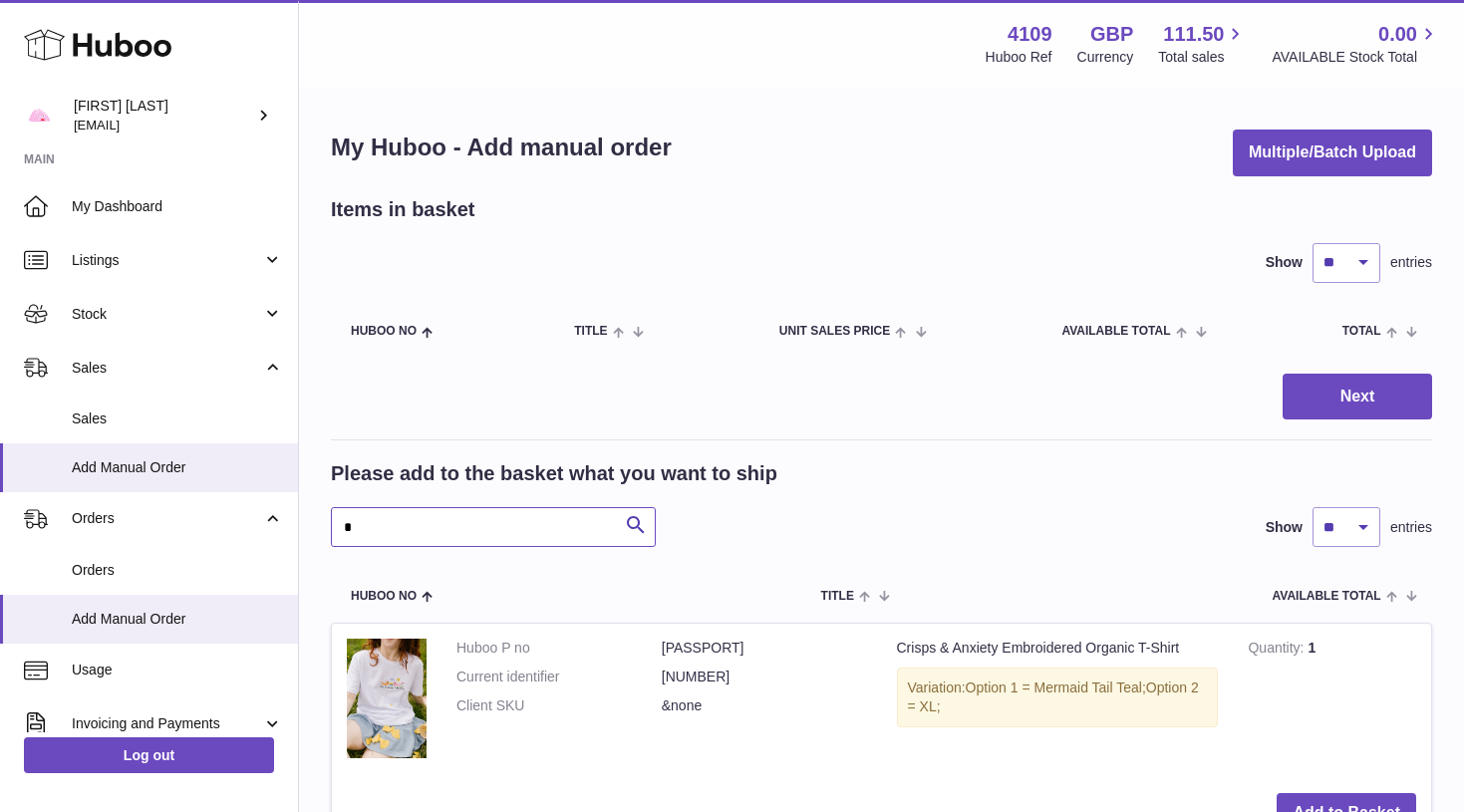click on "*" at bounding box center (493, 527) 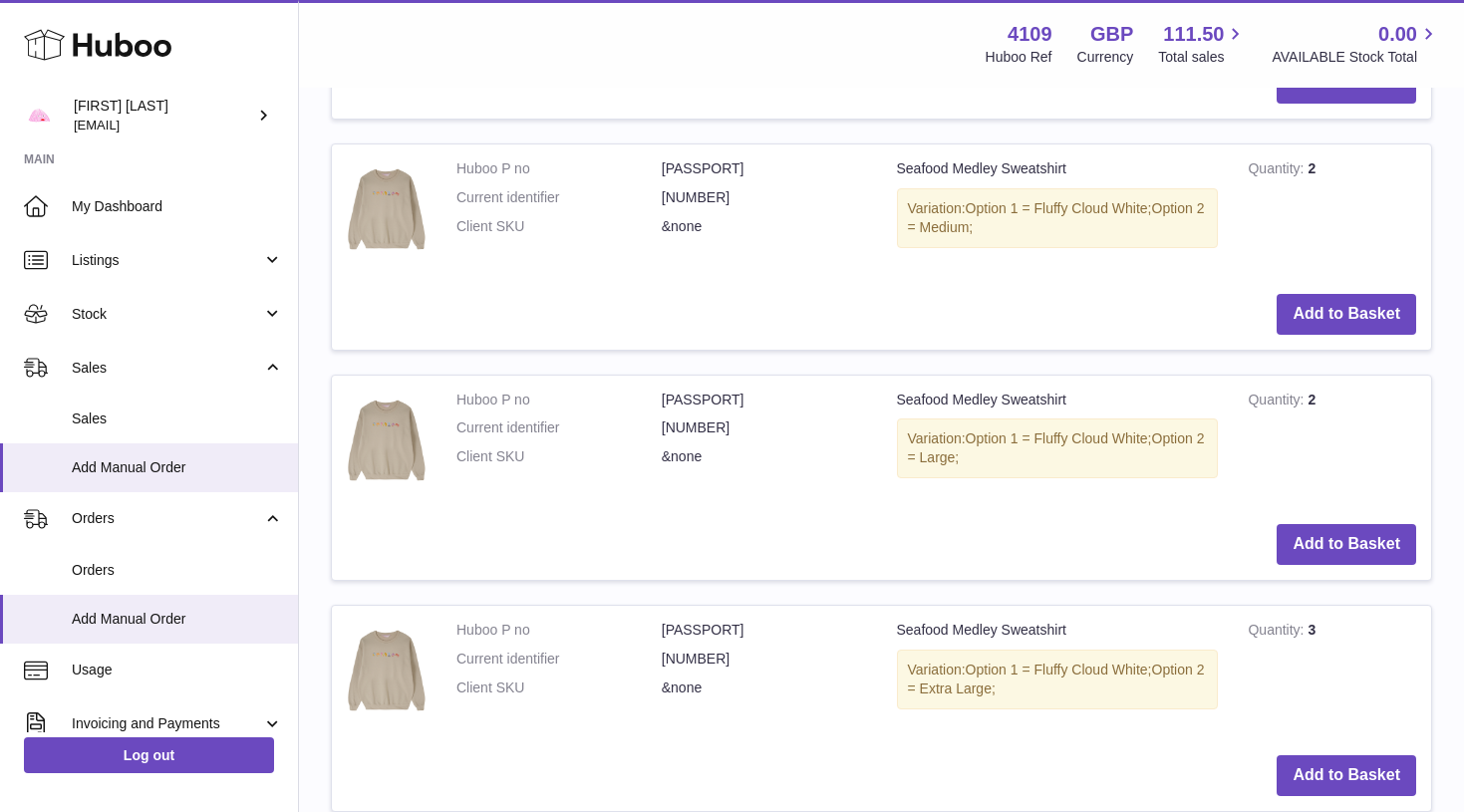 scroll, scrollTop: 996, scrollLeft: 0, axis: vertical 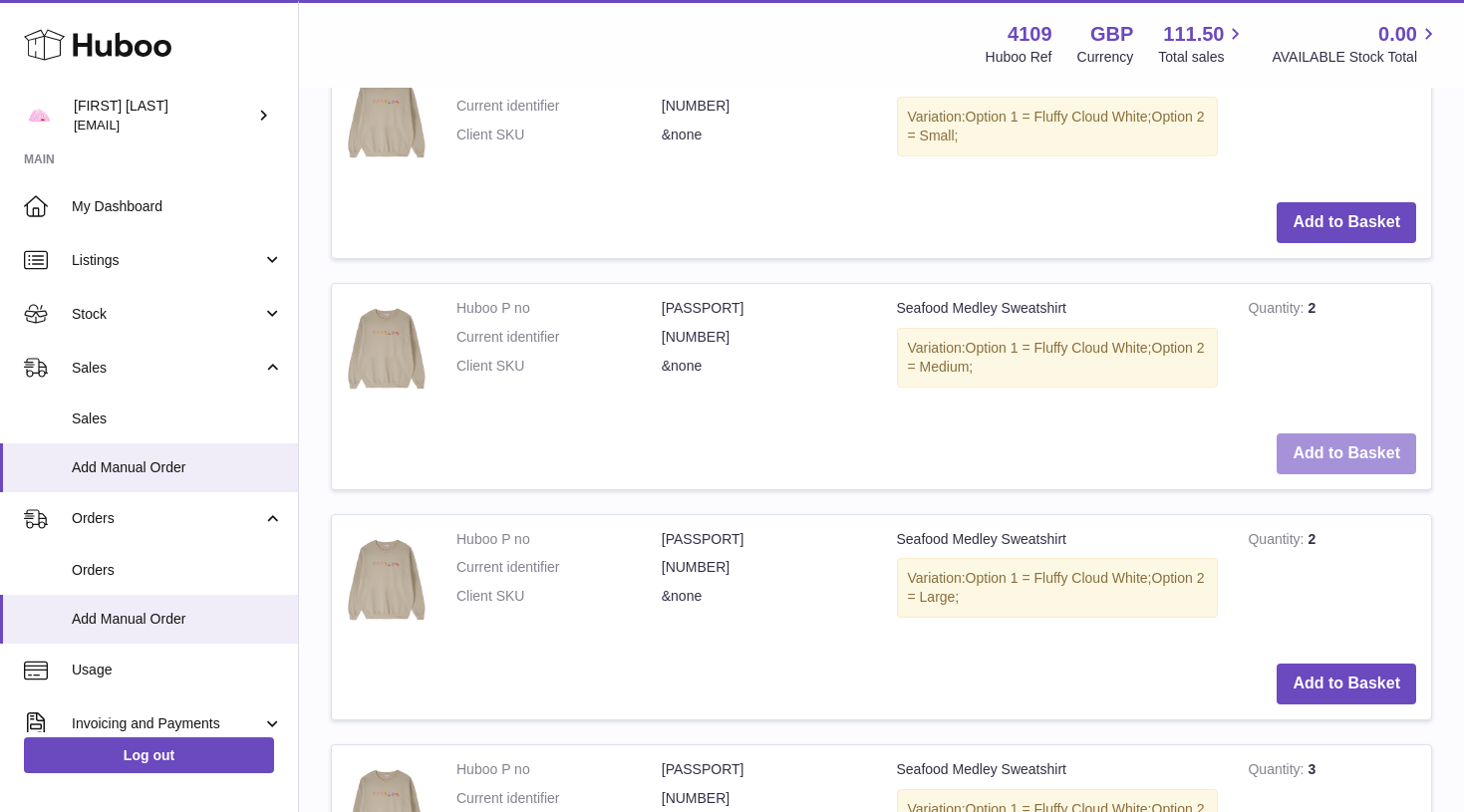 click on "Add to Basket" at bounding box center (1346, 453) 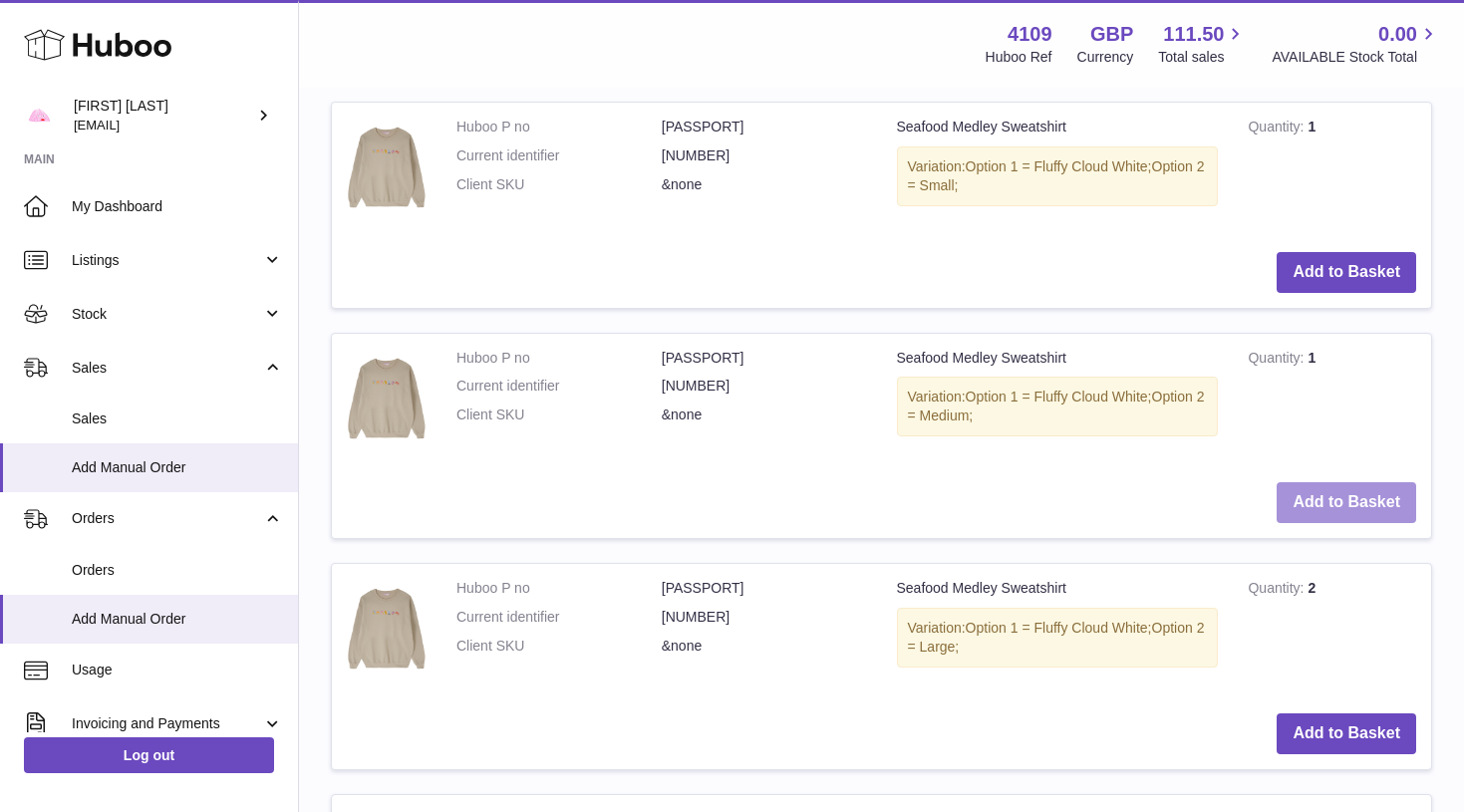 scroll, scrollTop: 1205, scrollLeft: 0, axis: vertical 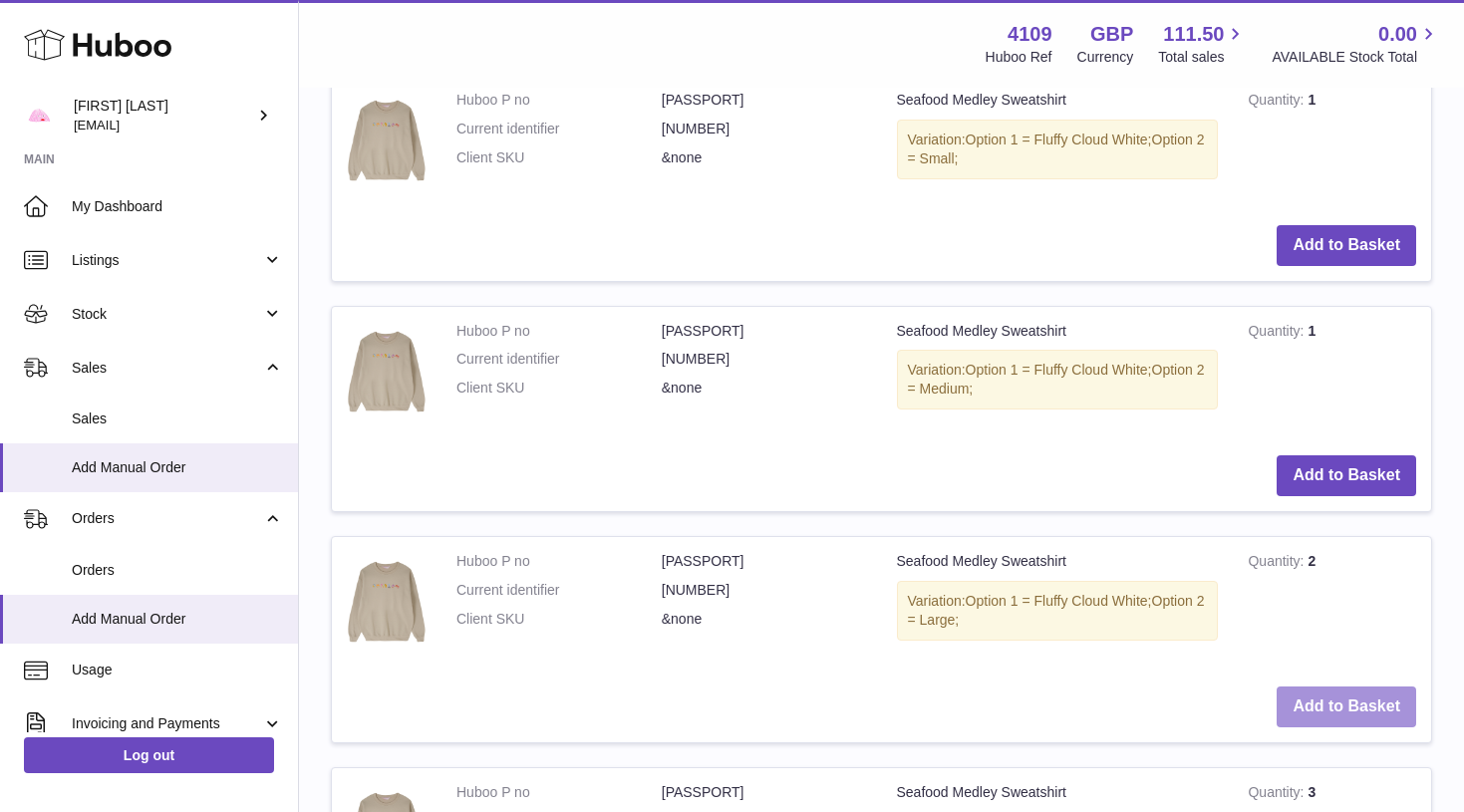 click on "Add to Basket" at bounding box center (1346, 706) 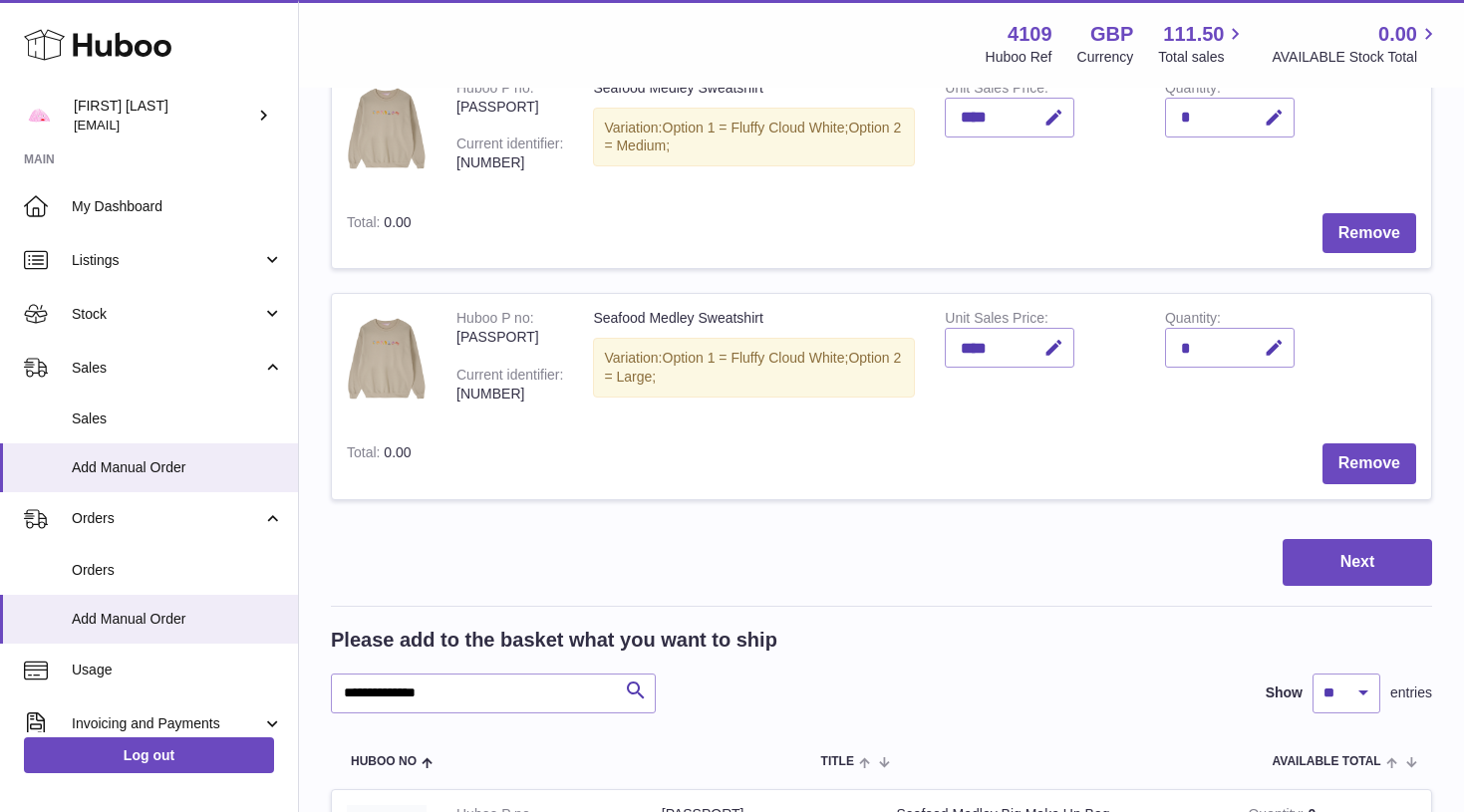 scroll, scrollTop: 314, scrollLeft: 0, axis: vertical 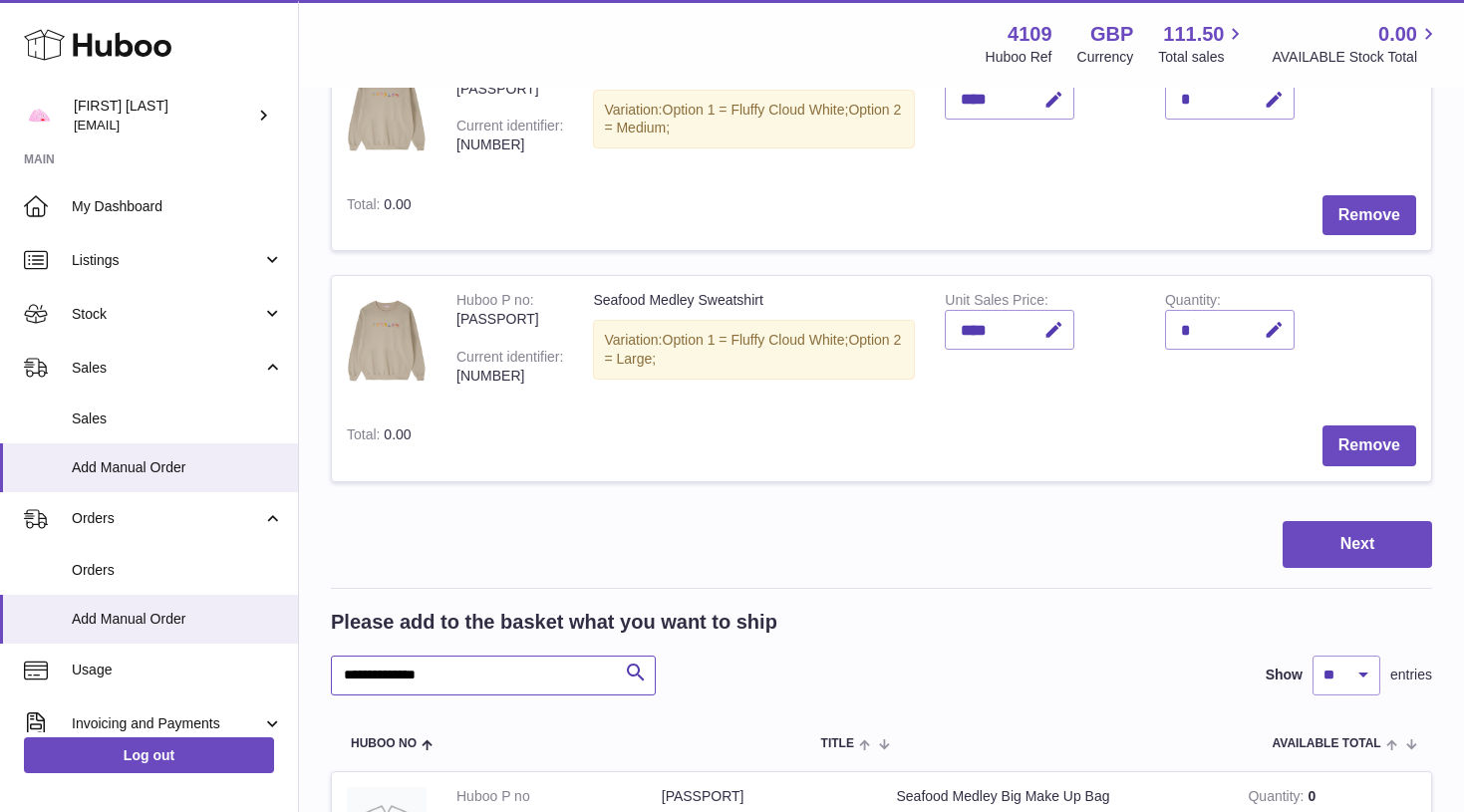 click on "**********" at bounding box center [493, 676] 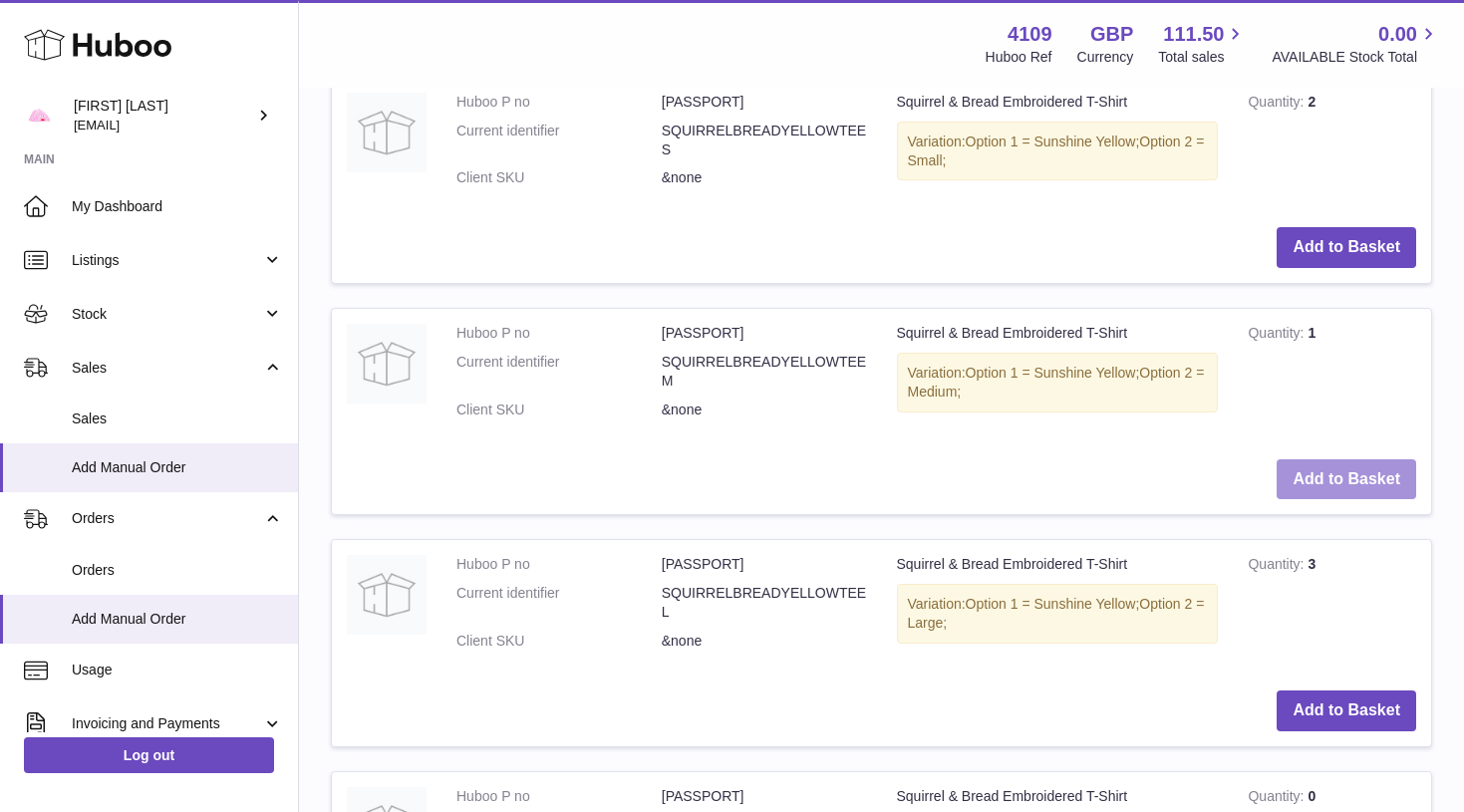 scroll, scrollTop: 1763, scrollLeft: 0, axis: vertical 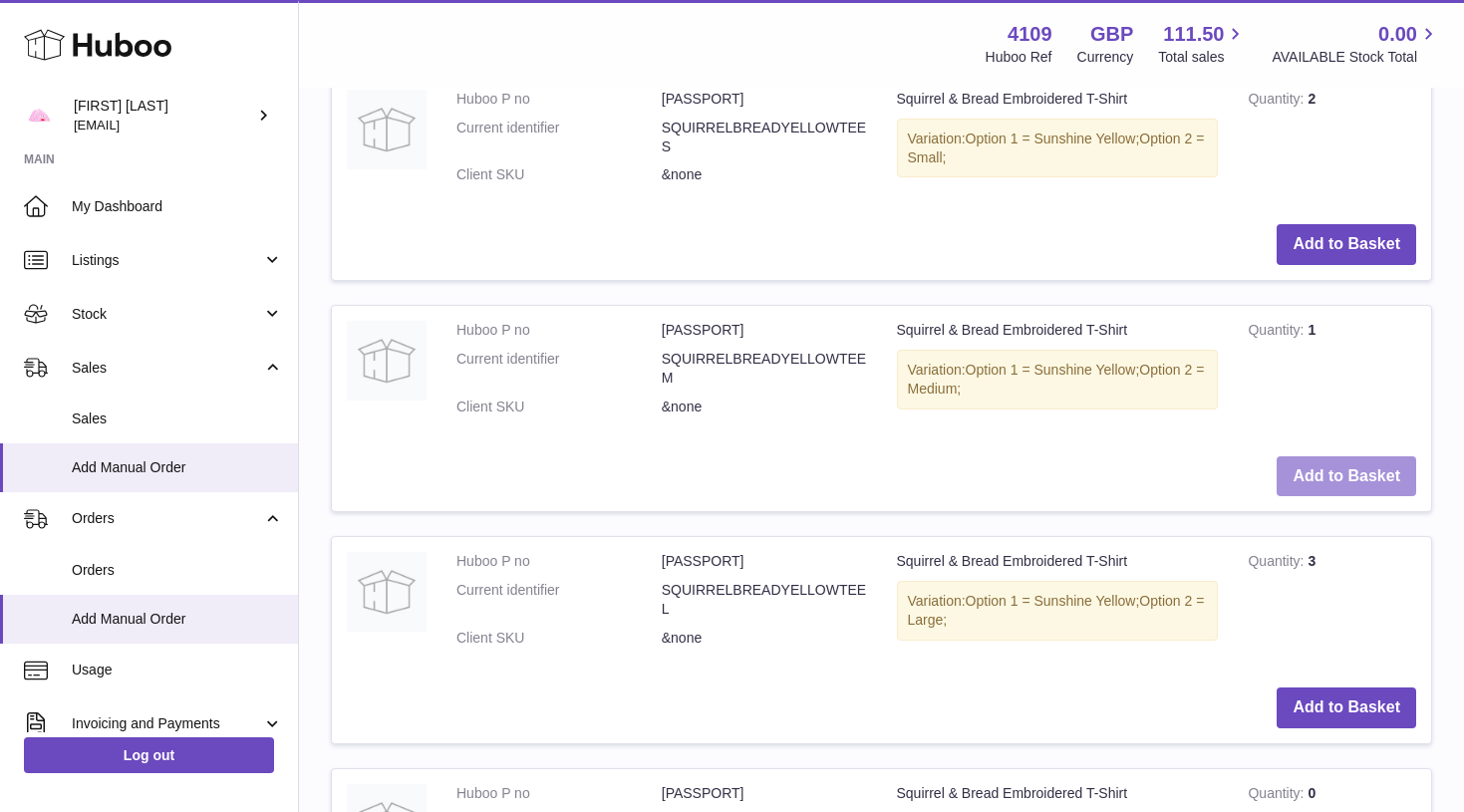 click on "Add to Basket" at bounding box center (1346, 476) 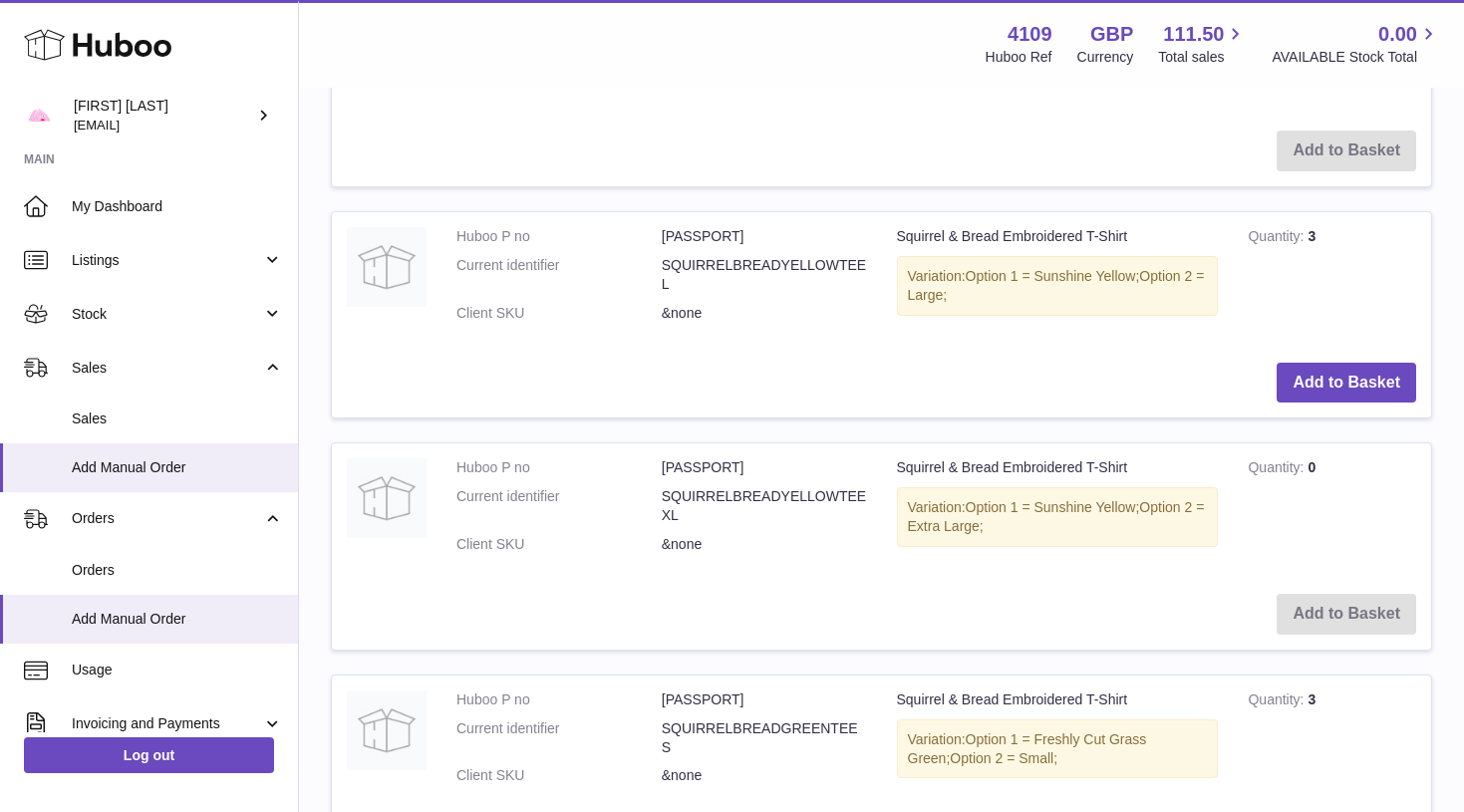 scroll, scrollTop: 2334, scrollLeft: 0, axis: vertical 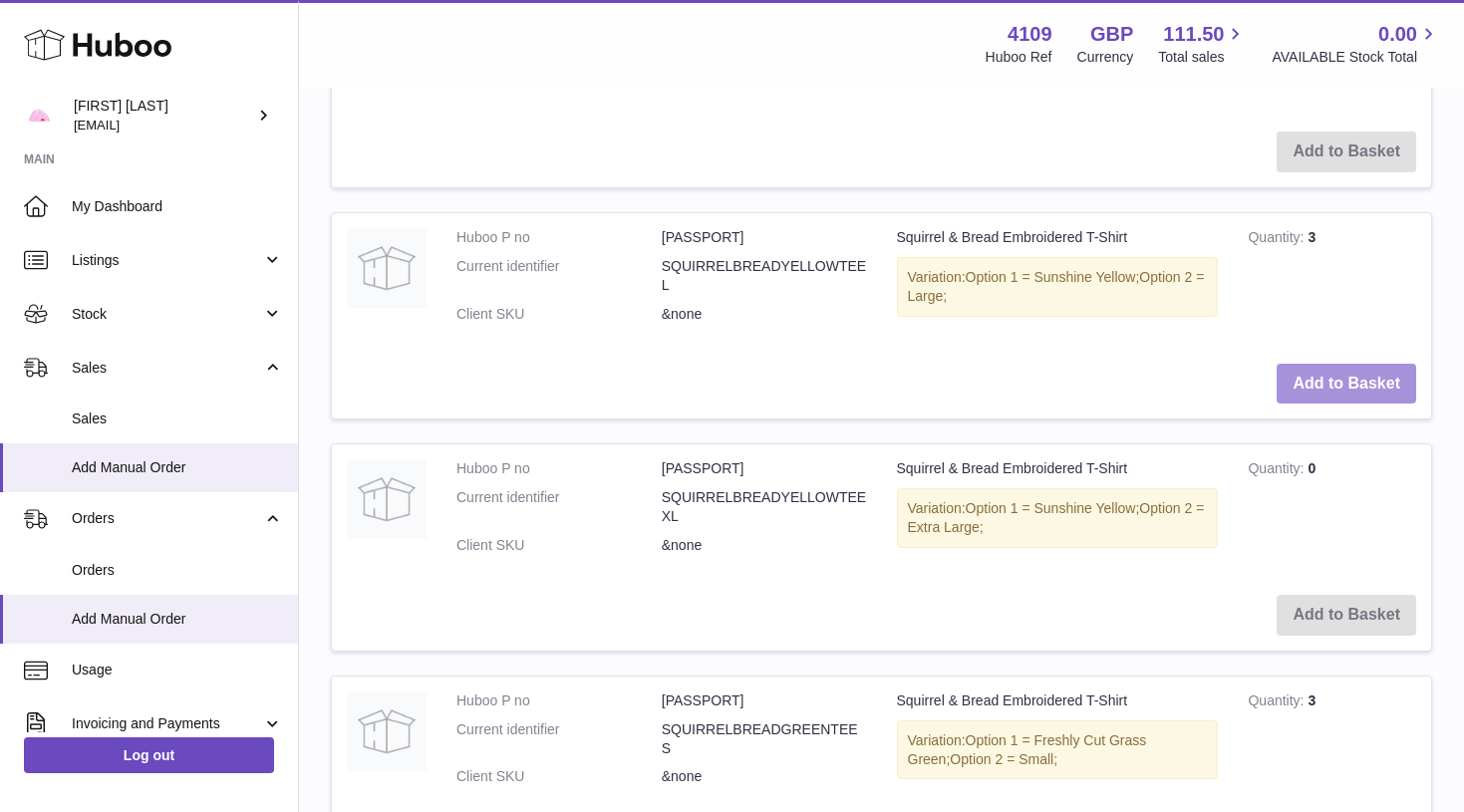 click on "Add to Basket" at bounding box center [1346, 384] 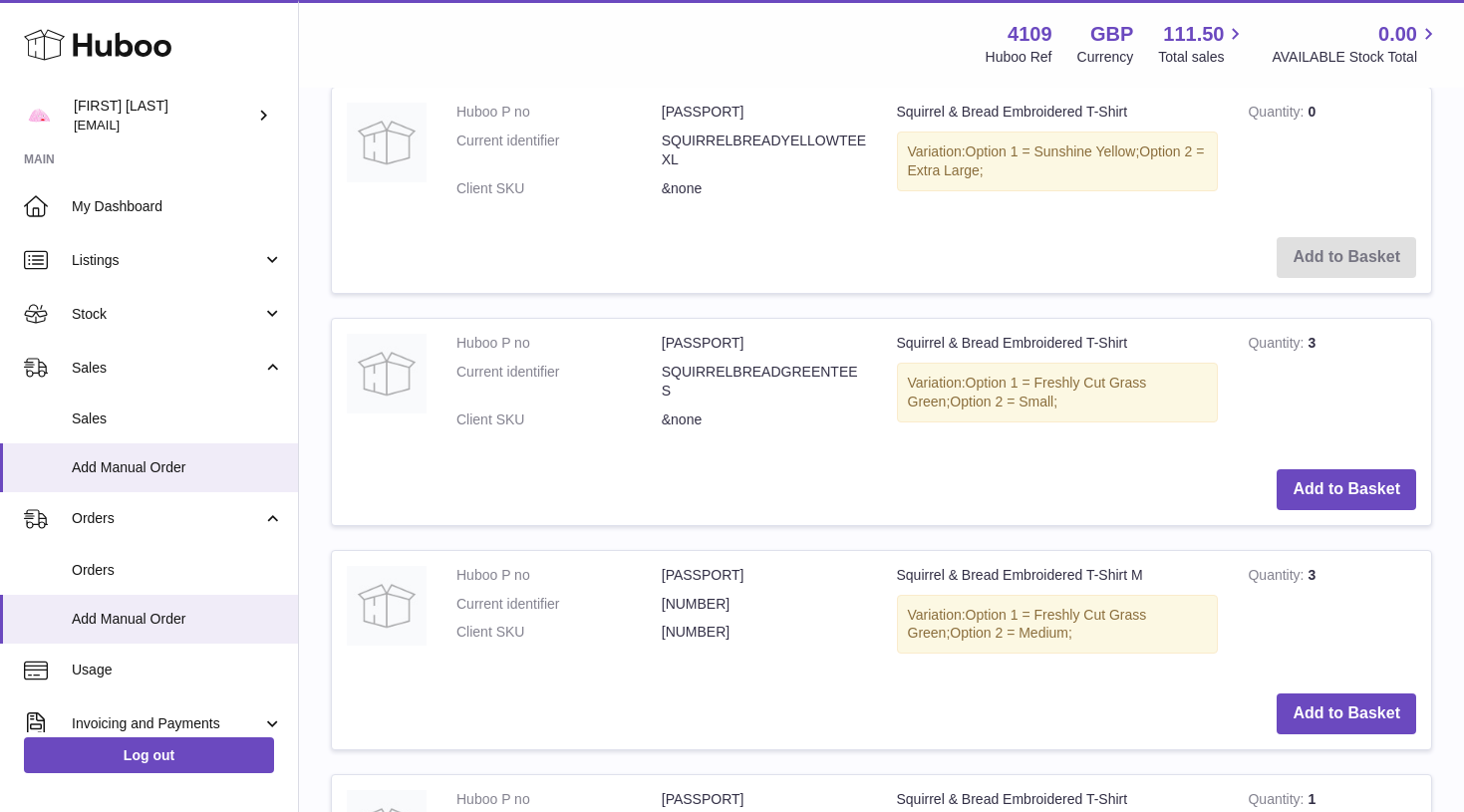 scroll, scrollTop: 2945, scrollLeft: 0, axis: vertical 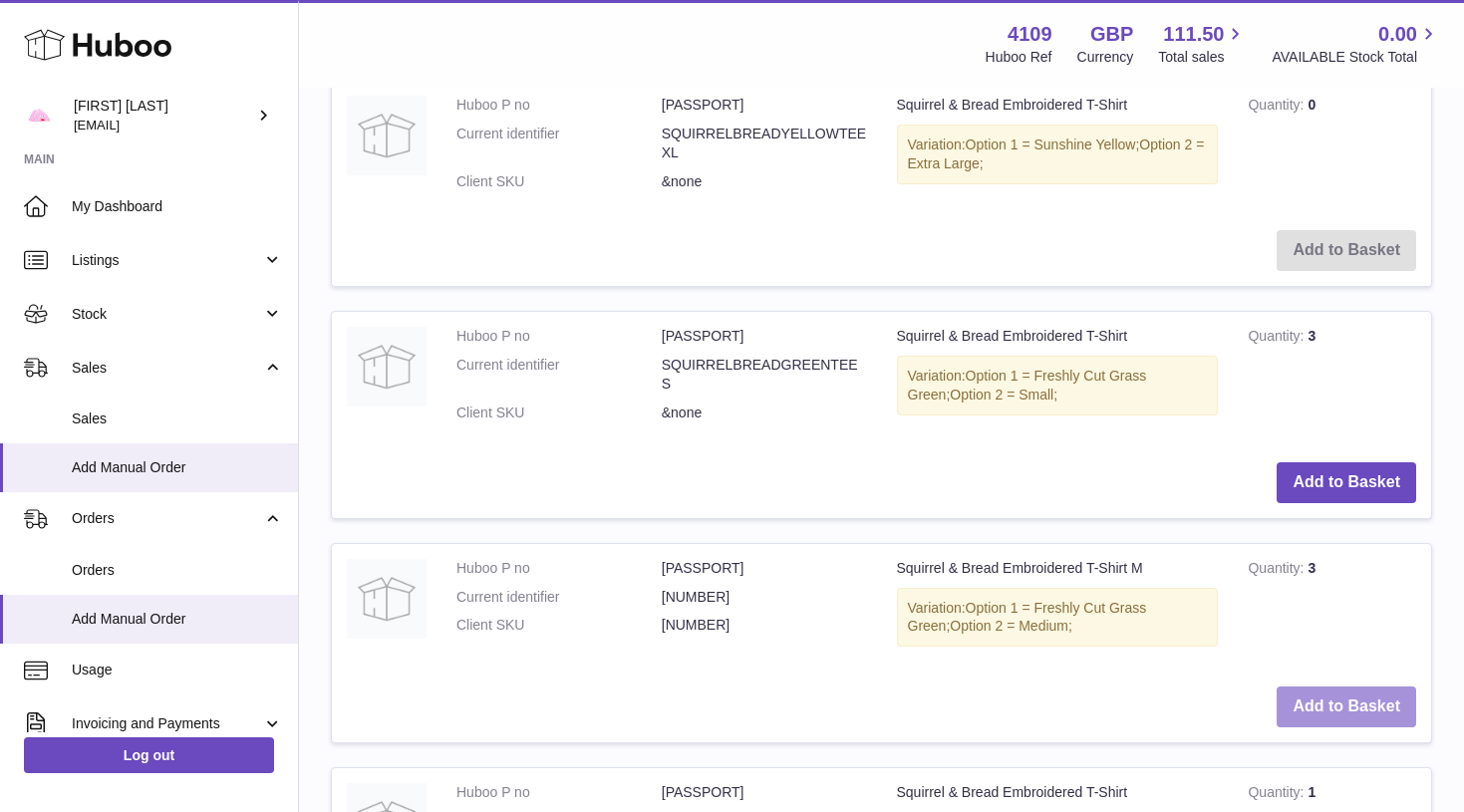 click on "Add to Basket" at bounding box center [1346, 706] 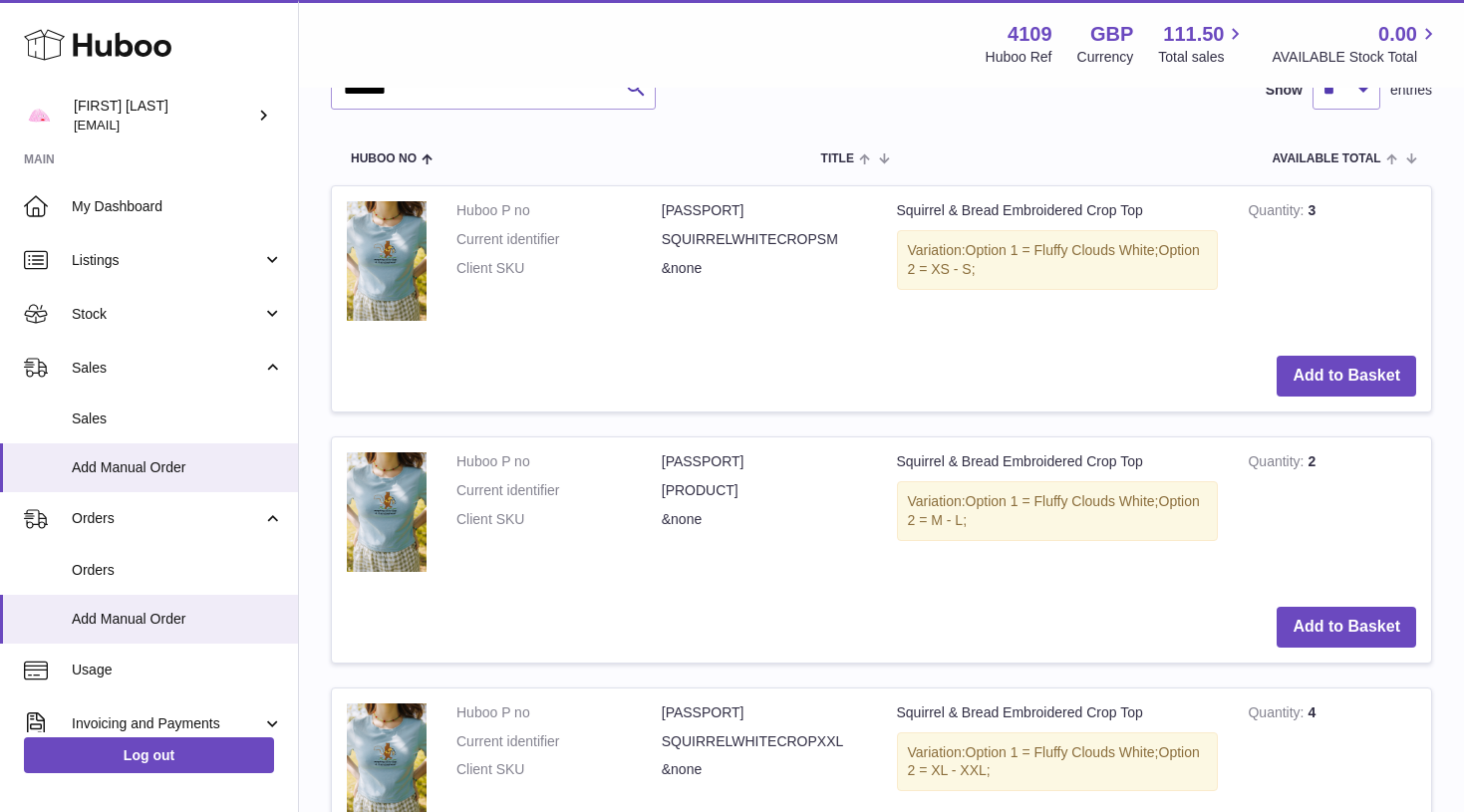 scroll, scrollTop: 1342, scrollLeft: 0, axis: vertical 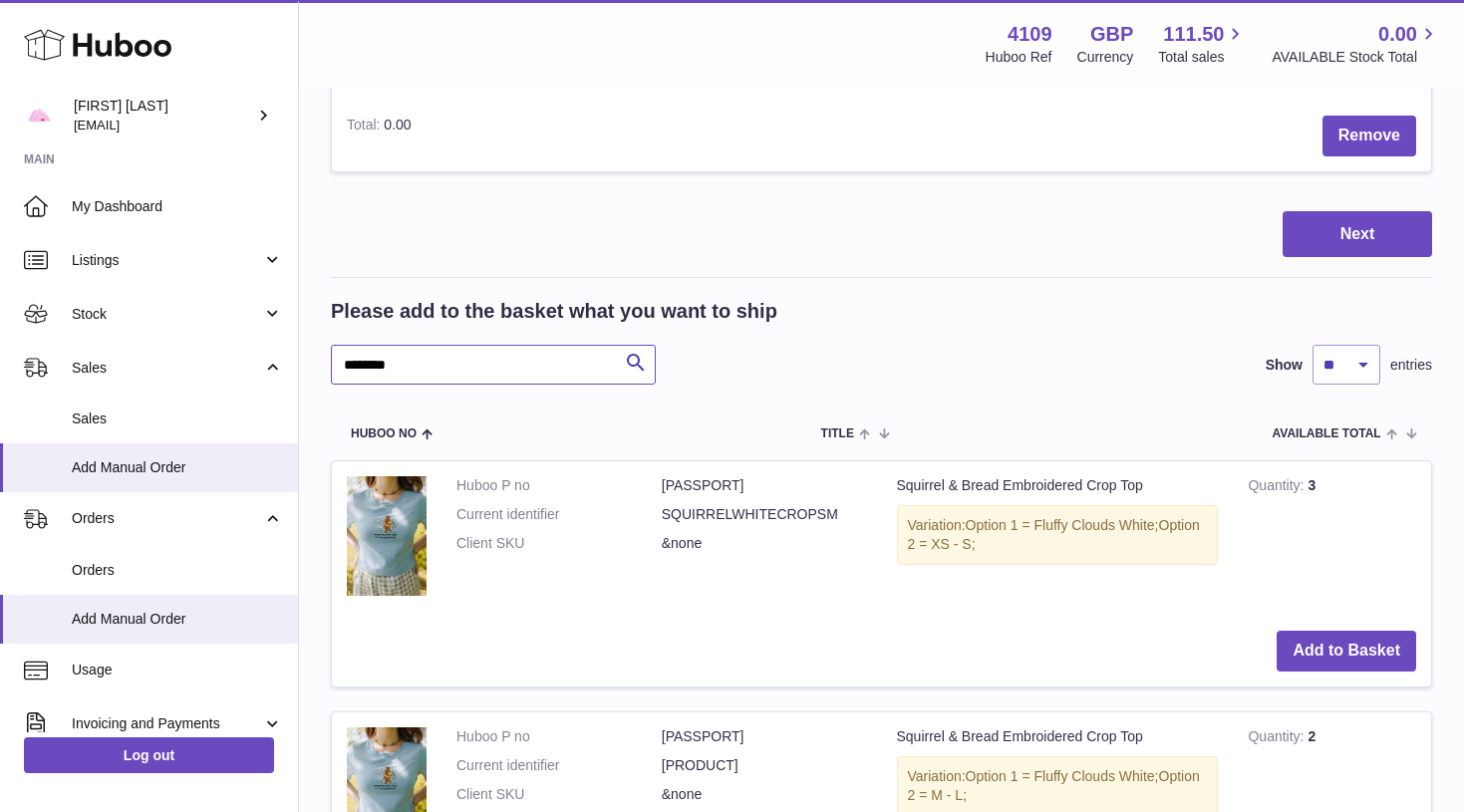 click on "********" at bounding box center (493, 365) 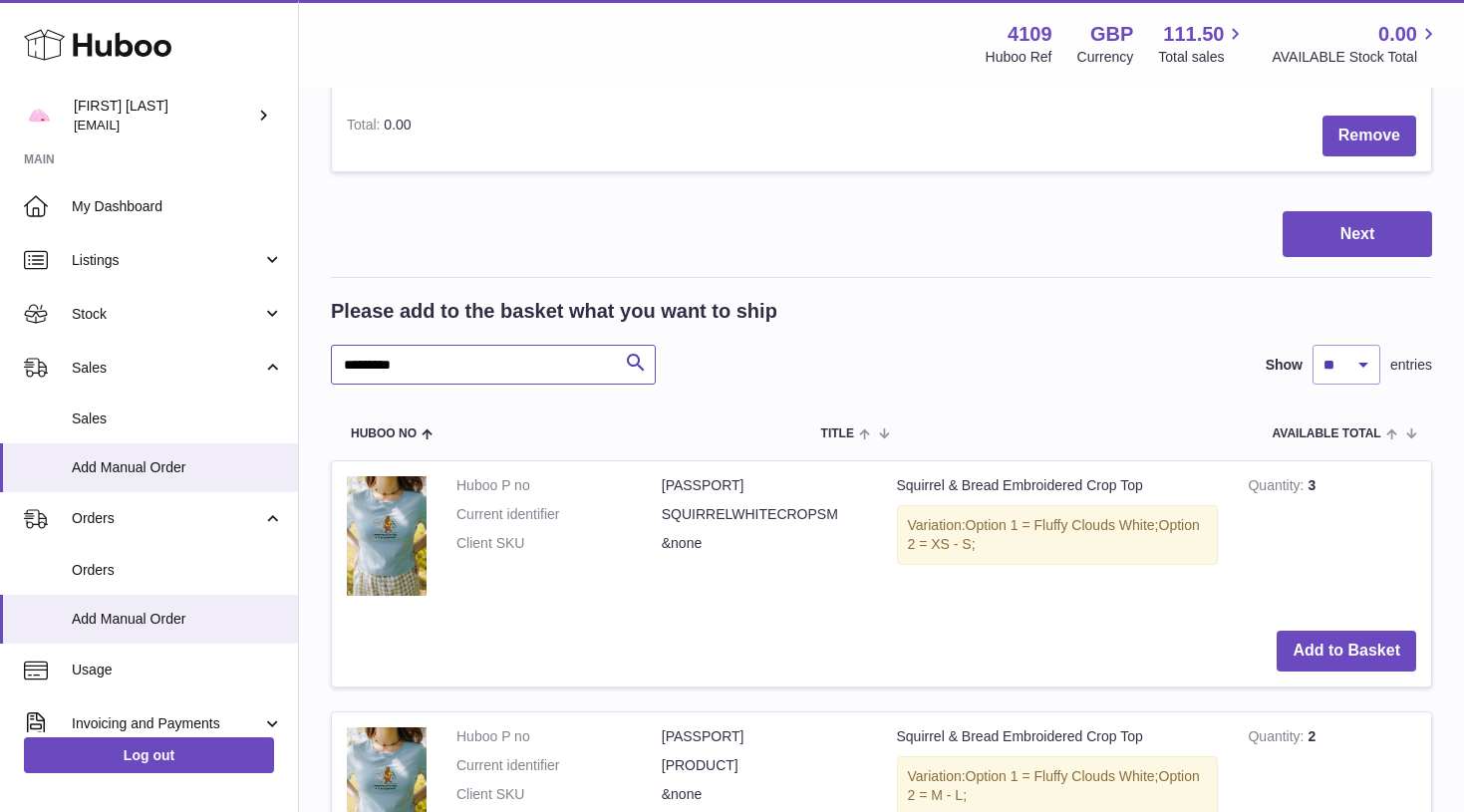 type on "********" 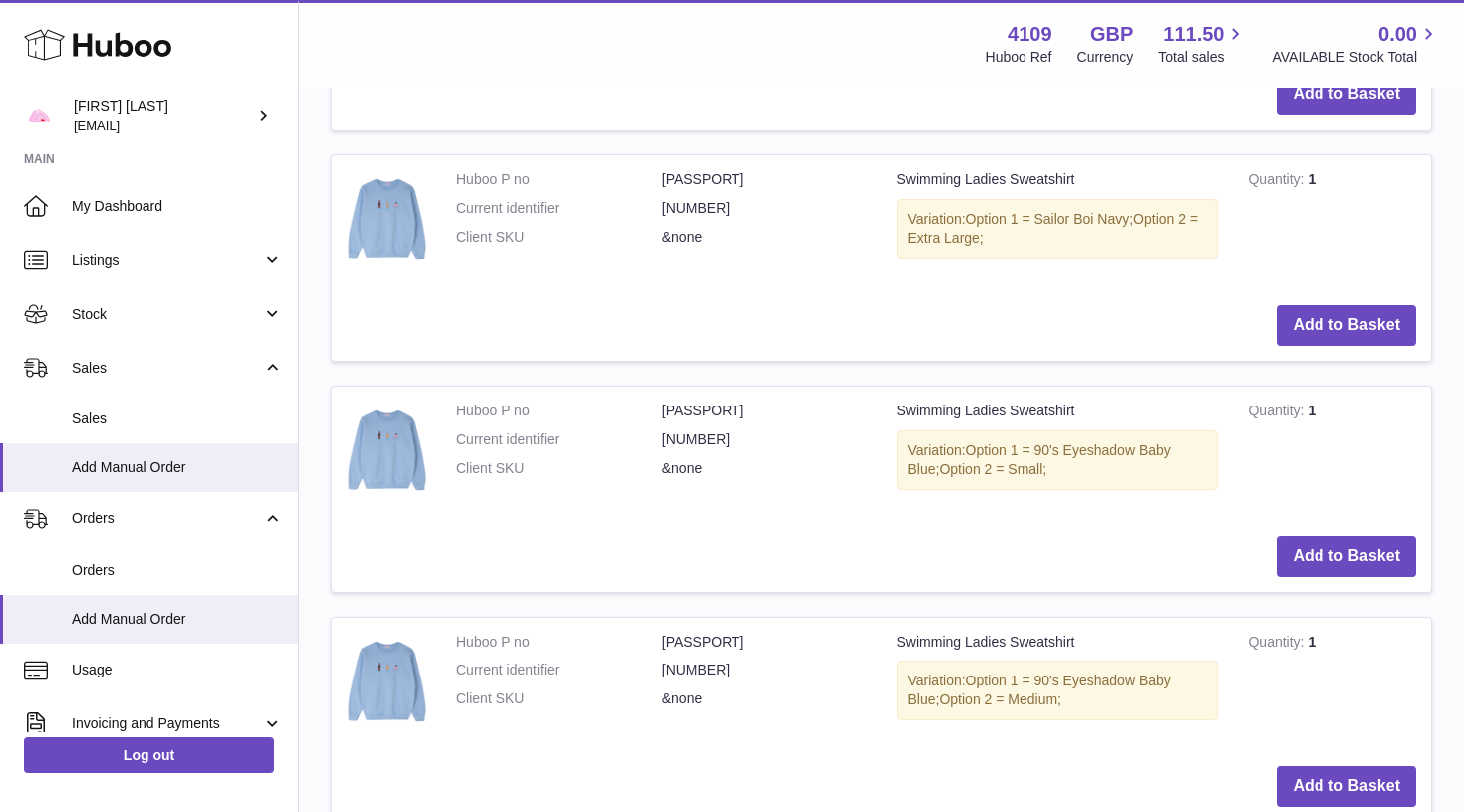 scroll, scrollTop: 3009, scrollLeft: 0, axis: vertical 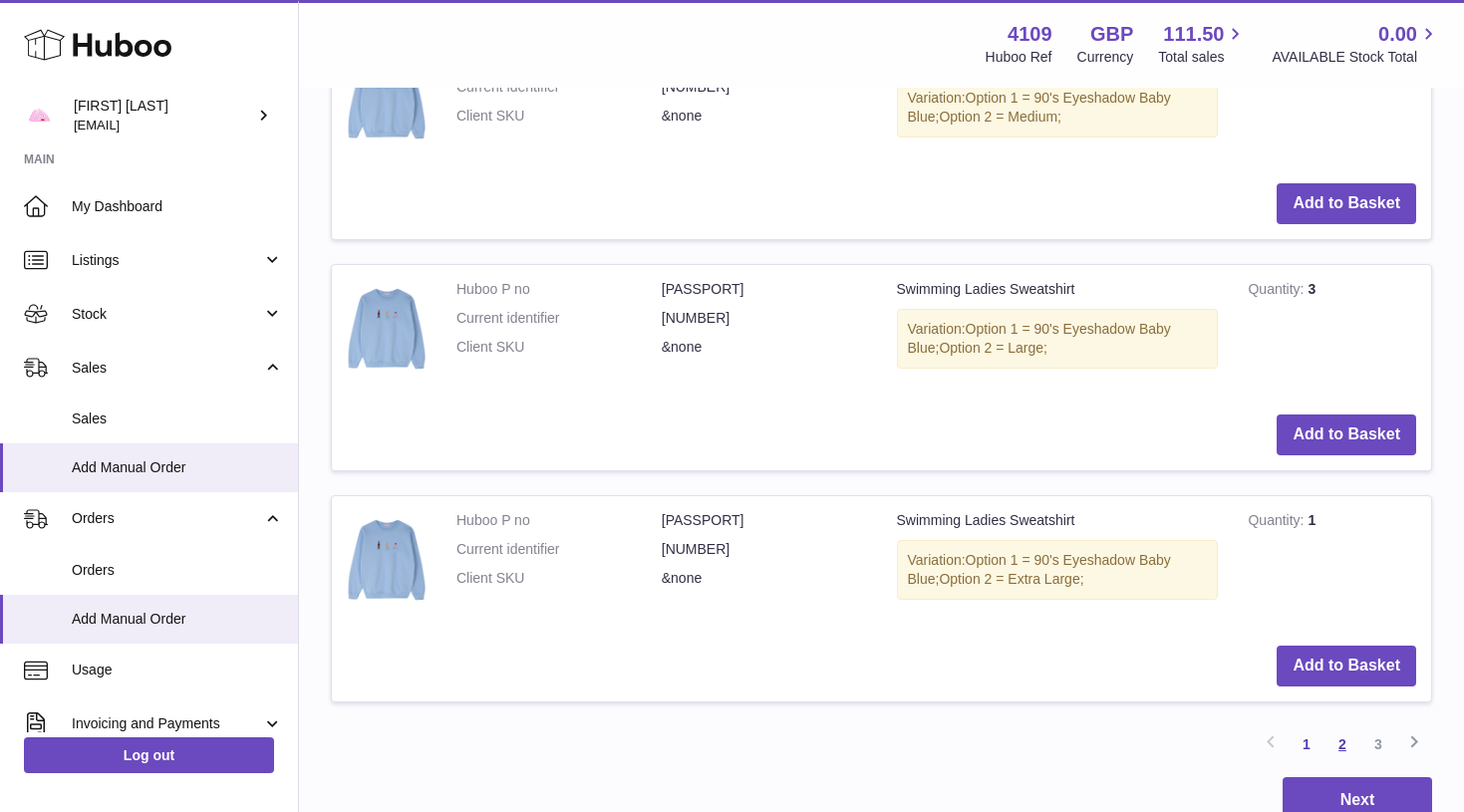 click on "2" at bounding box center (1342, 744) 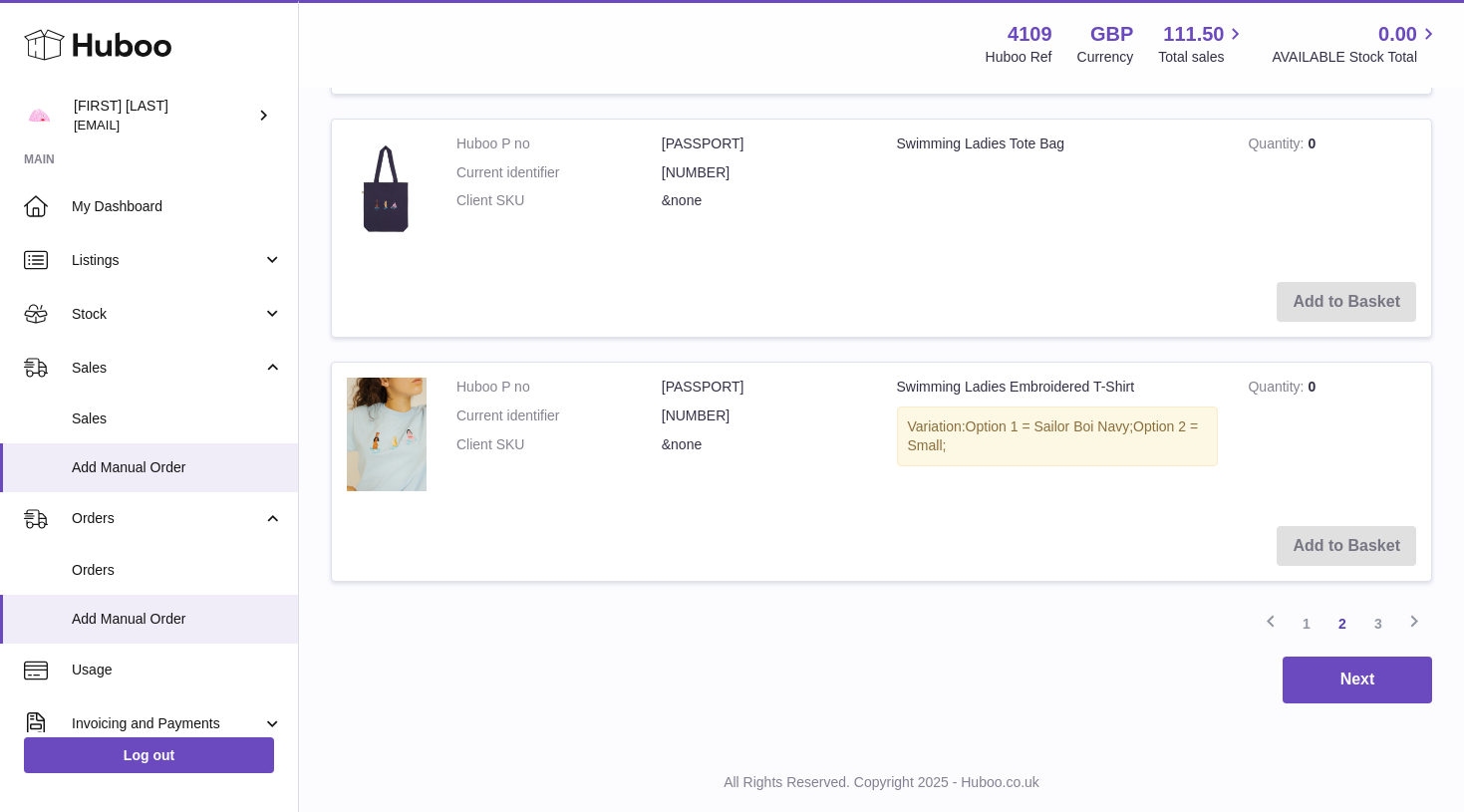 scroll, scrollTop: 3530, scrollLeft: 0, axis: vertical 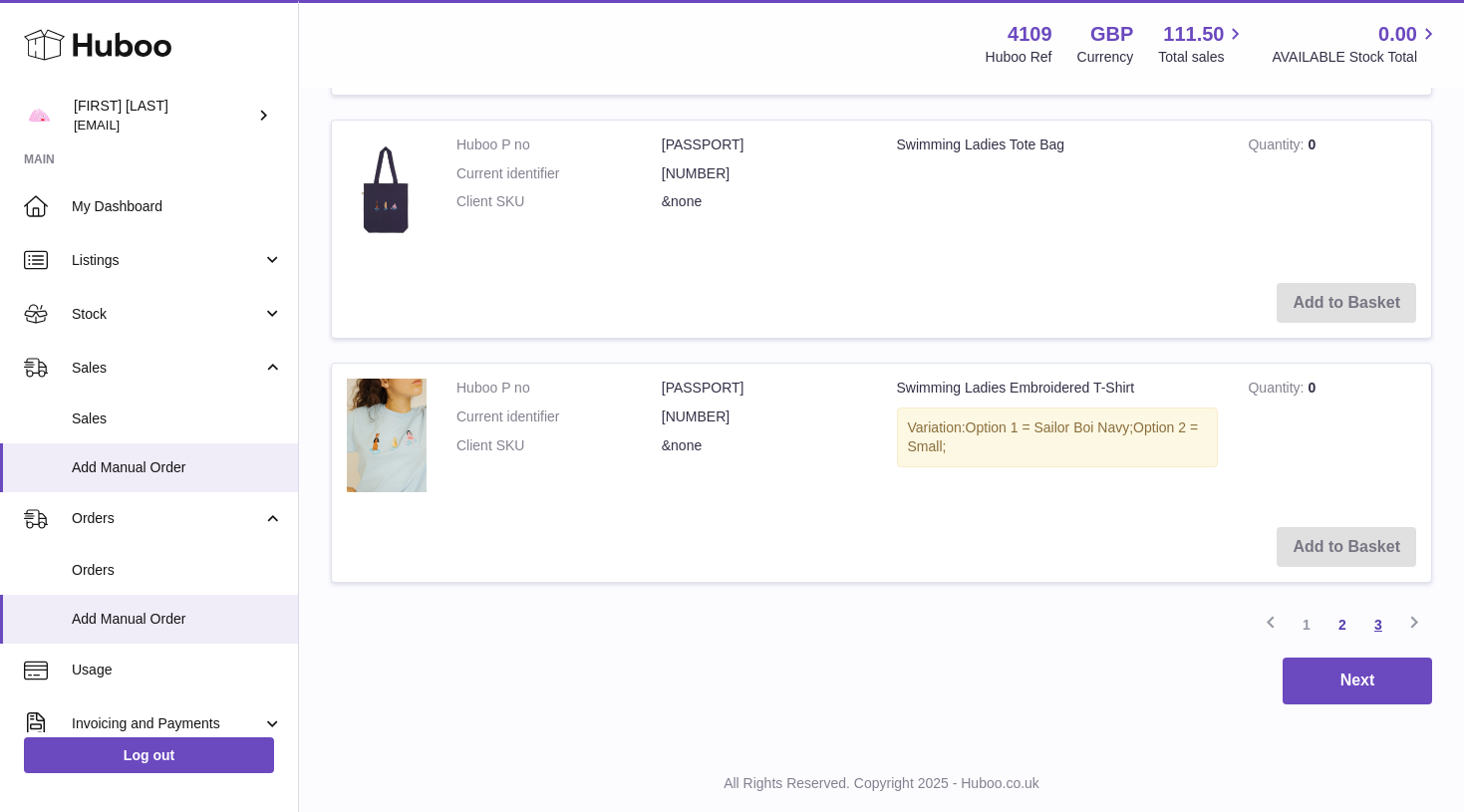click on "3" at bounding box center (1378, 625) 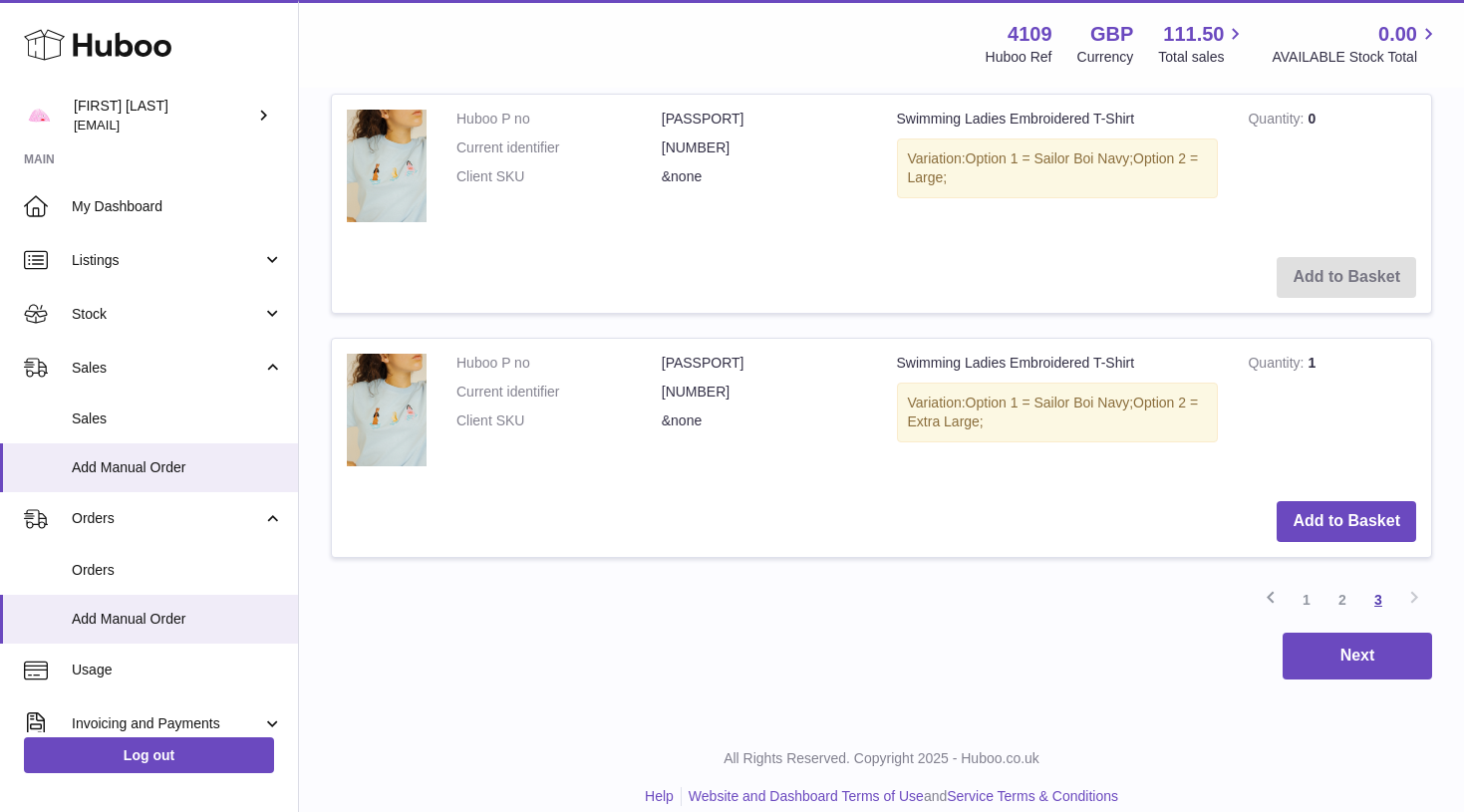 scroll, scrollTop: 1952, scrollLeft: 0, axis: vertical 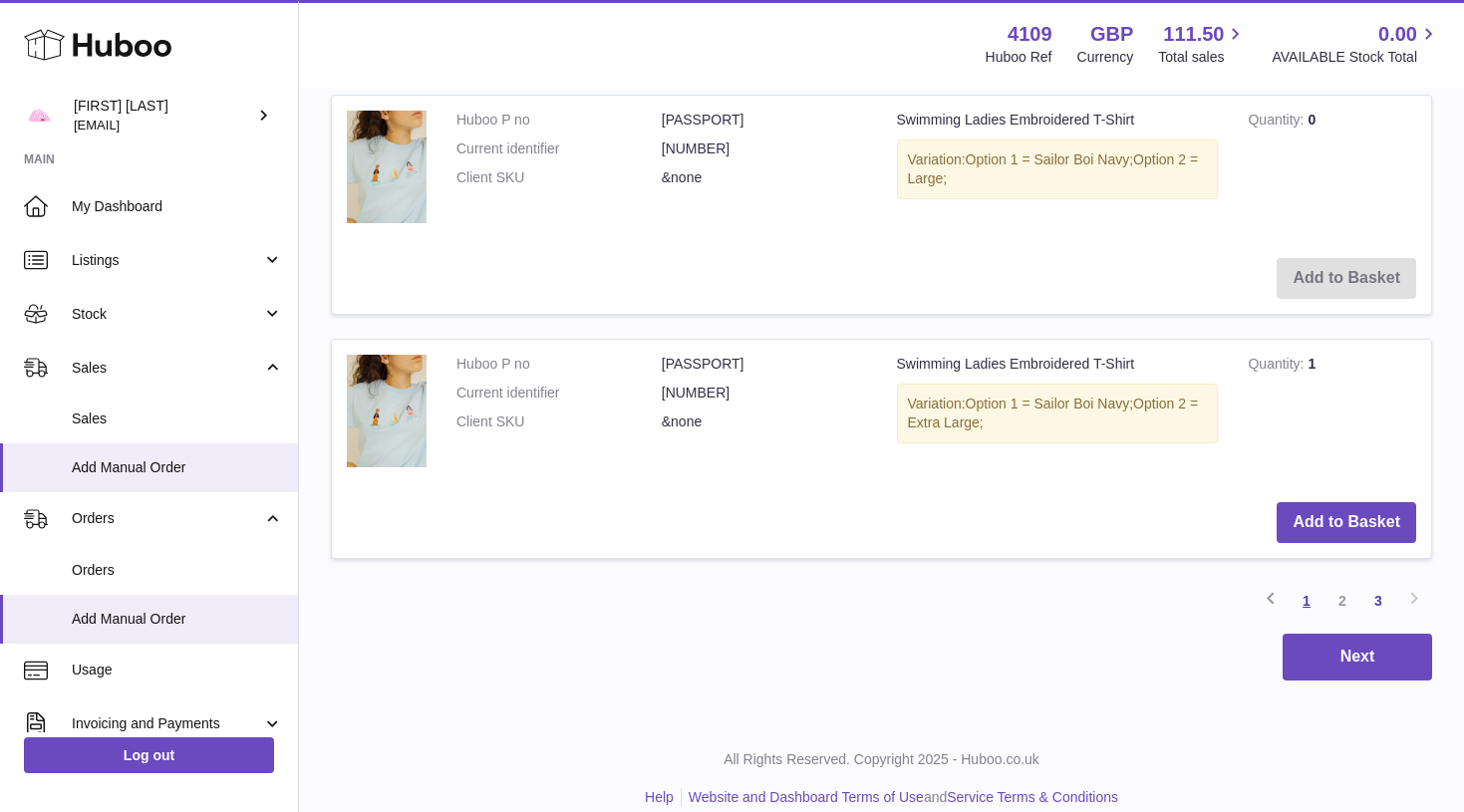click on "1" at bounding box center [1307, 601] 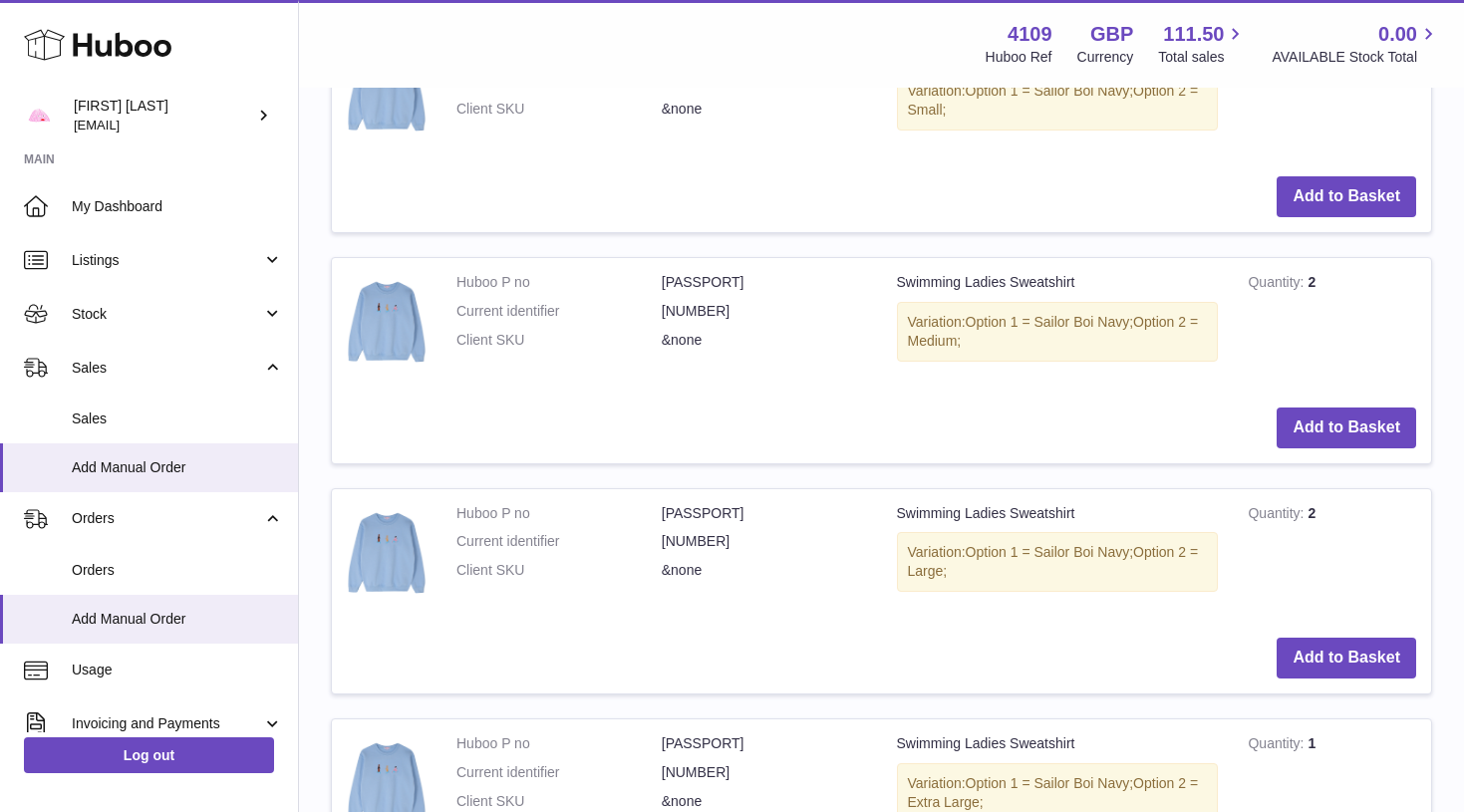 scroll, scrollTop: 2201, scrollLeft: 0, axis: vertical 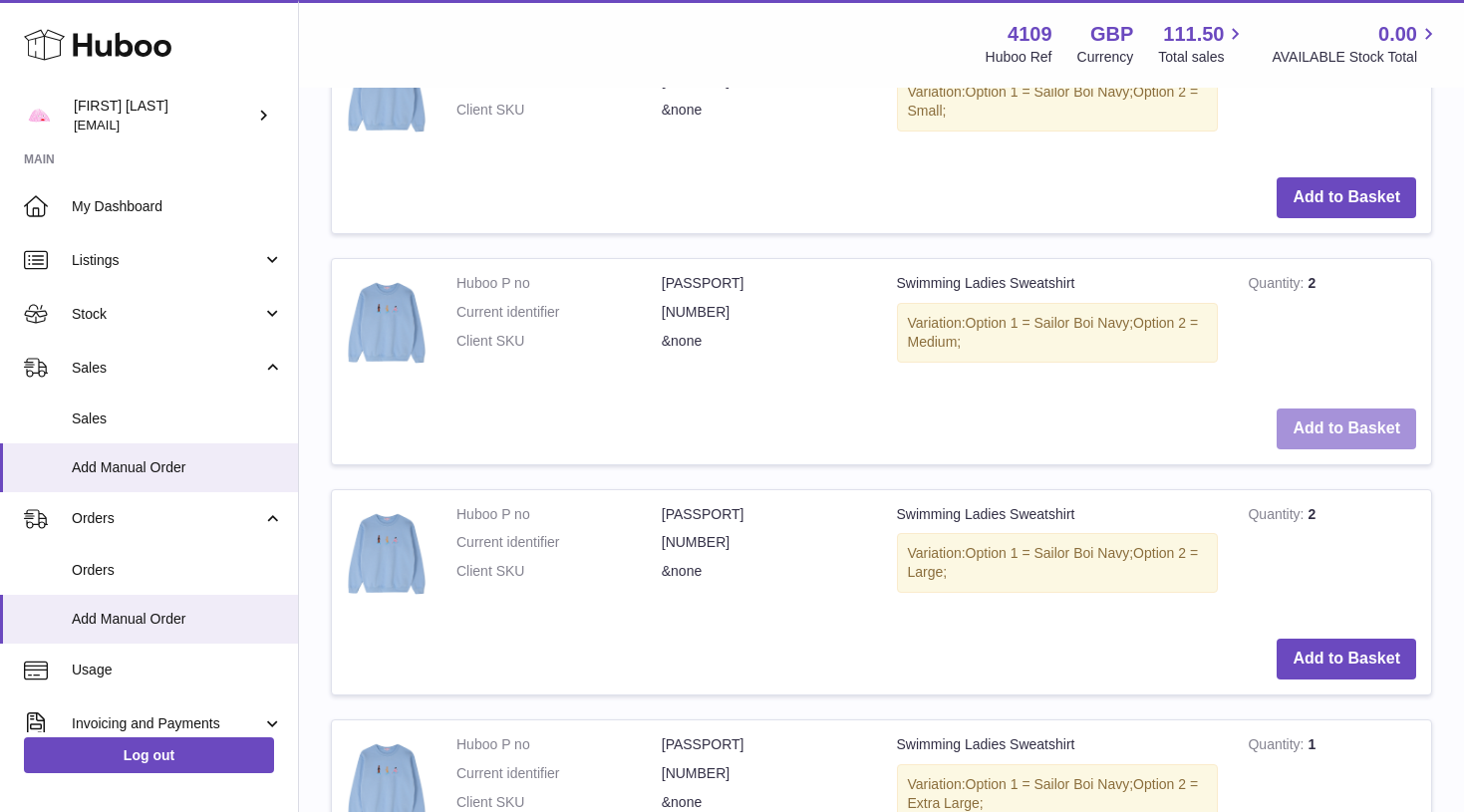 click on "Add to Basket" at bounding box center (1346, 428) 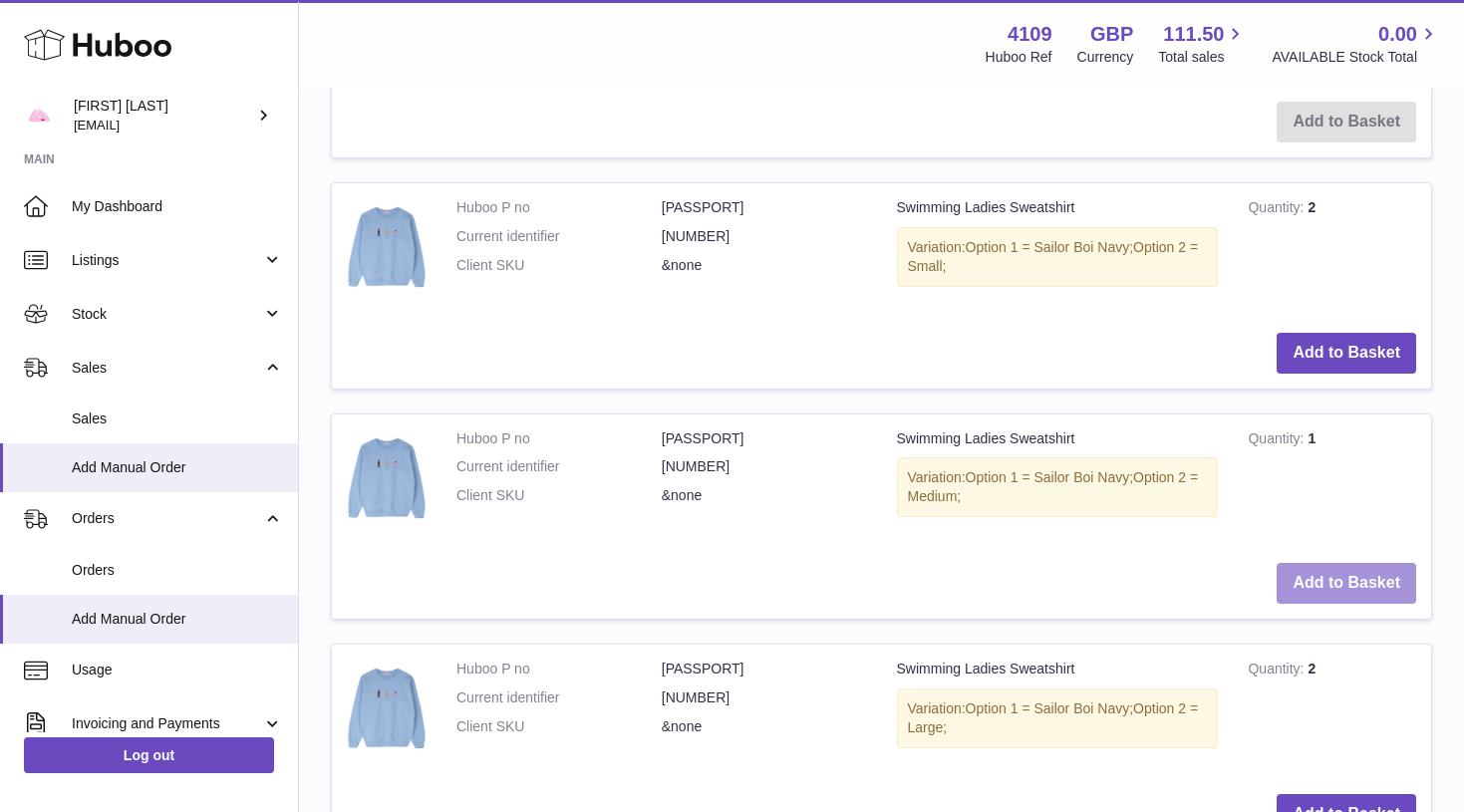 scroll, scrollTop: 2280, scrollLeft: 0, axis: vertical 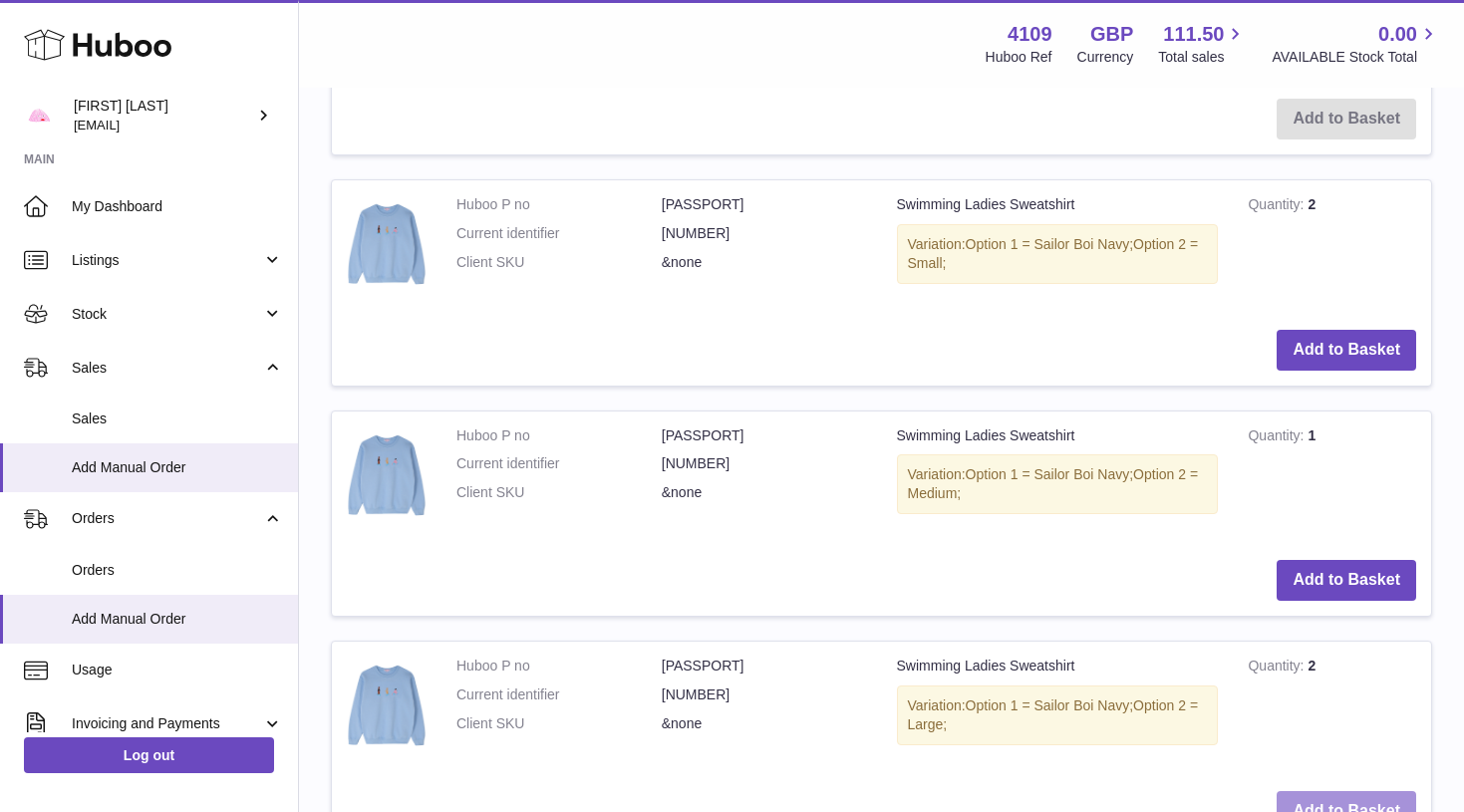 click on "Add to Basket" at bounding box center (1346, 811) 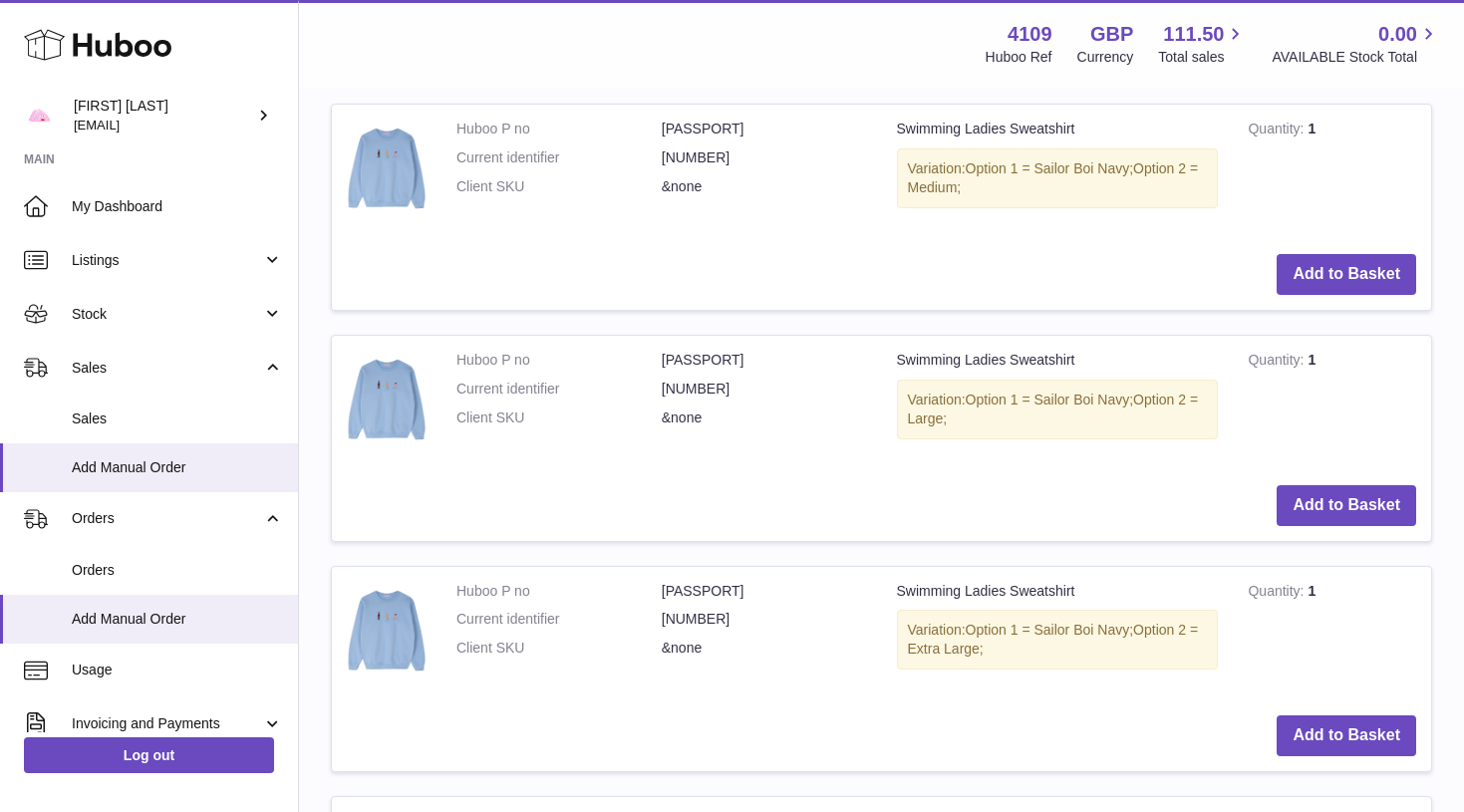 scroll, scrollTop: 2829, scrollLeft: 0, axis: vertical 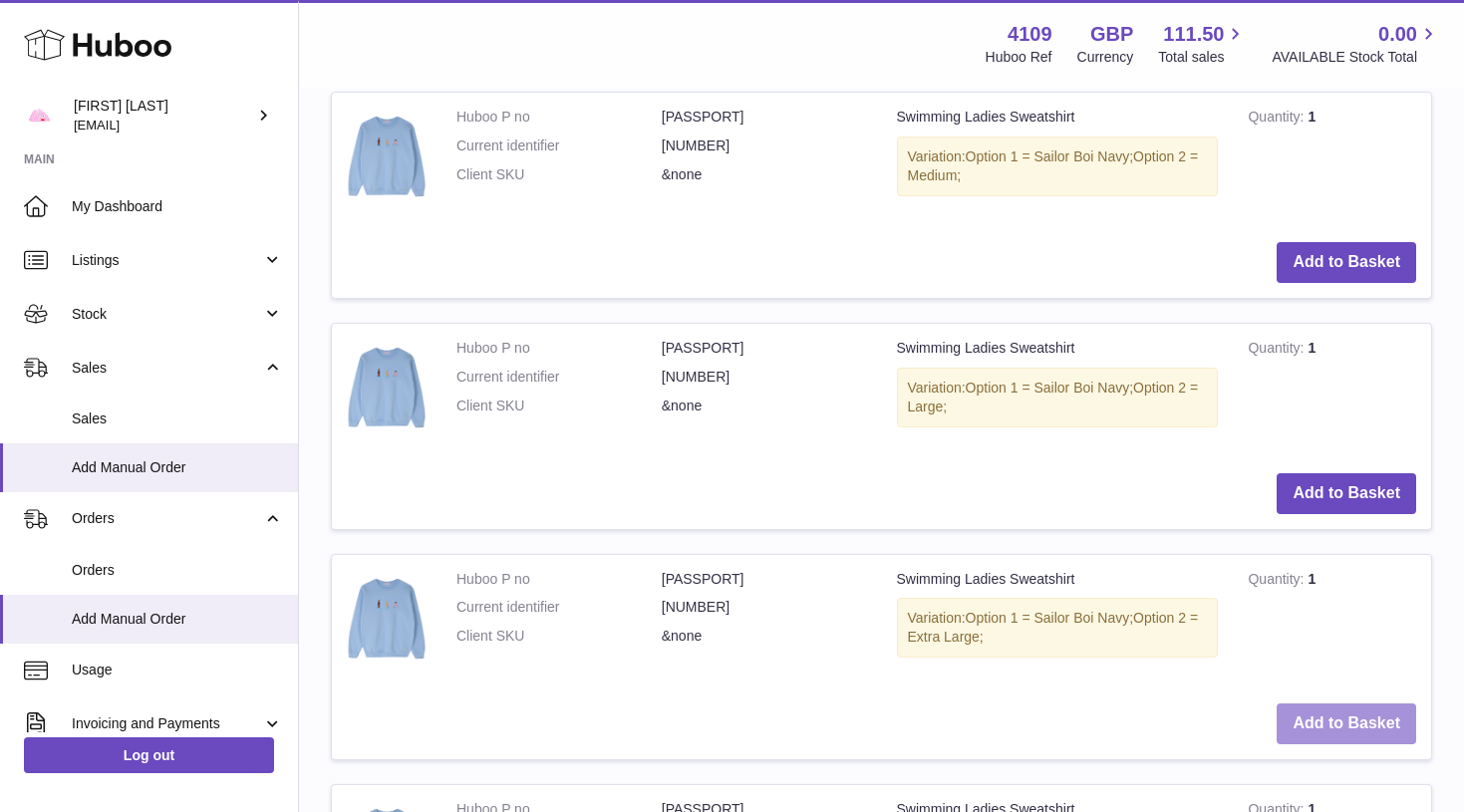 click on "Add to Basket" at bounding box center [1346, 723] 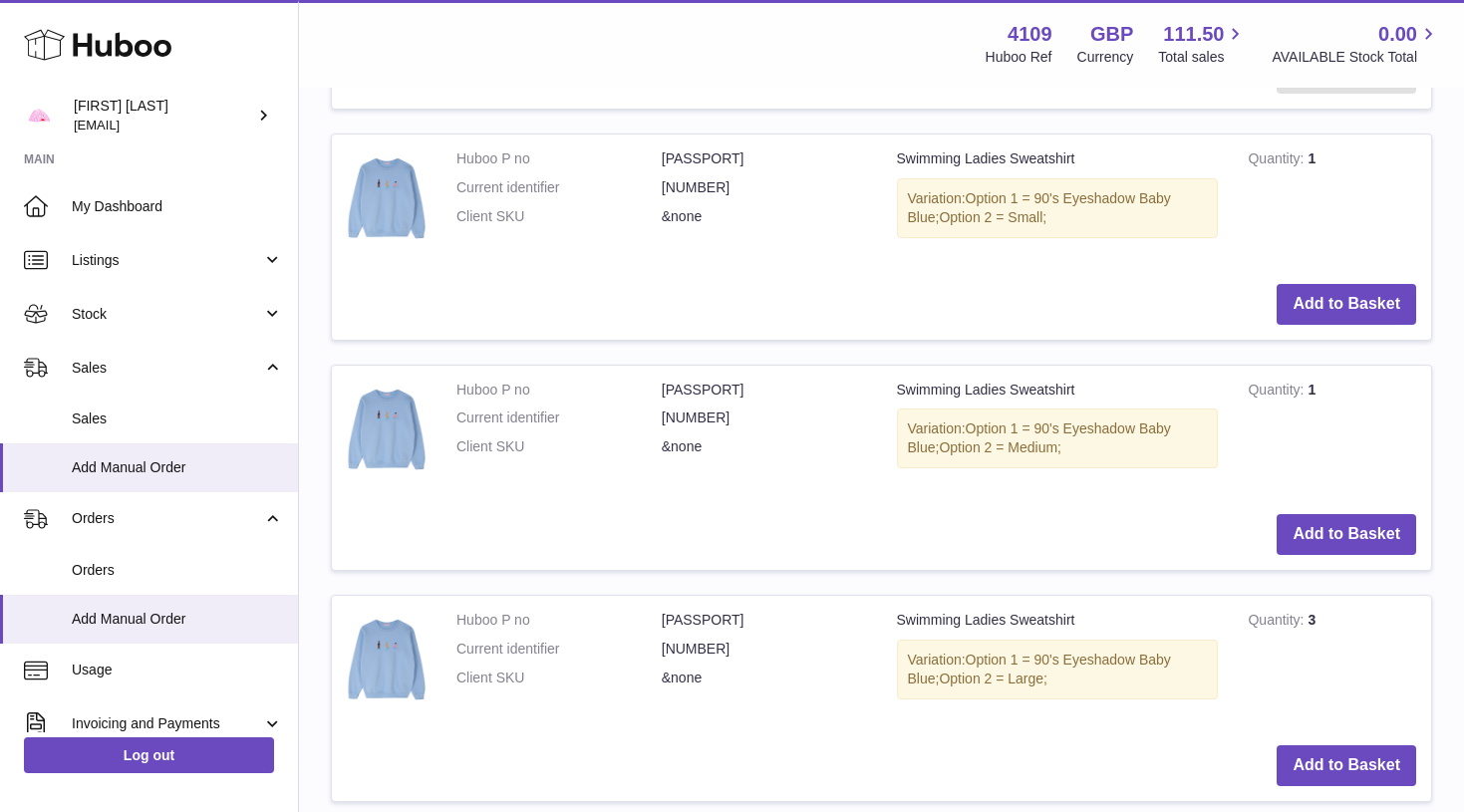 scroll, scrollTop: 3727, scrollLeft: 0, axis: vertical 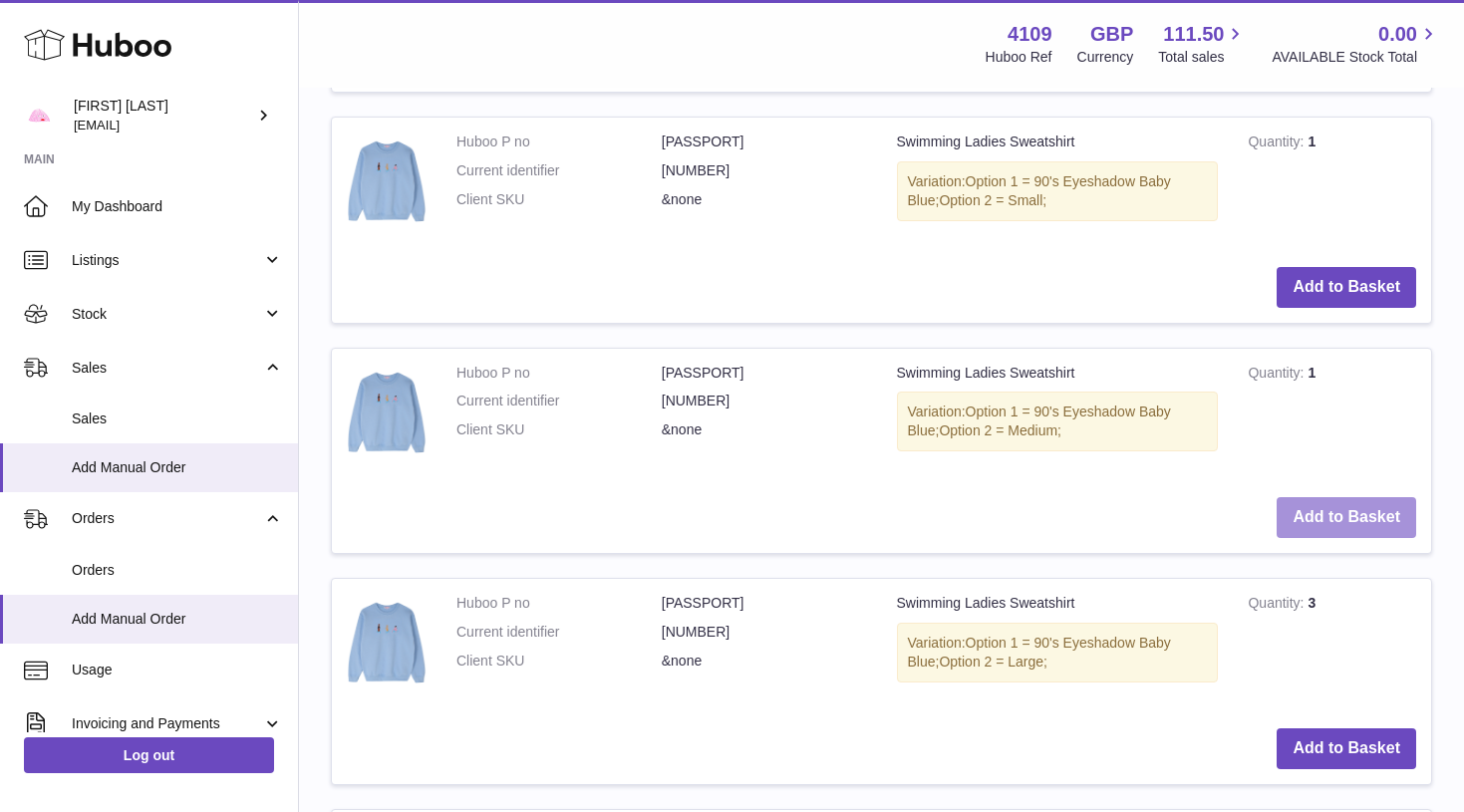 click on "Add to Basket" at bounding box center (1346, 517) 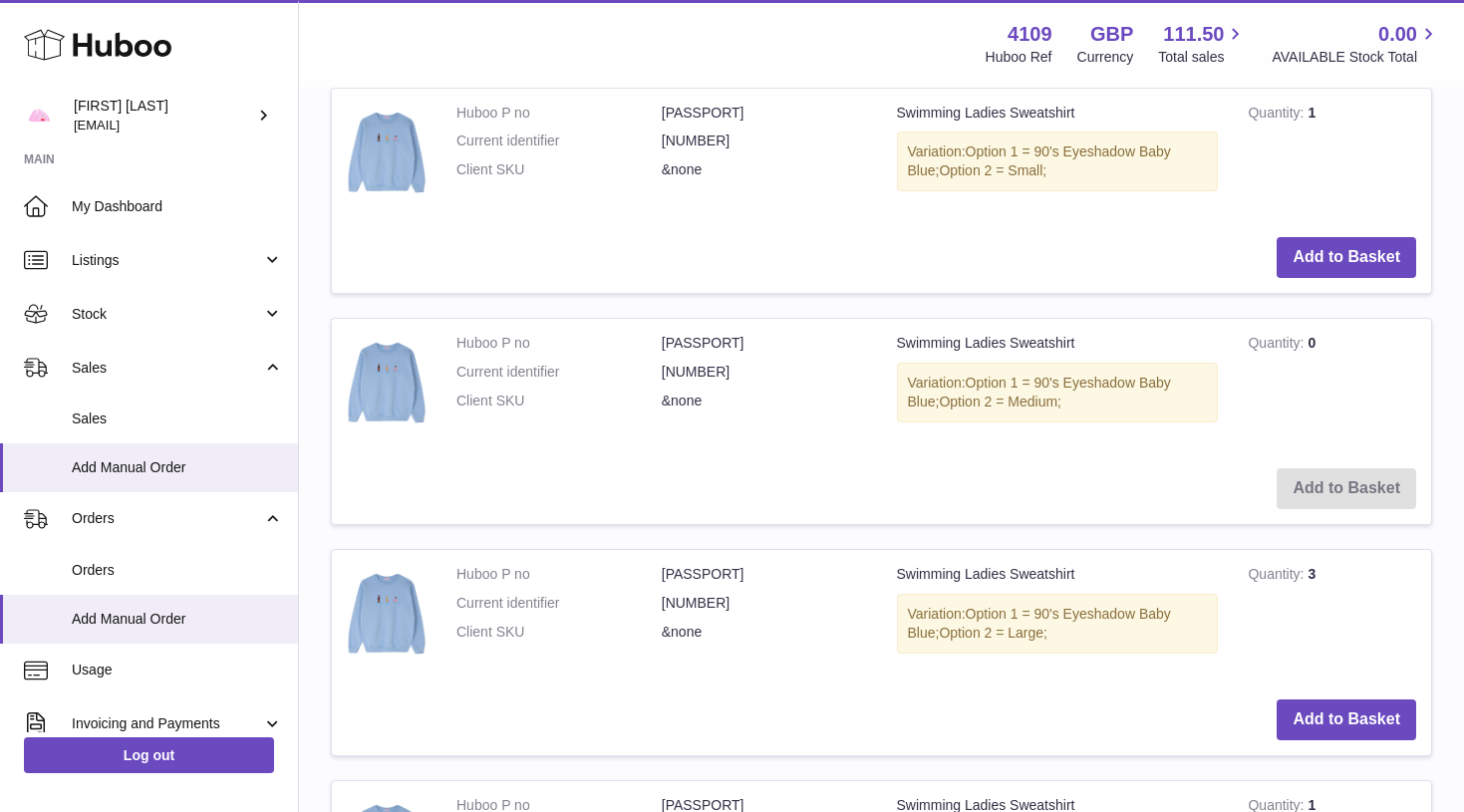 scroll, scrollTop: 3988, scrollLeft: 0, axis: vertical 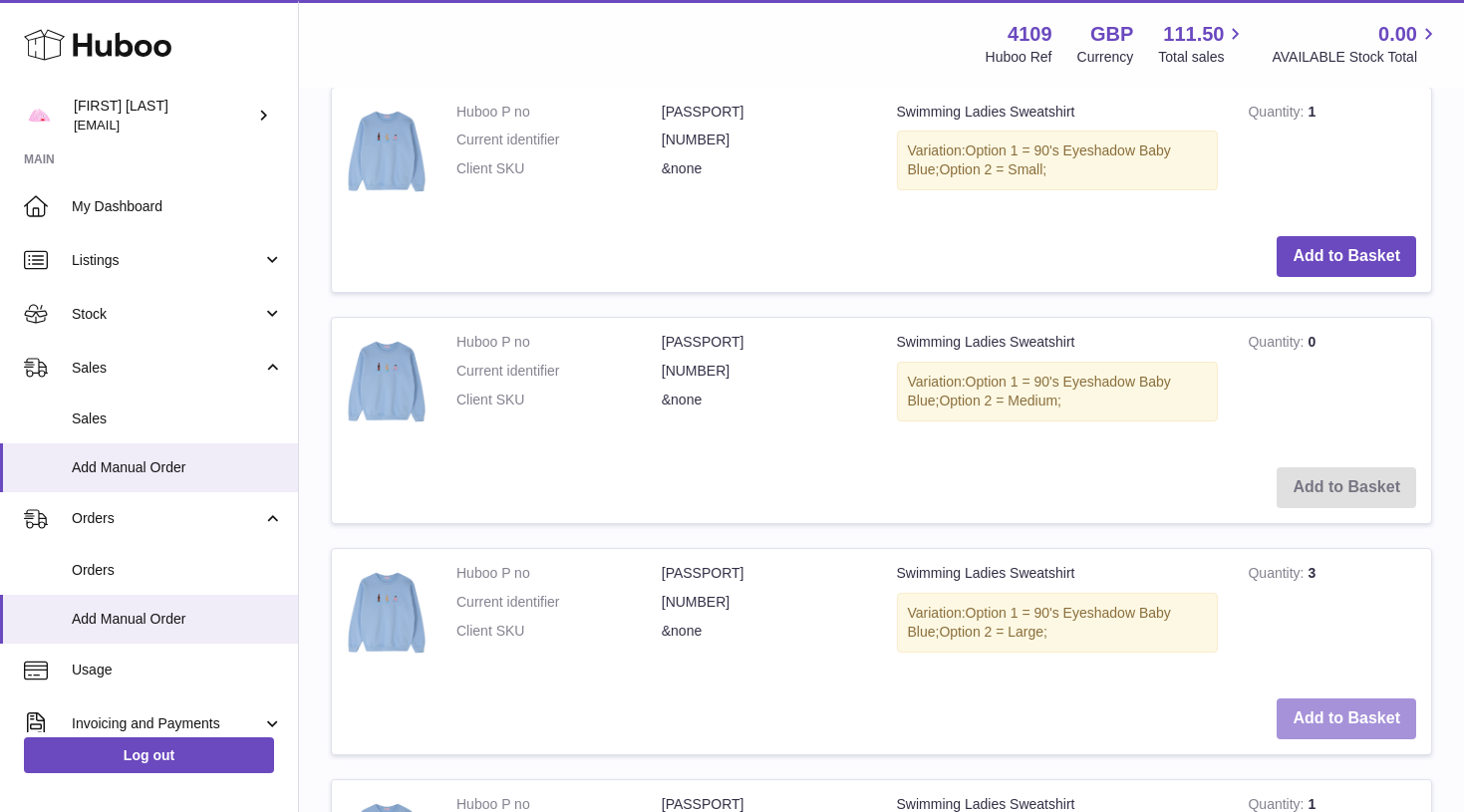 click on "Add to Basket" at bounding box center [1346, 718] 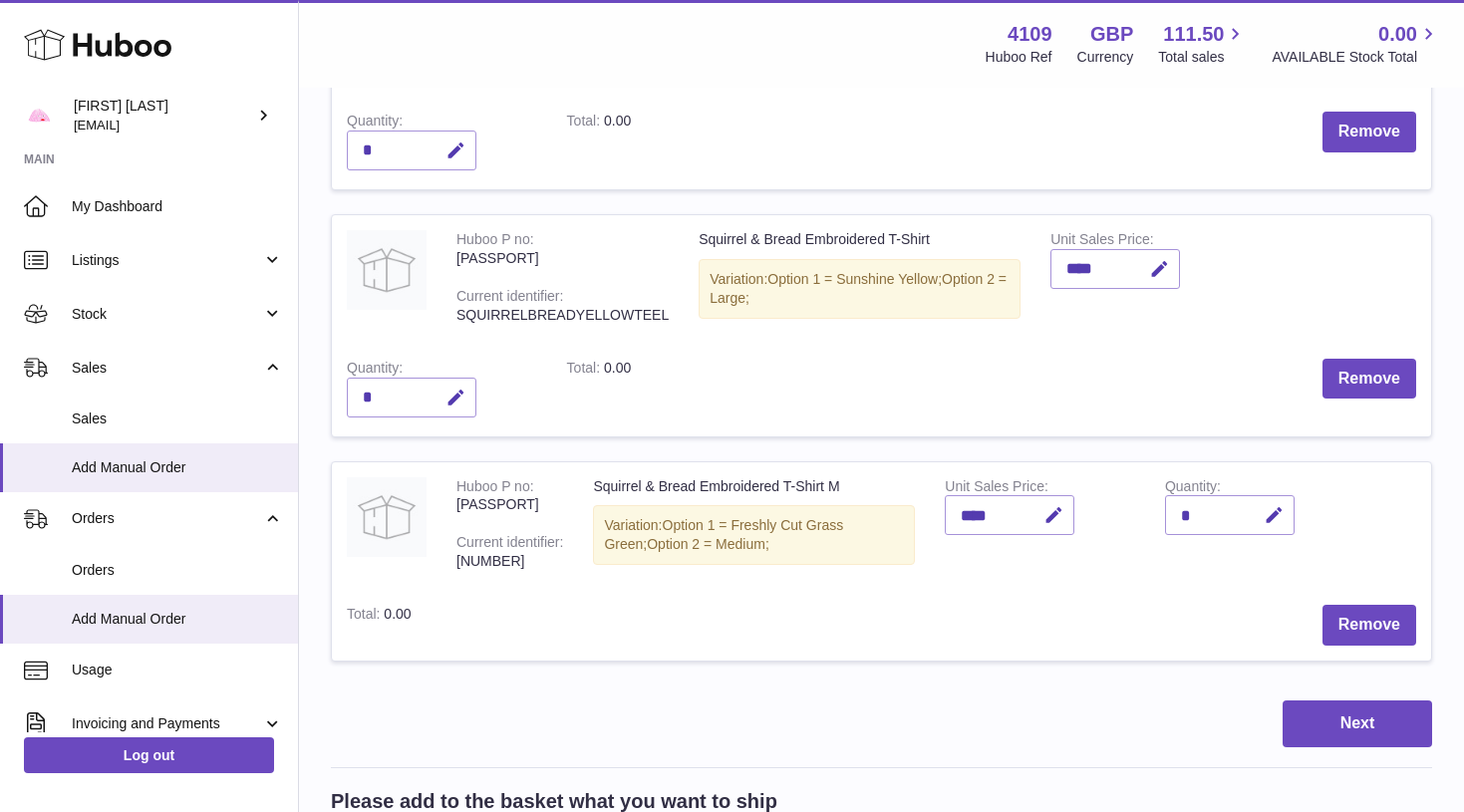 scroll, scrollTop: 2118, scrollLeft: 0, axis: vertical 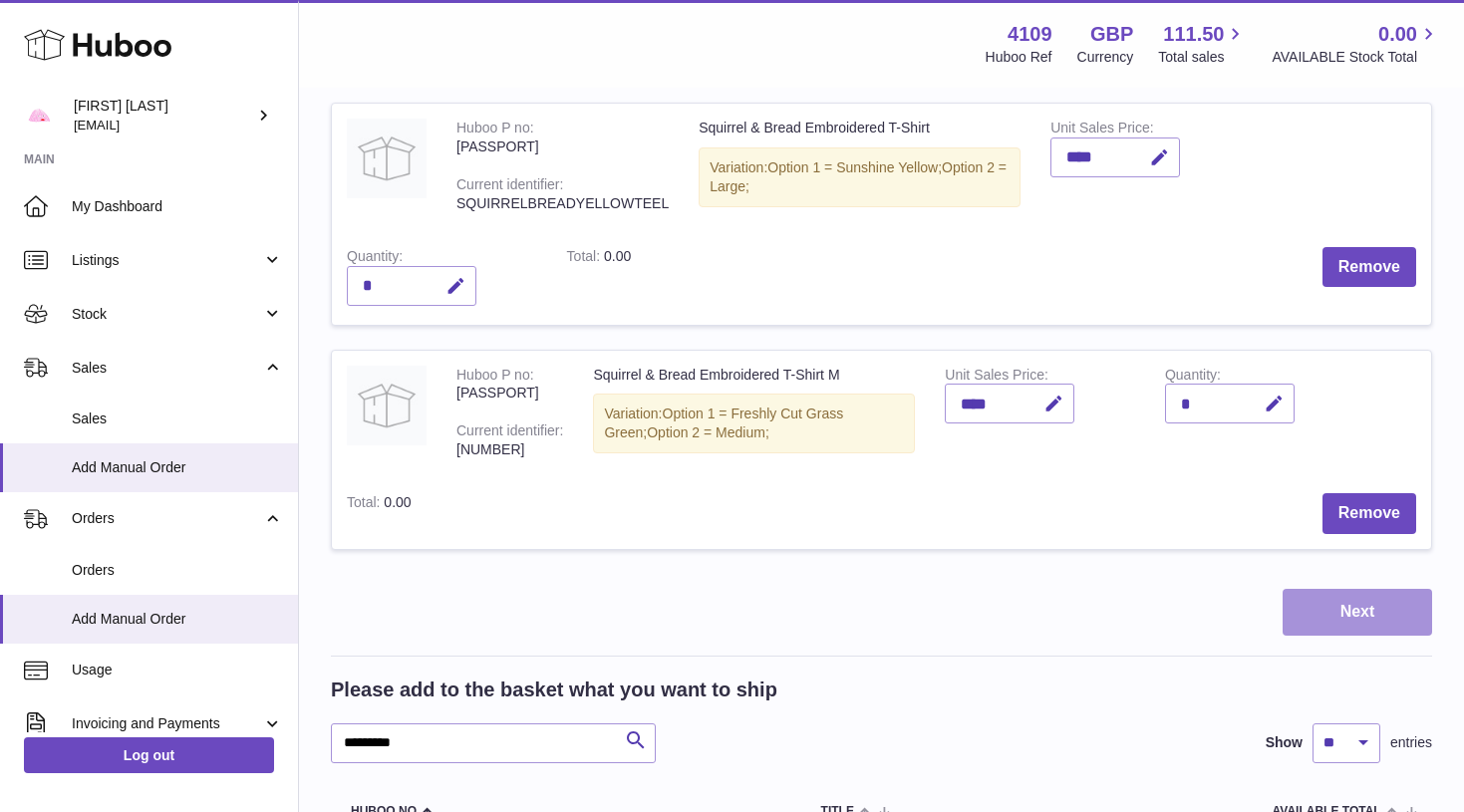 click on "Next" at bounding box center (1357, 612) 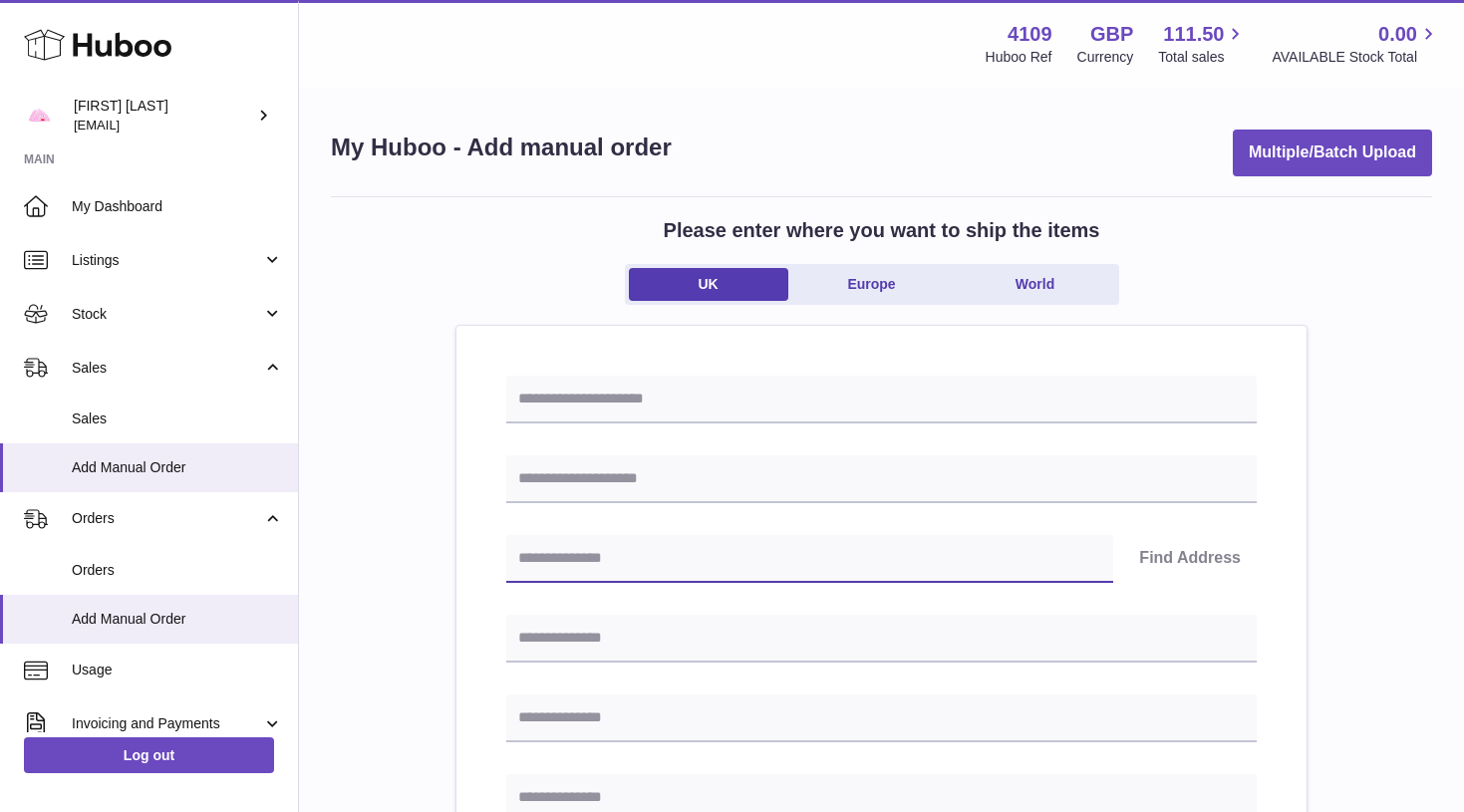 paste on "********" 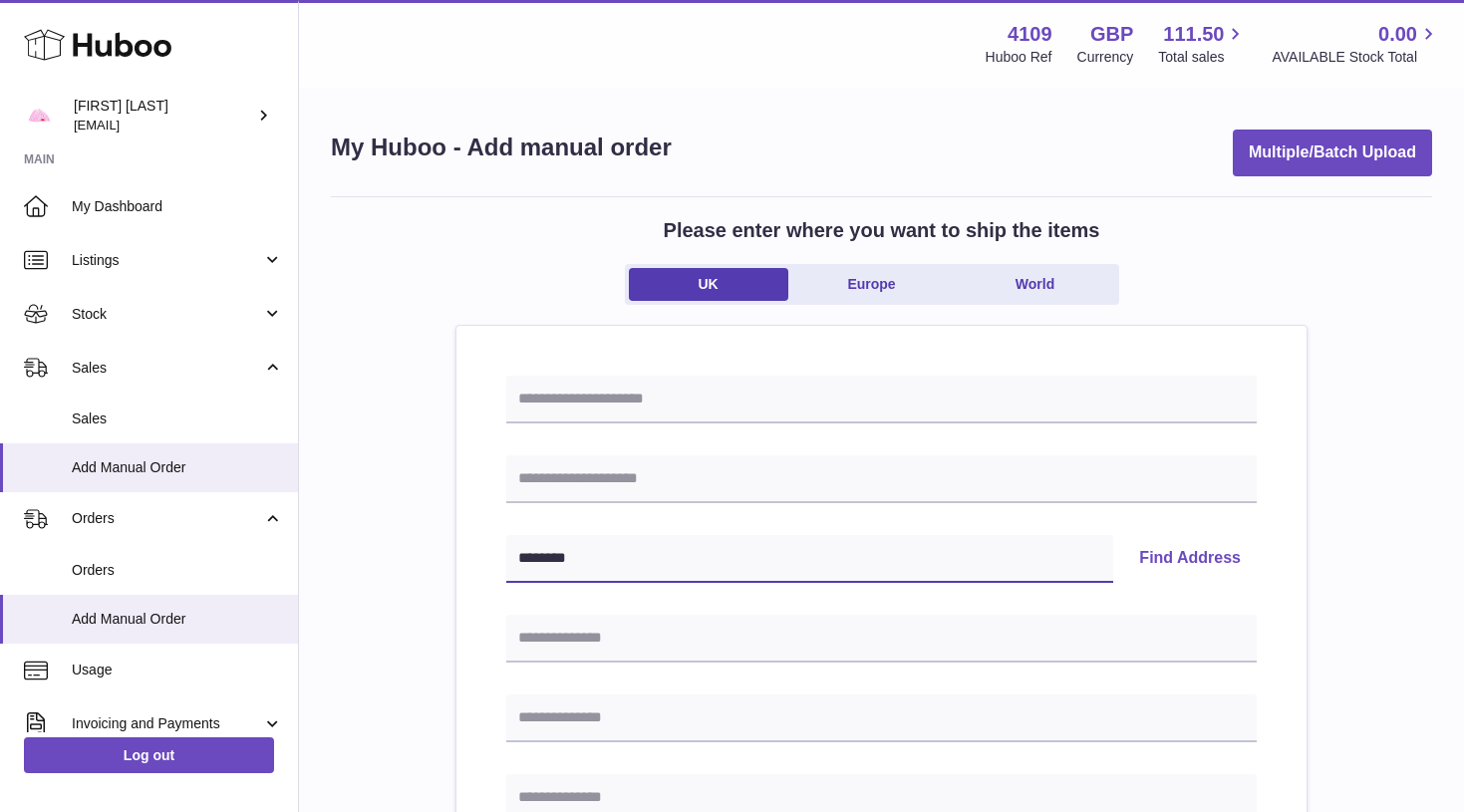 type on "********" 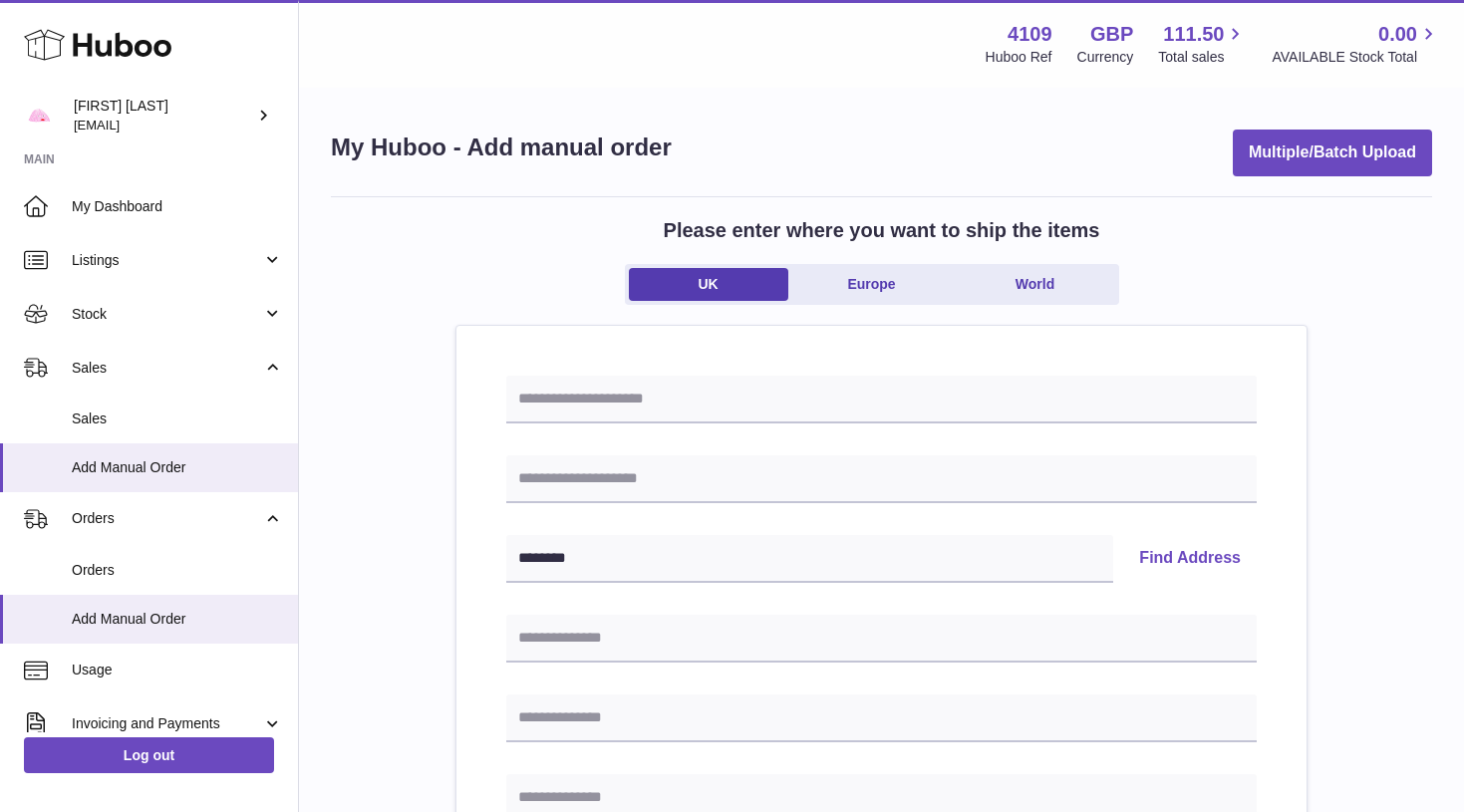 click on "Find Address" at bounding box center (1190, 559) 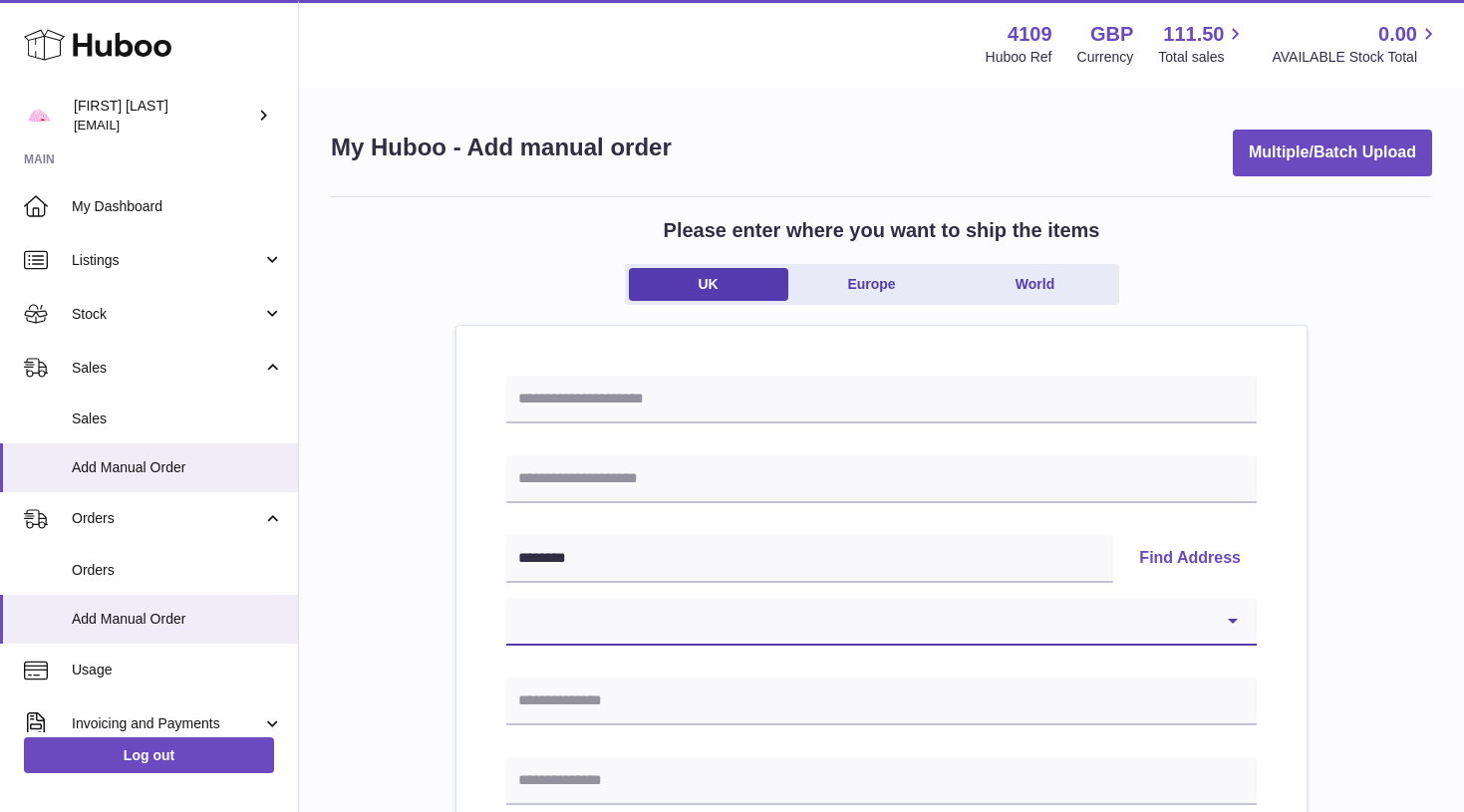 select on "**" 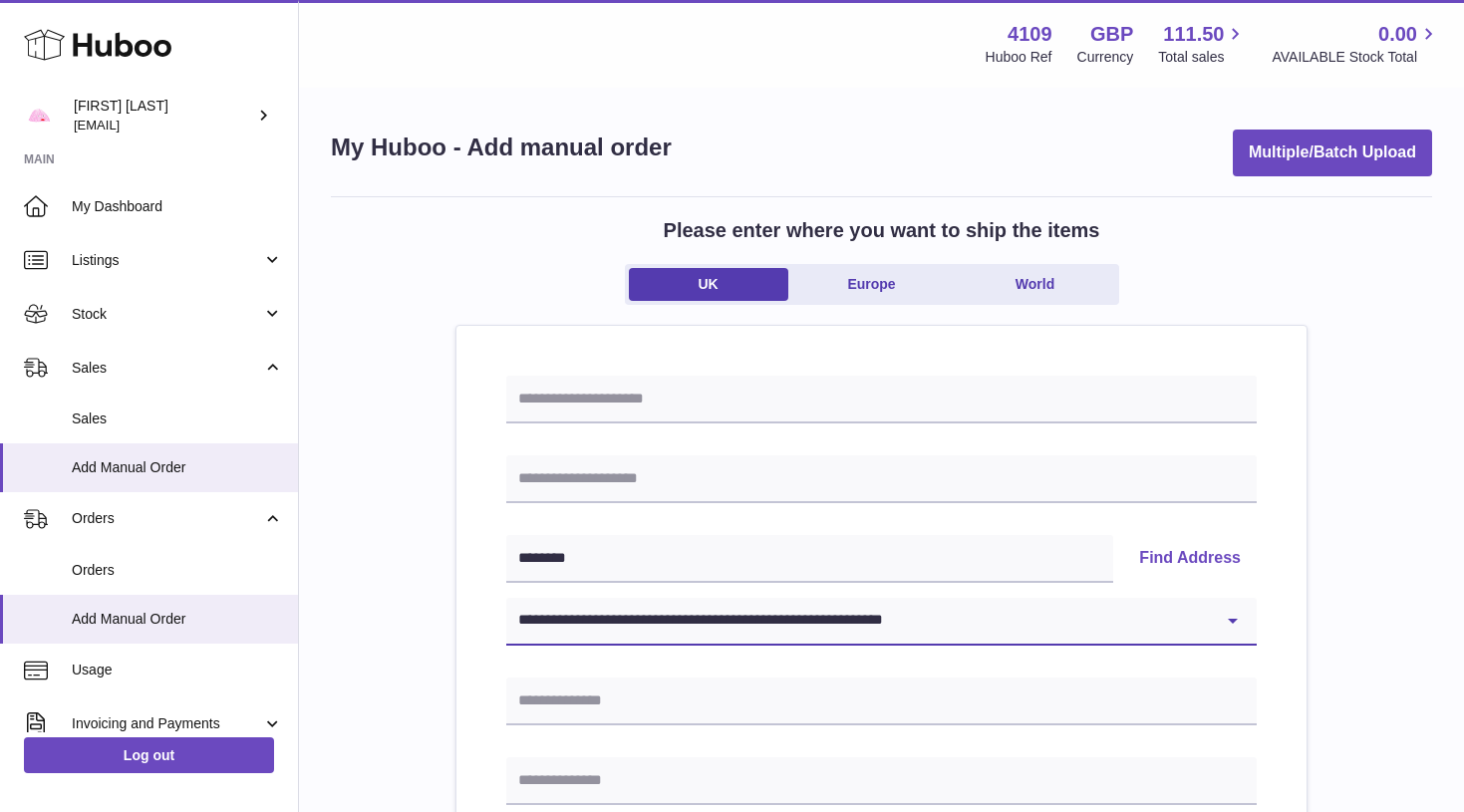 type on "**********" 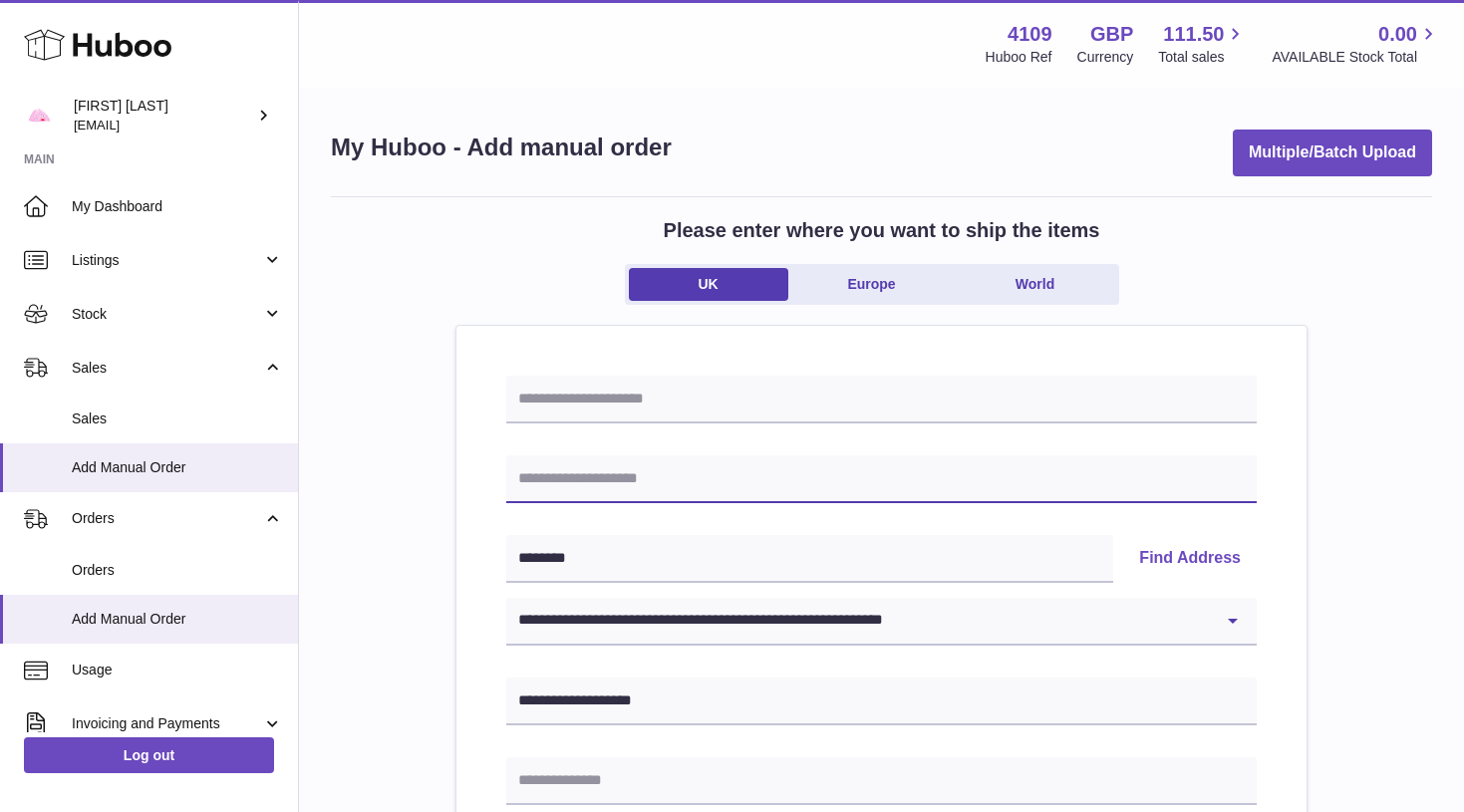 paste on "**********" 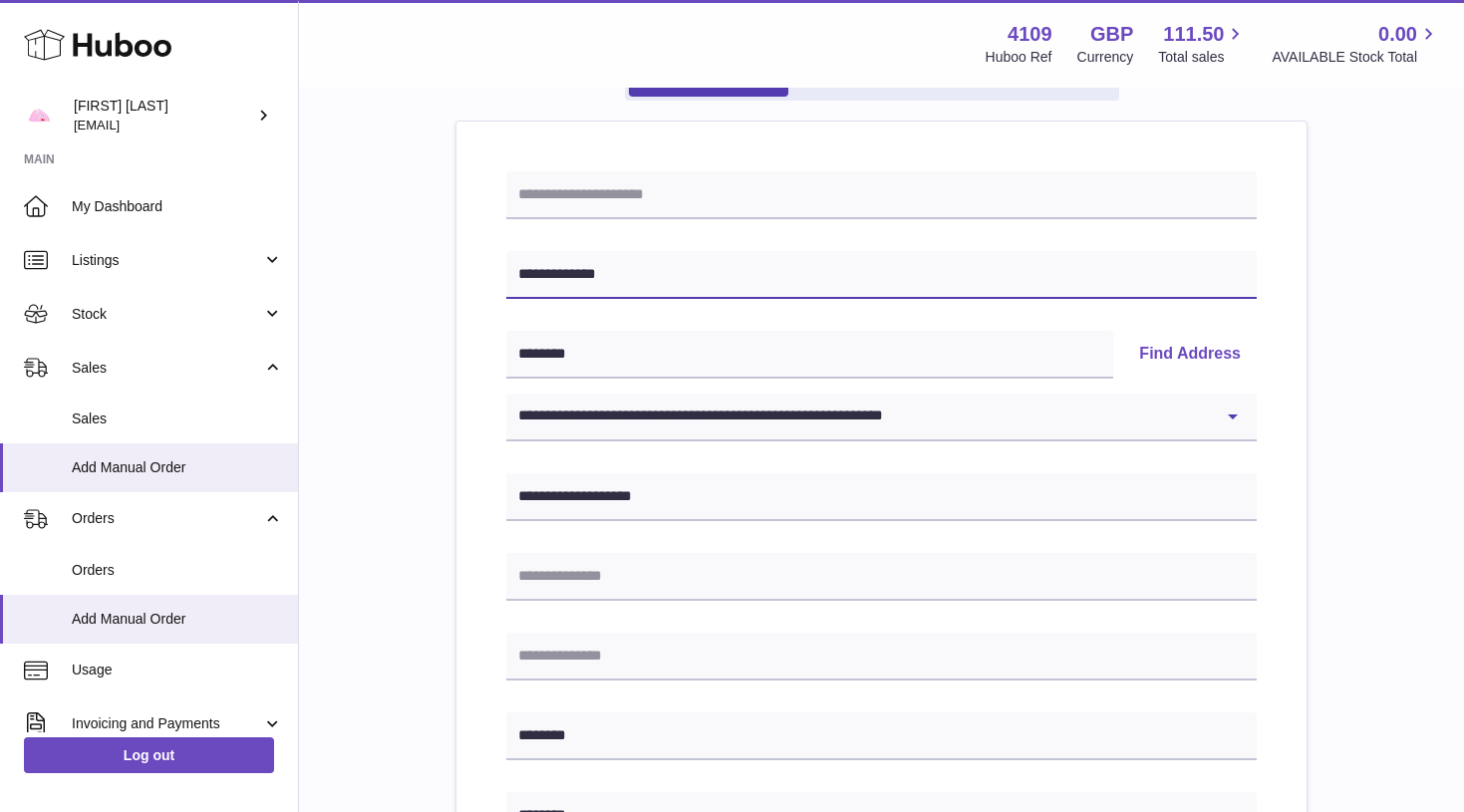scroll, scrollTop: 205, scrollLeft: 0, axis: vertical 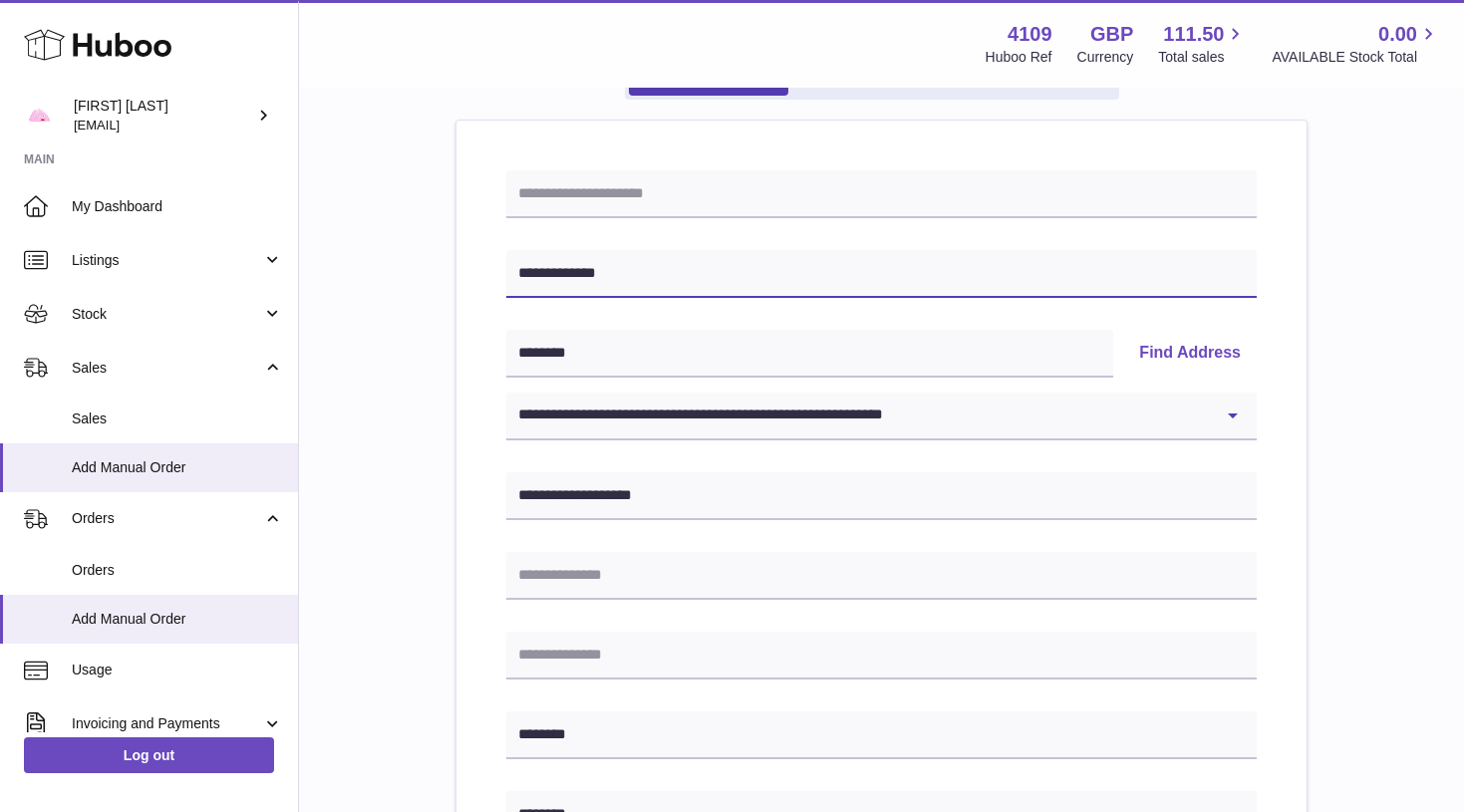type on "**********" 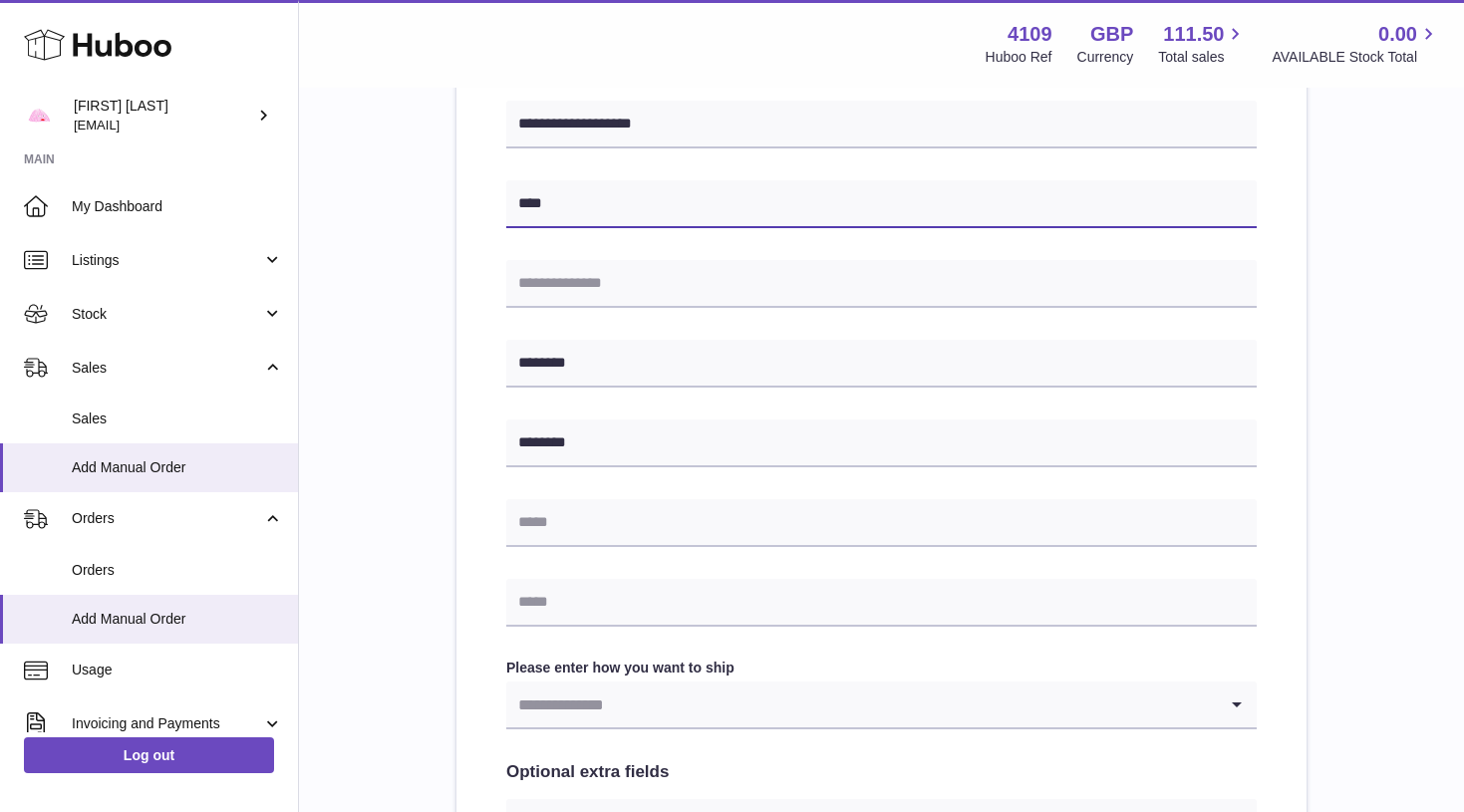 type on "****" 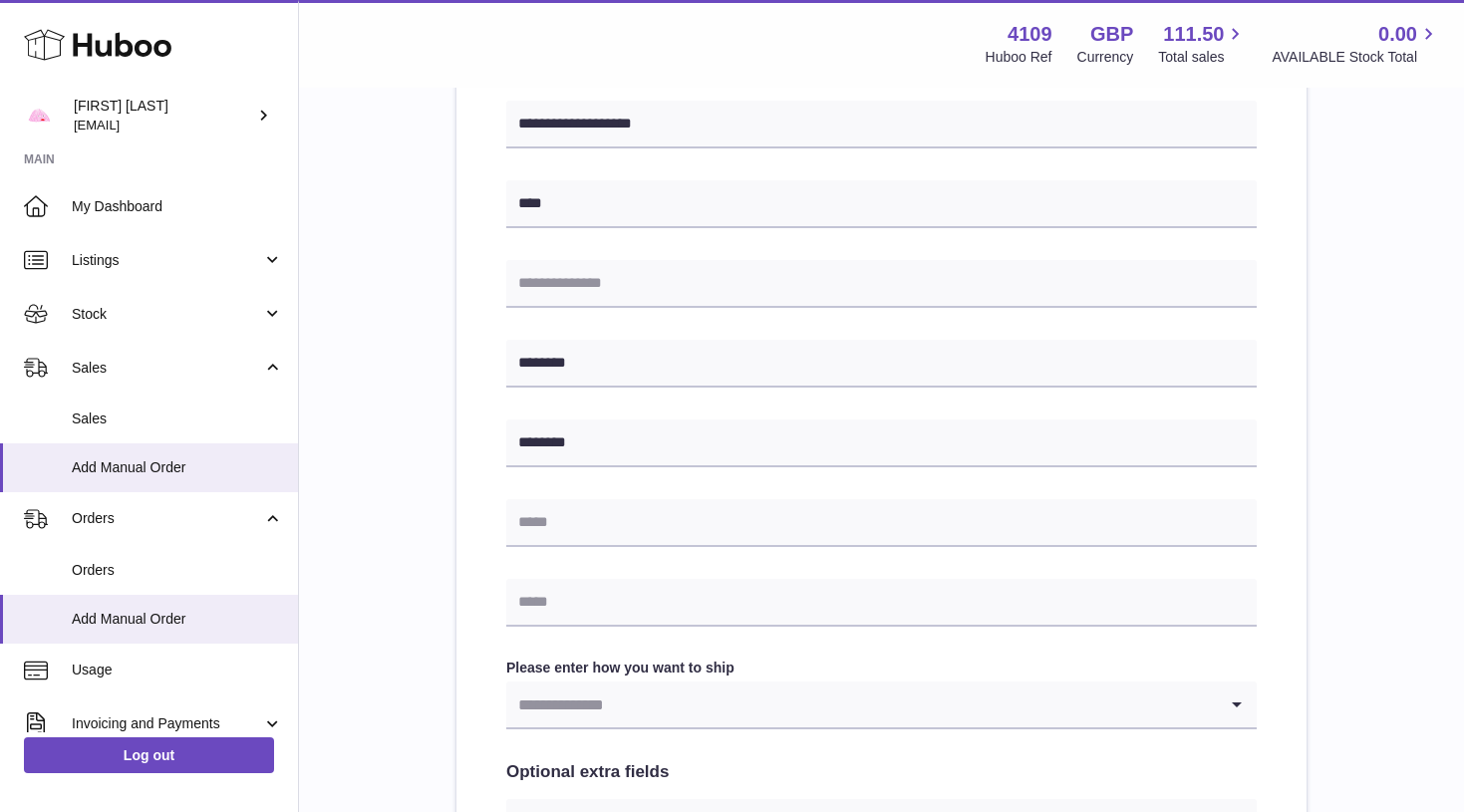 click at bounding box center [861, 704] 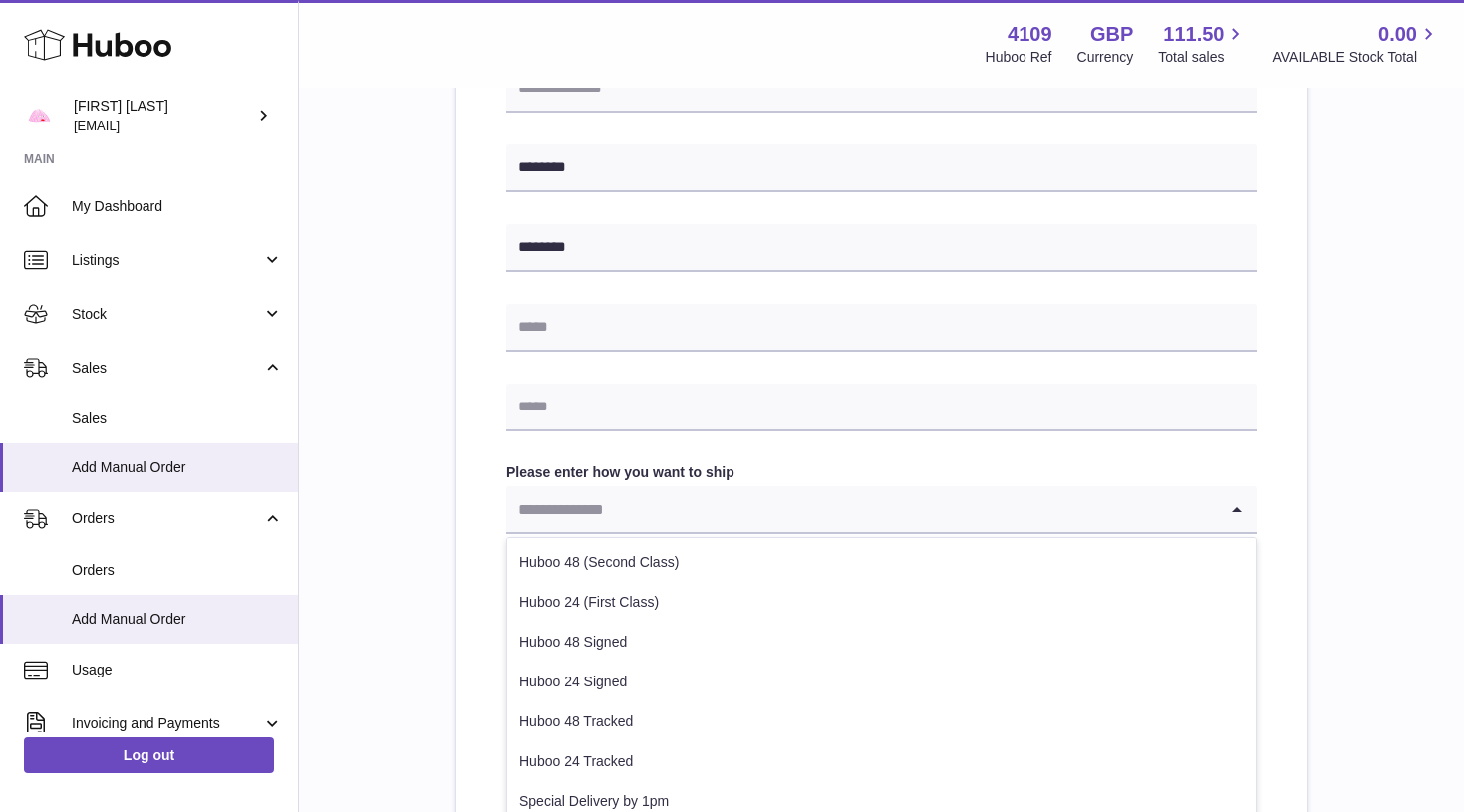 scroll, scrollTop: 776, scrollLeft: 0, axis: vertical 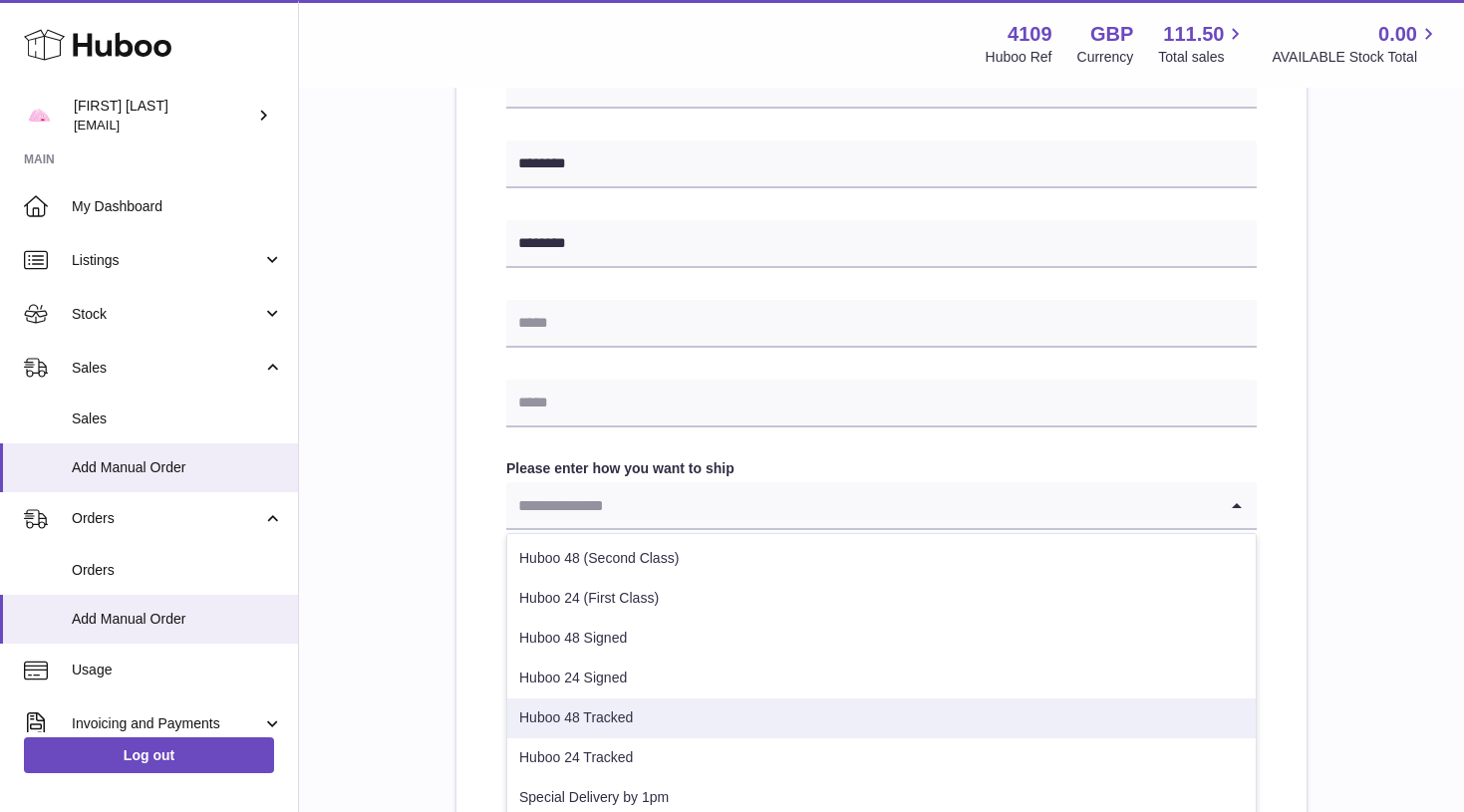 click on "Huboo 48 Tracked" at bounding box center (881, 718) 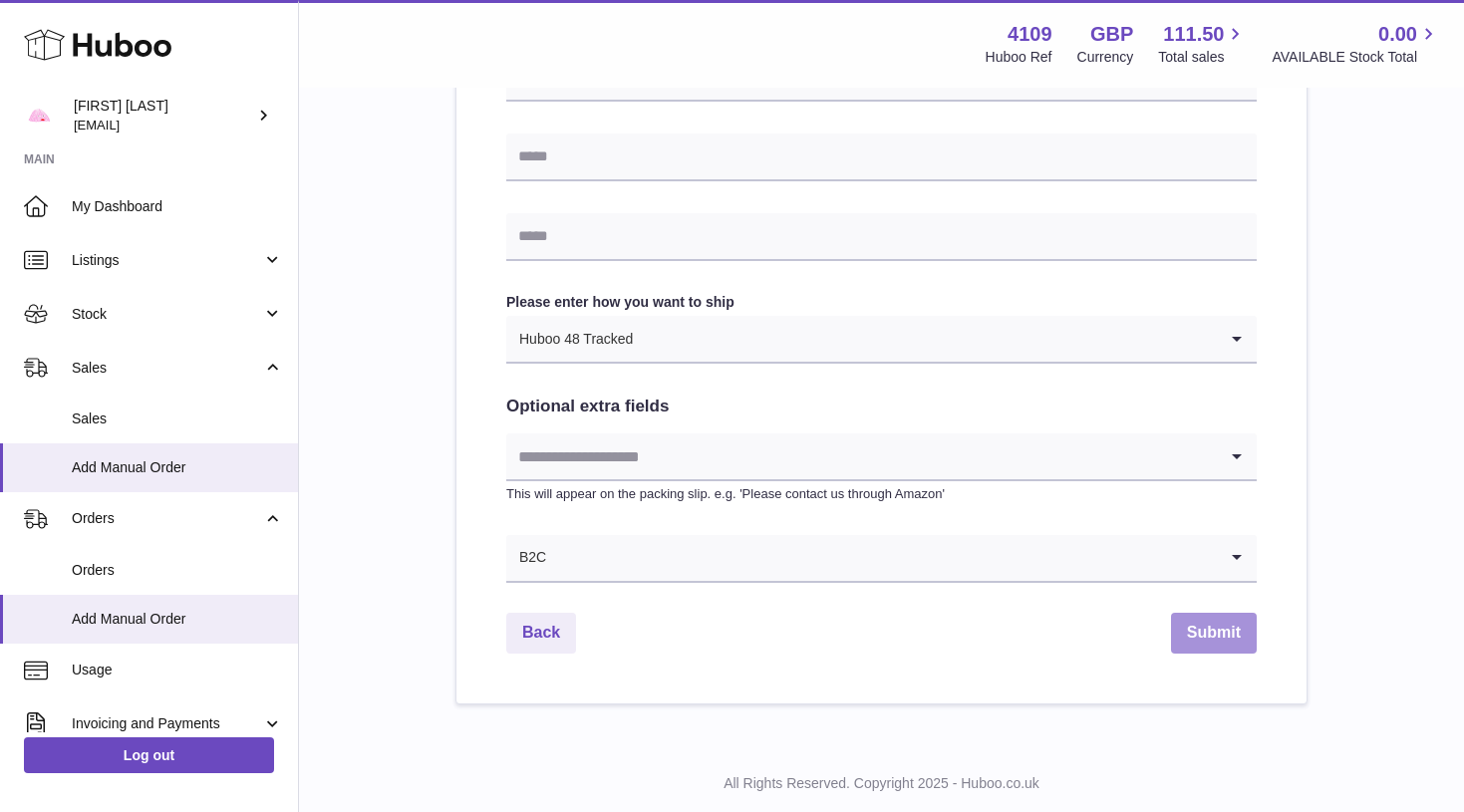 scroll, scrollTop: 945, scrollLeft: 0, axis: vertical 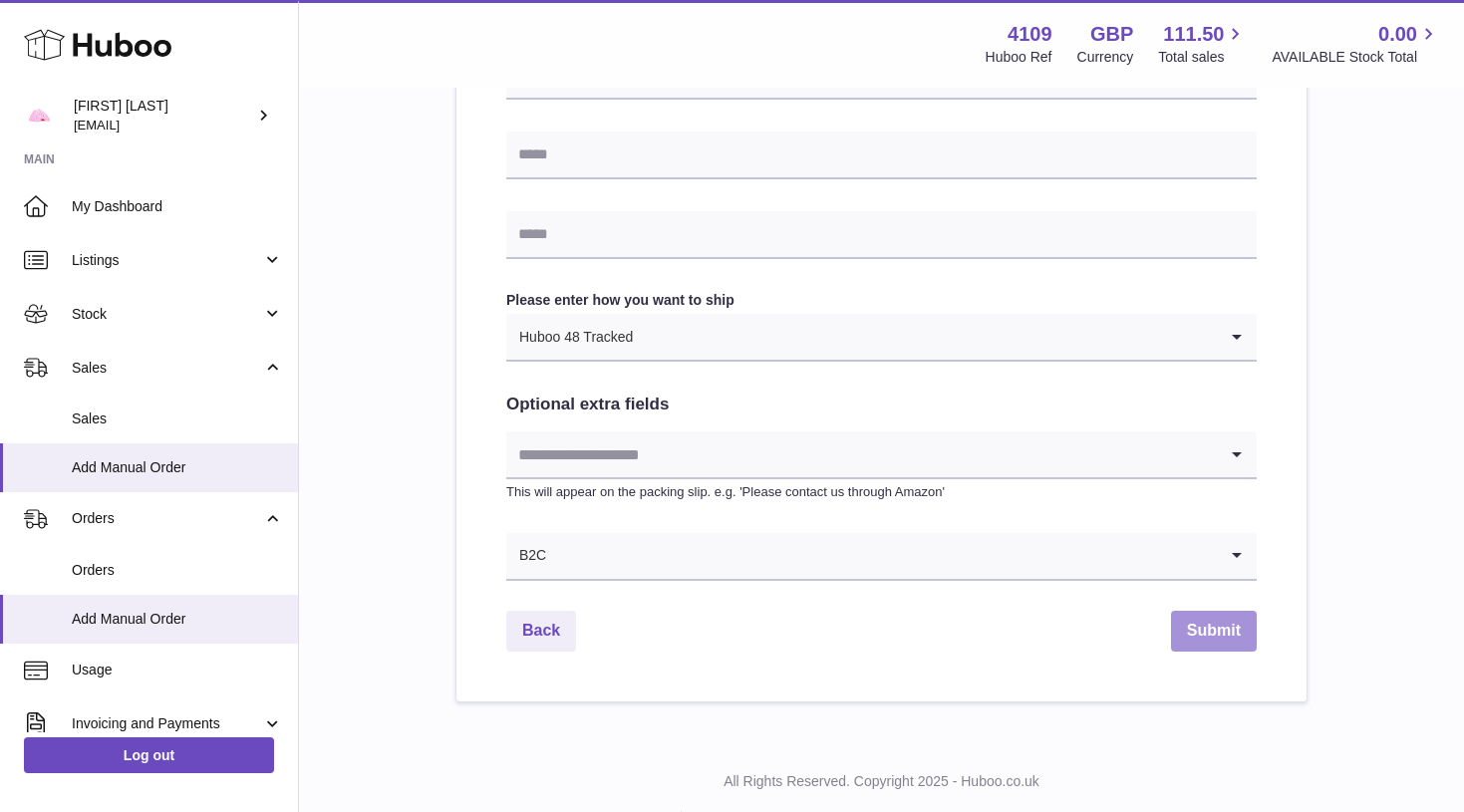 click on "Submit" at bounding box center (1214, 631) 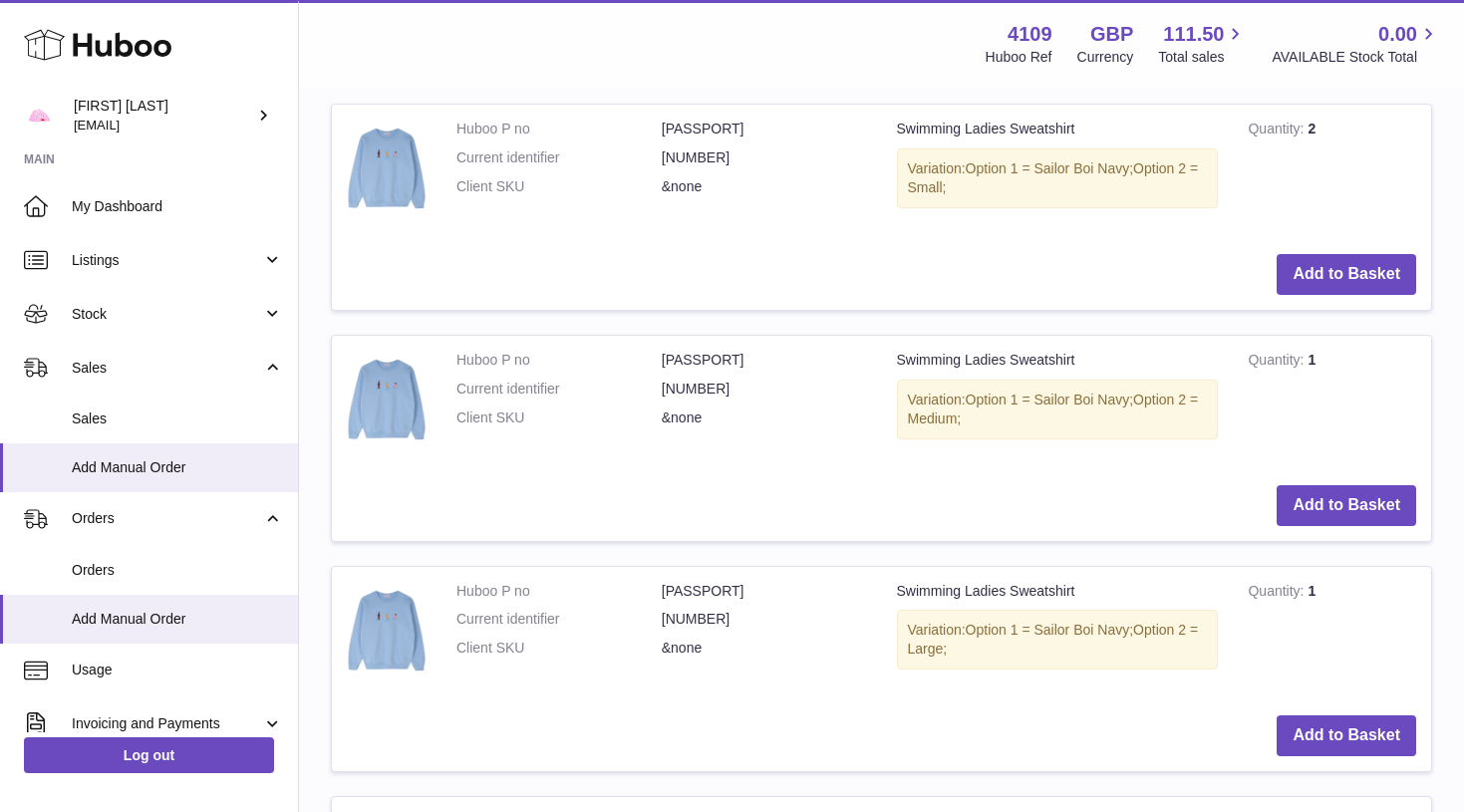scroll, scrollTop: 0, scrollLeft: 0, axis: both 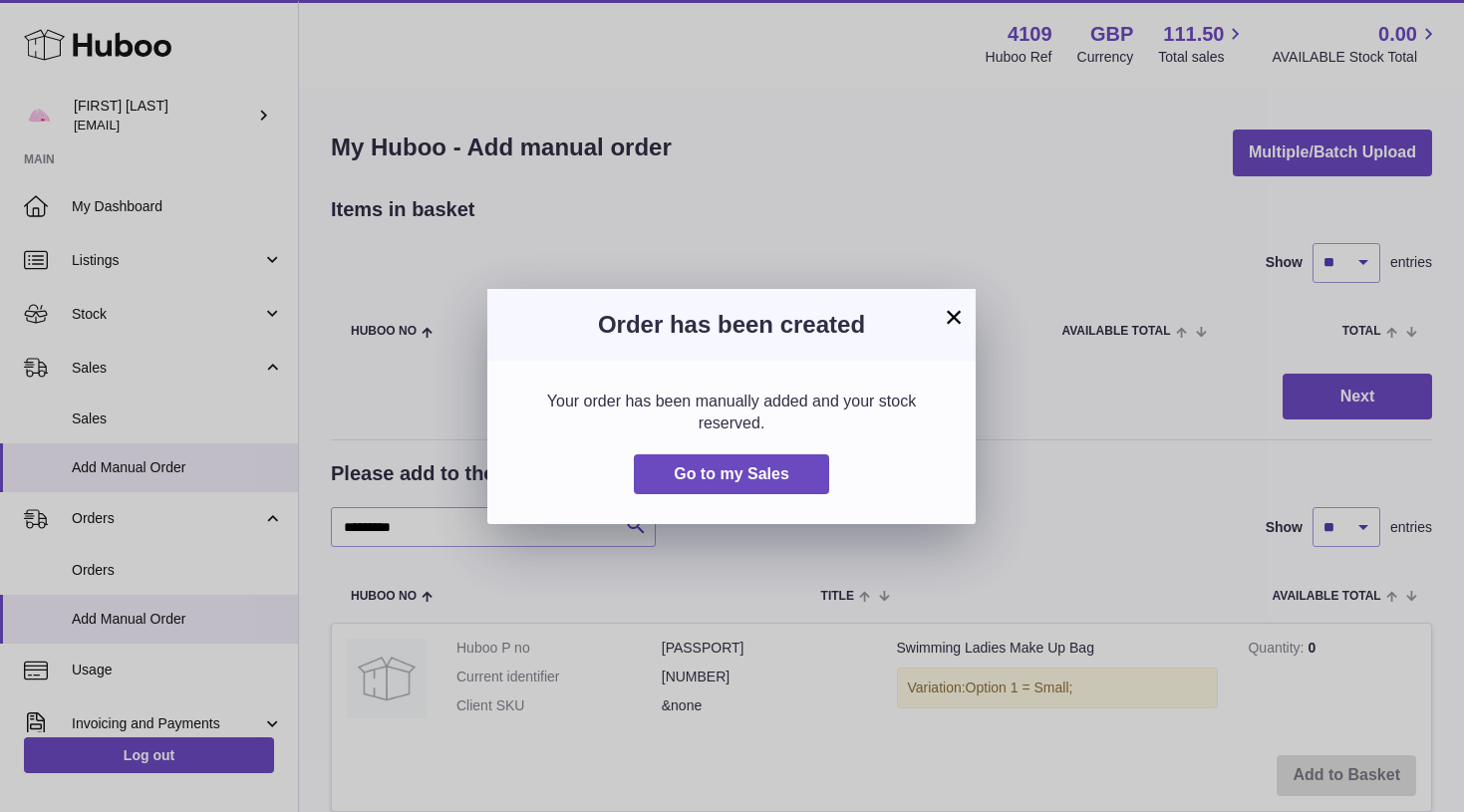 click on "×" at bounding box center [954, 317] 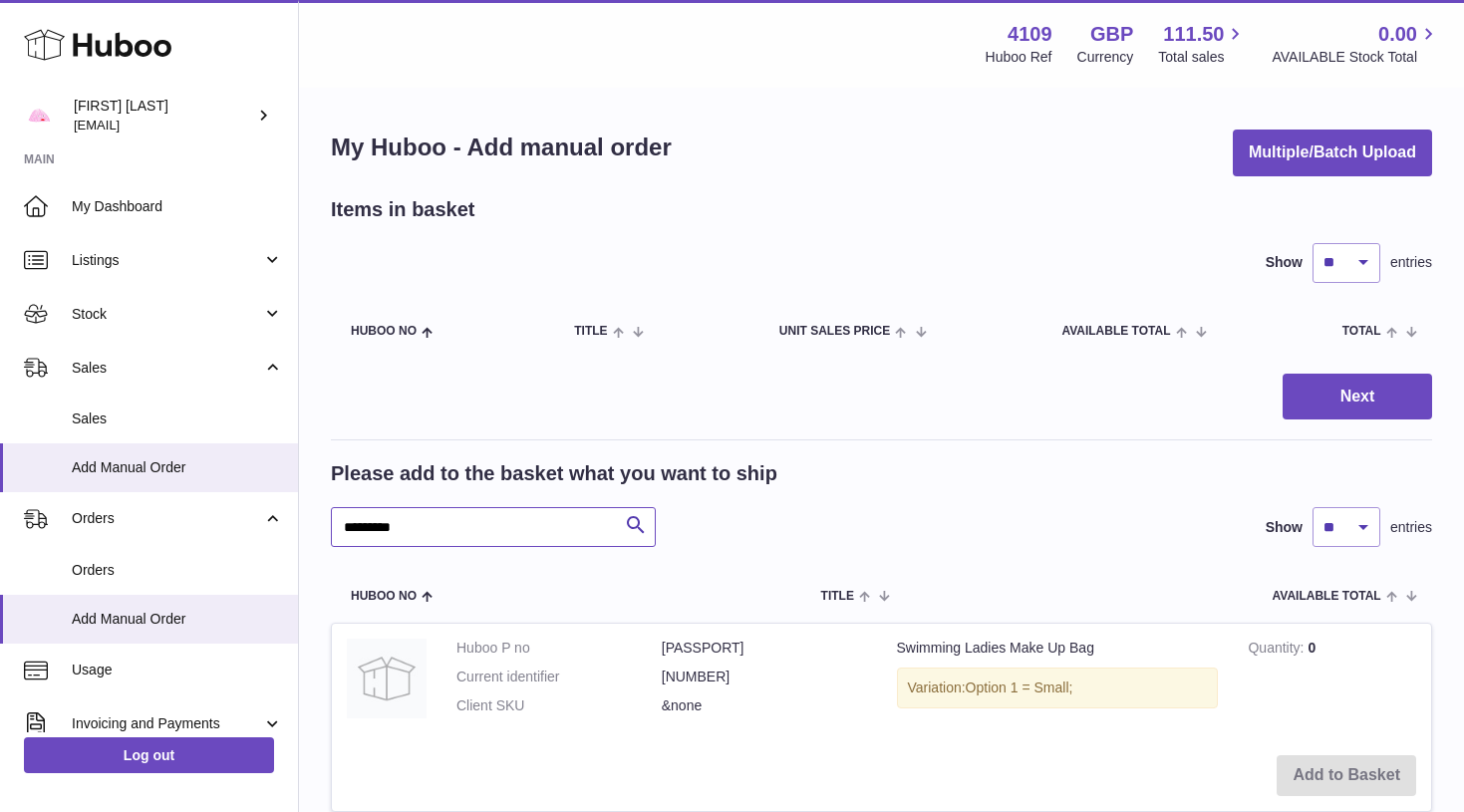 click on "********" at bounding box center (493, 527) 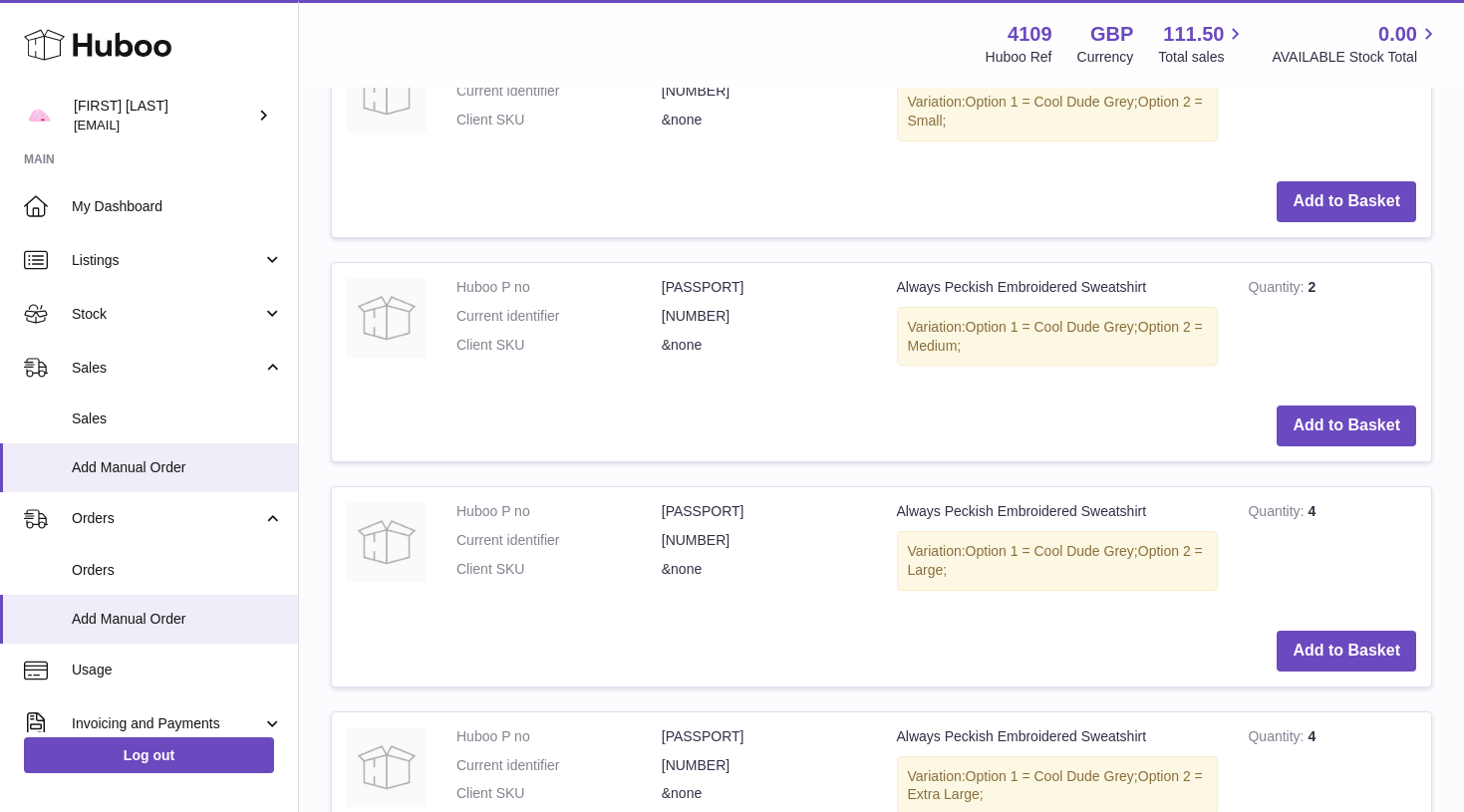 scroll, scrollTop: 1072, scrollLeft: 0, axis: vertical 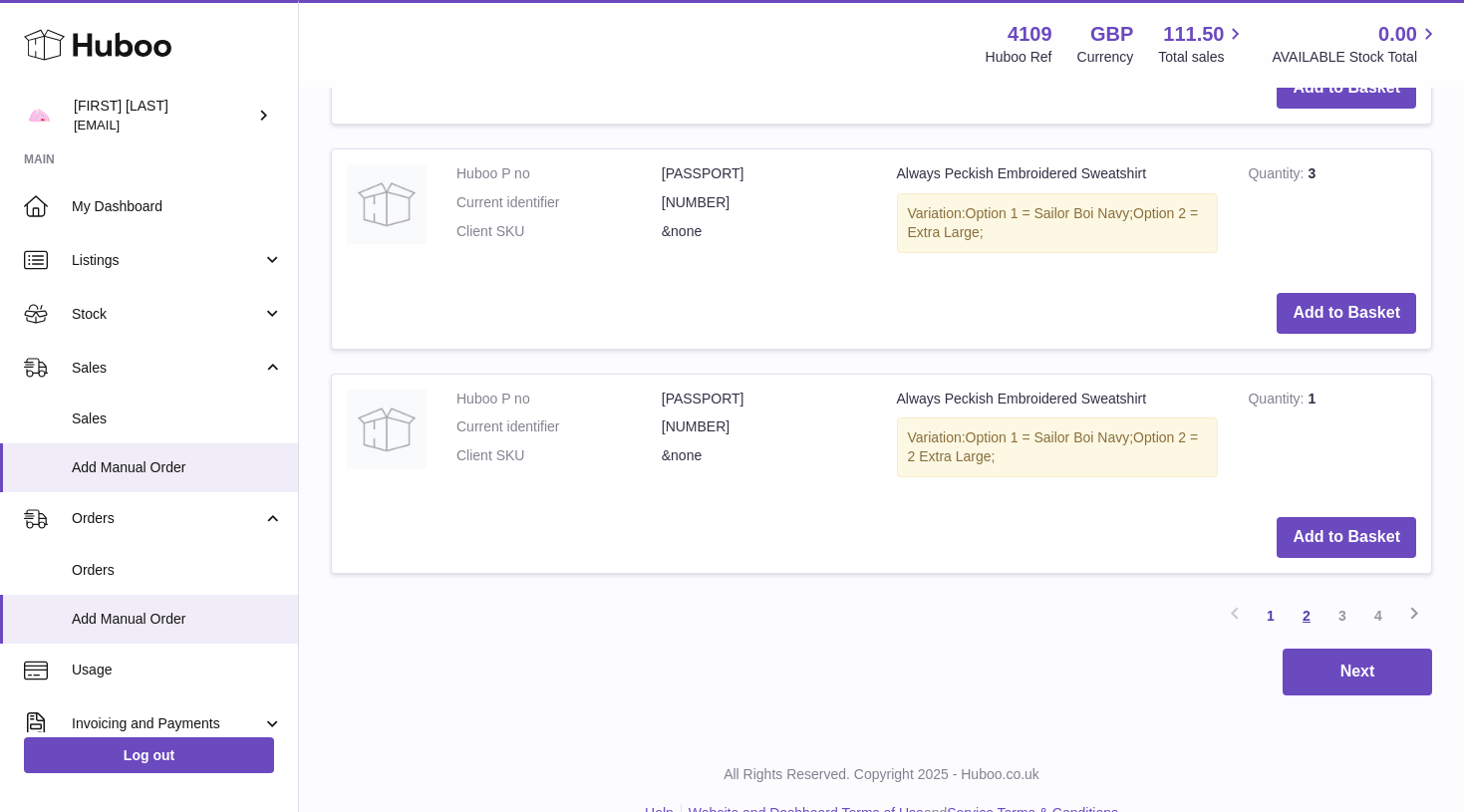 click on "2" at bounding box center [1307, 616] 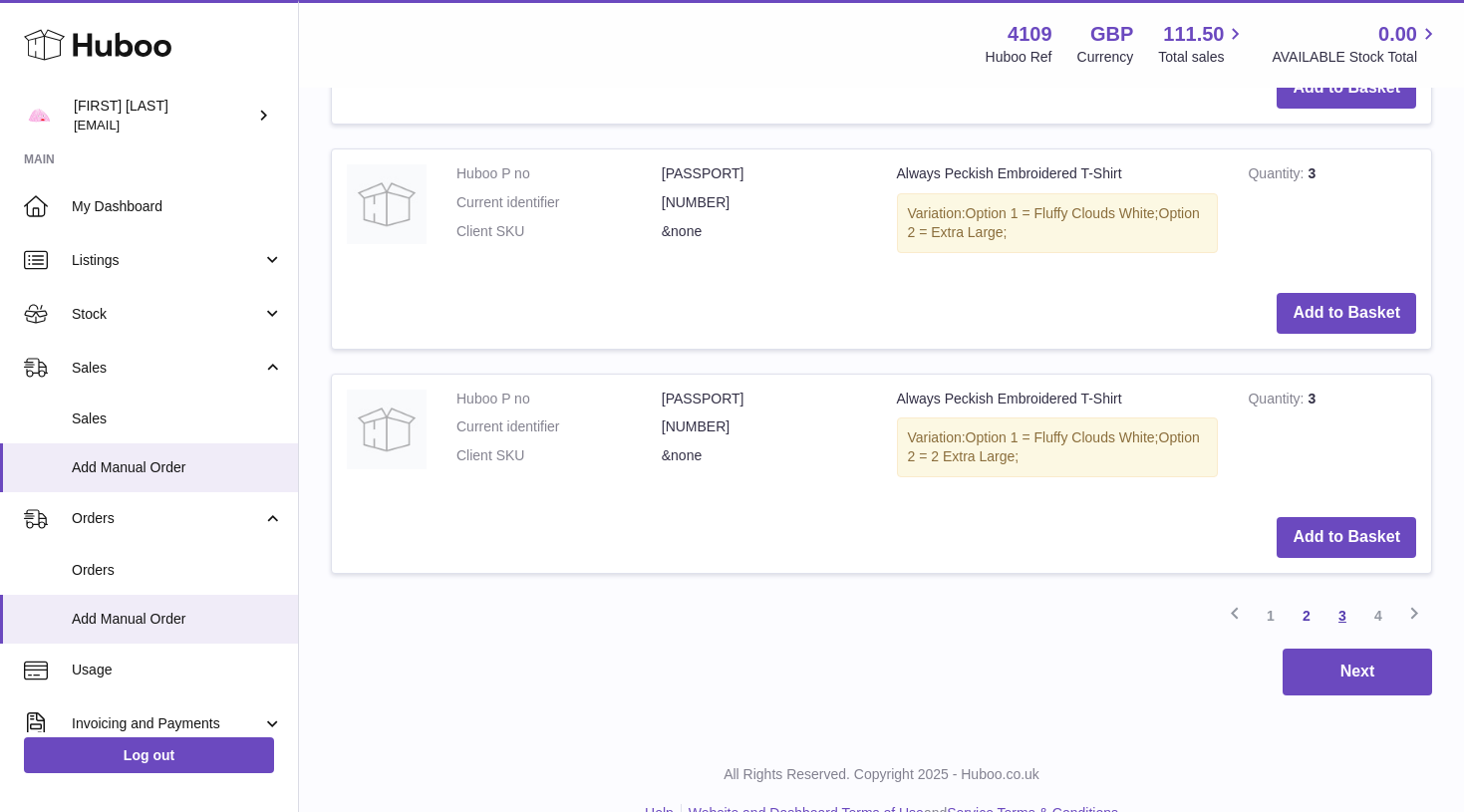 click on "3" at bounding box center [1342, 616] 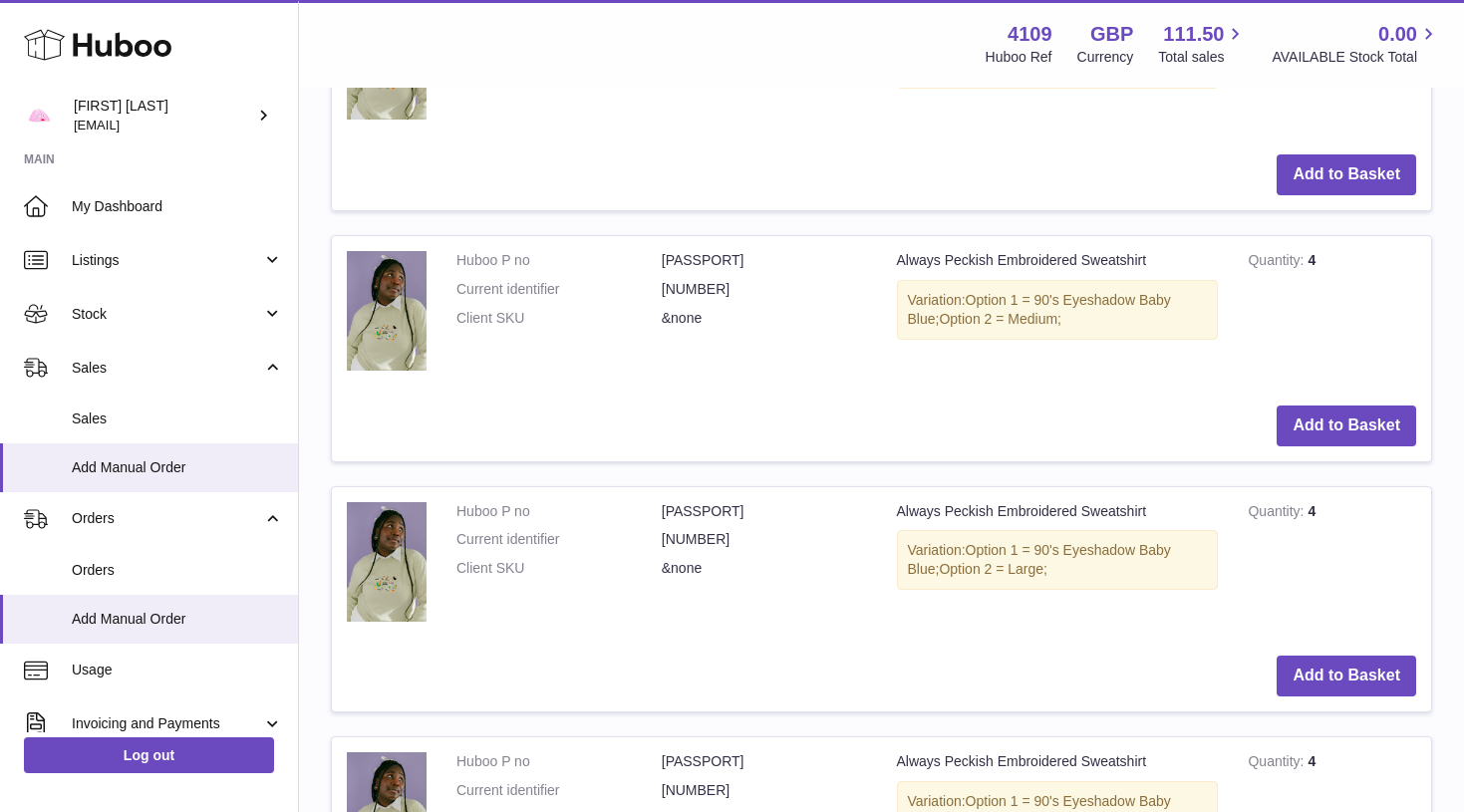 scroll, scrollTop: 641, scrollLeft: 0, axis: vertical 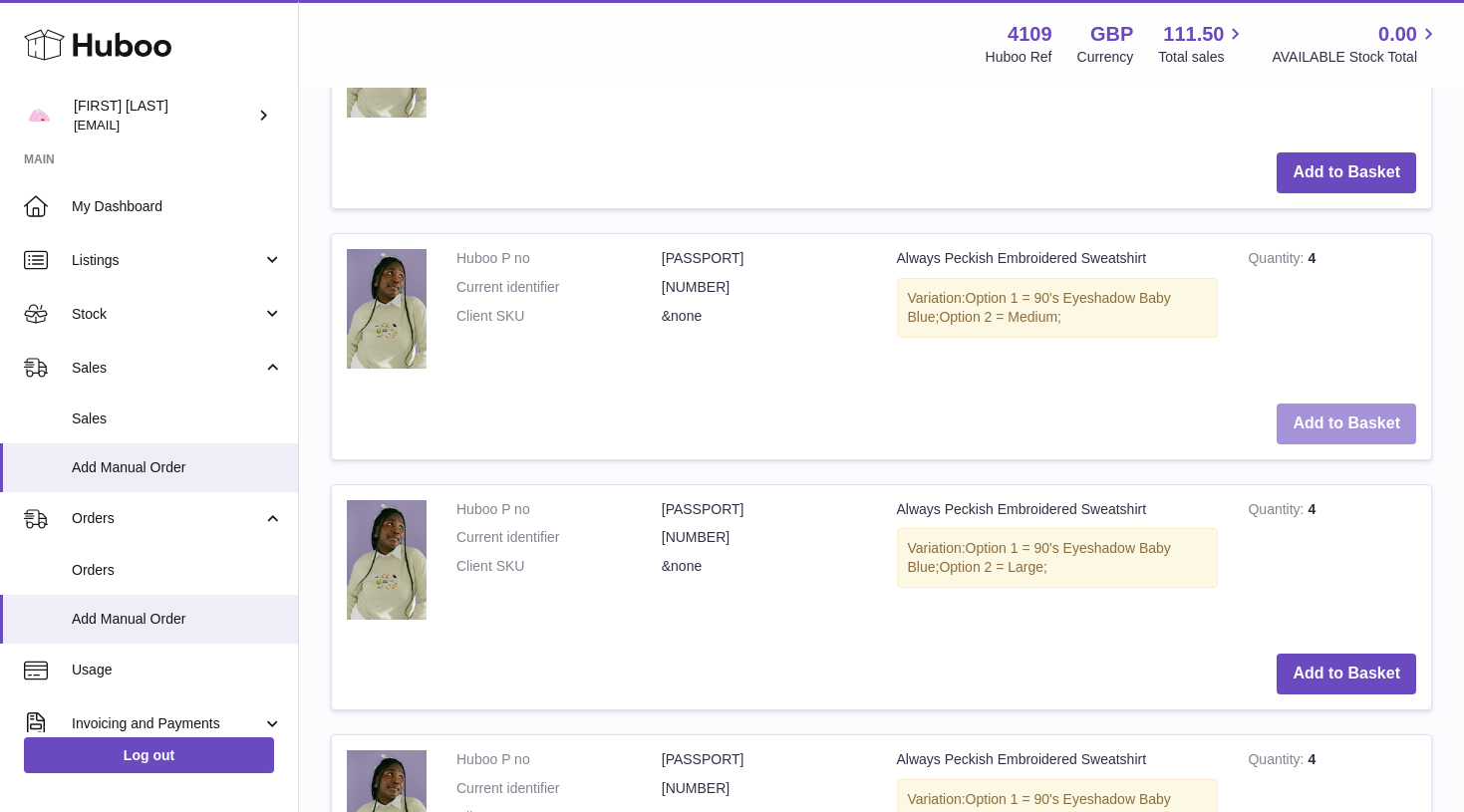 click on "Add to Basket" at bounding box center [1346, 423] 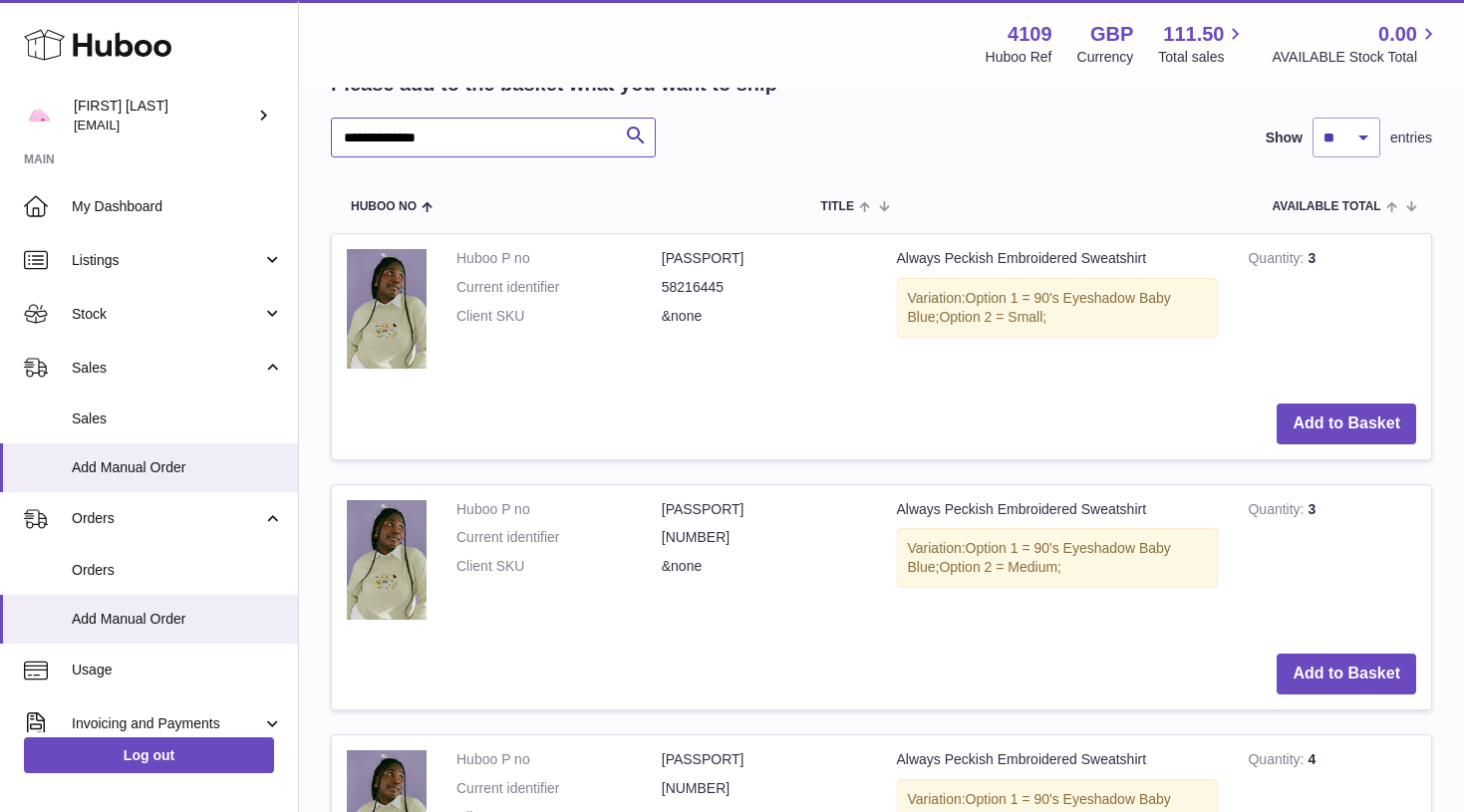 click on "**********" at bounding box center [493, 137] 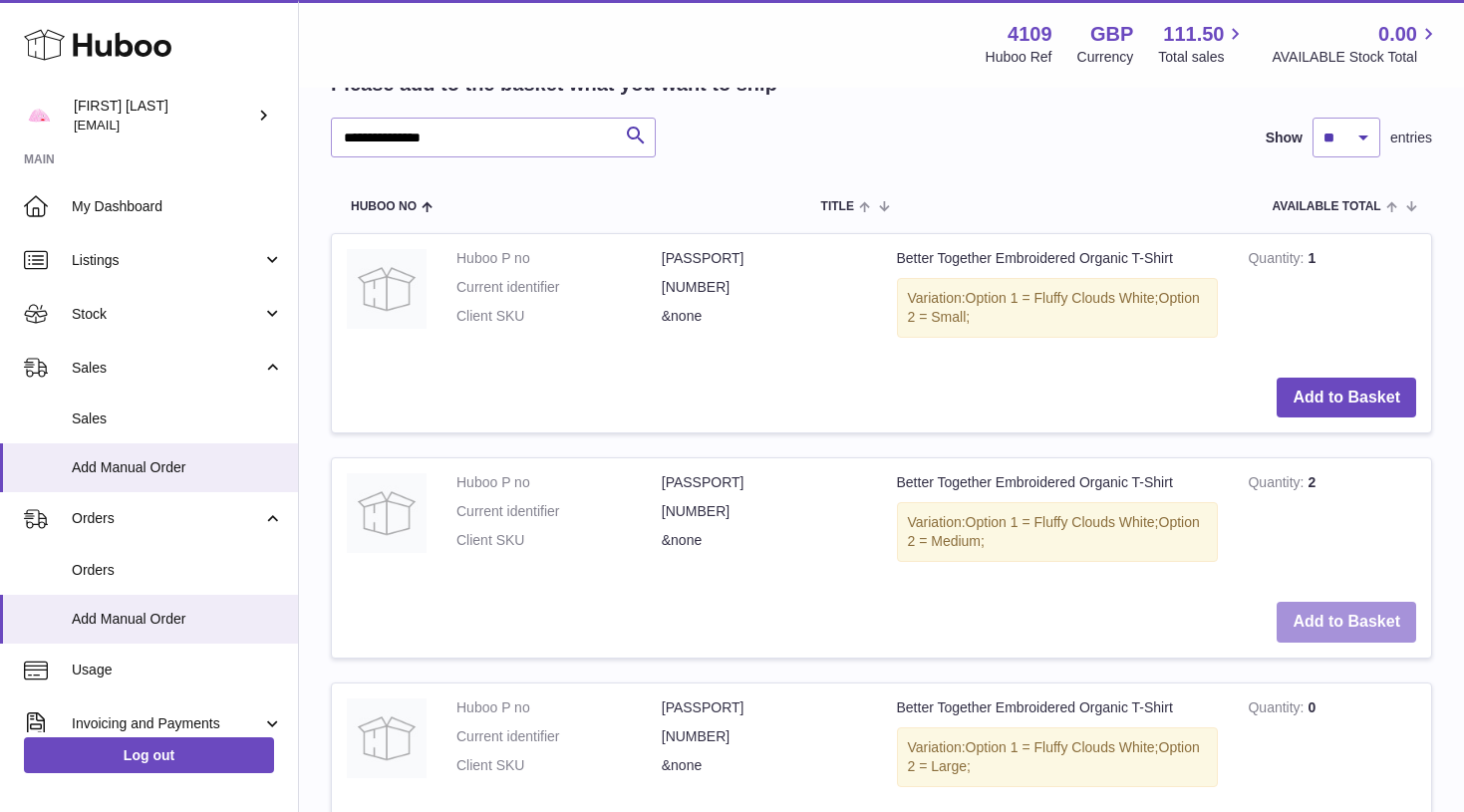 click on "Add to Basket" at bounding box center (1346, 622) 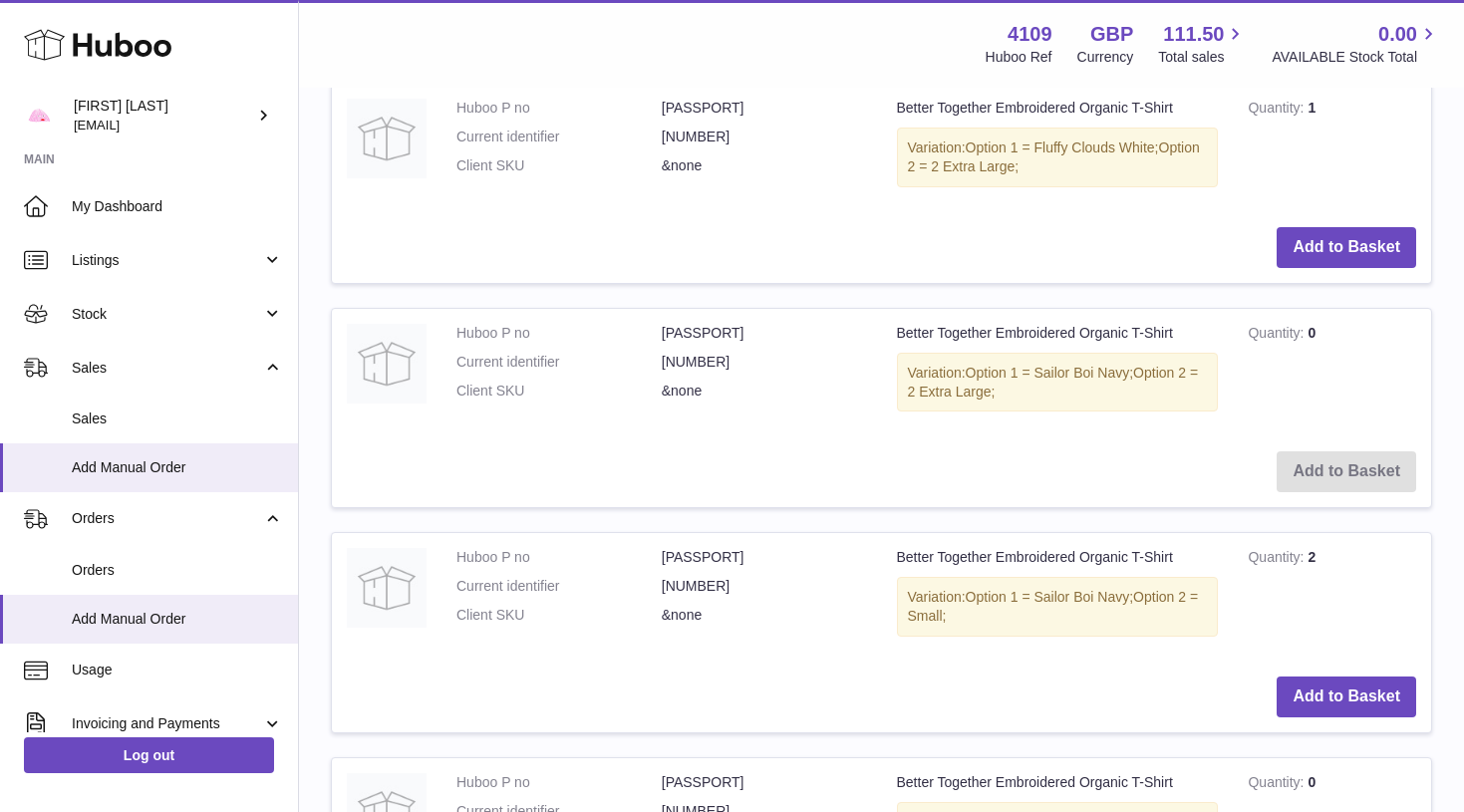 scroll, scrollTop: 1915, scrollLeft: 0, axis: vertical 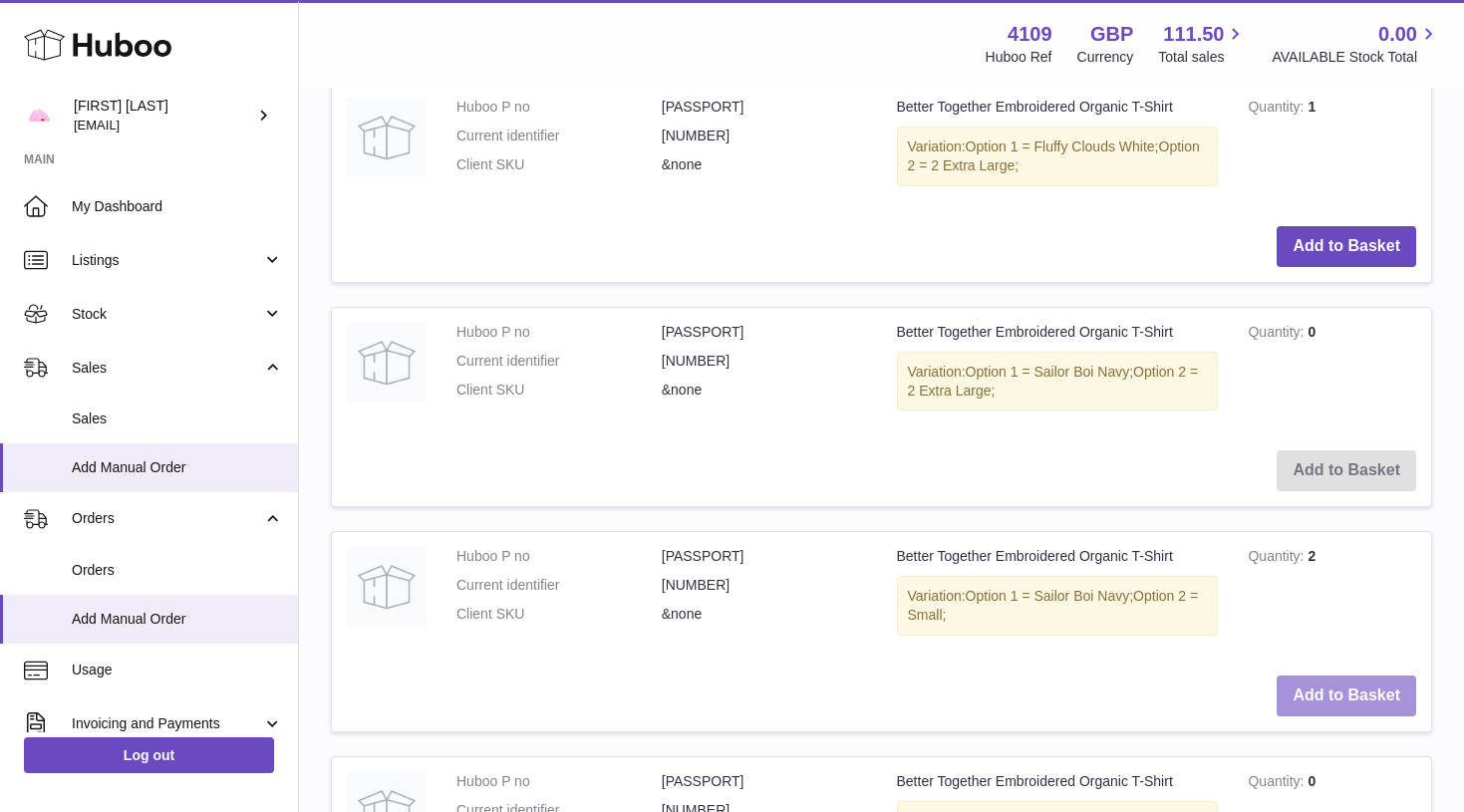 click on "Add to Basket" at bounding box center (1346, 695) 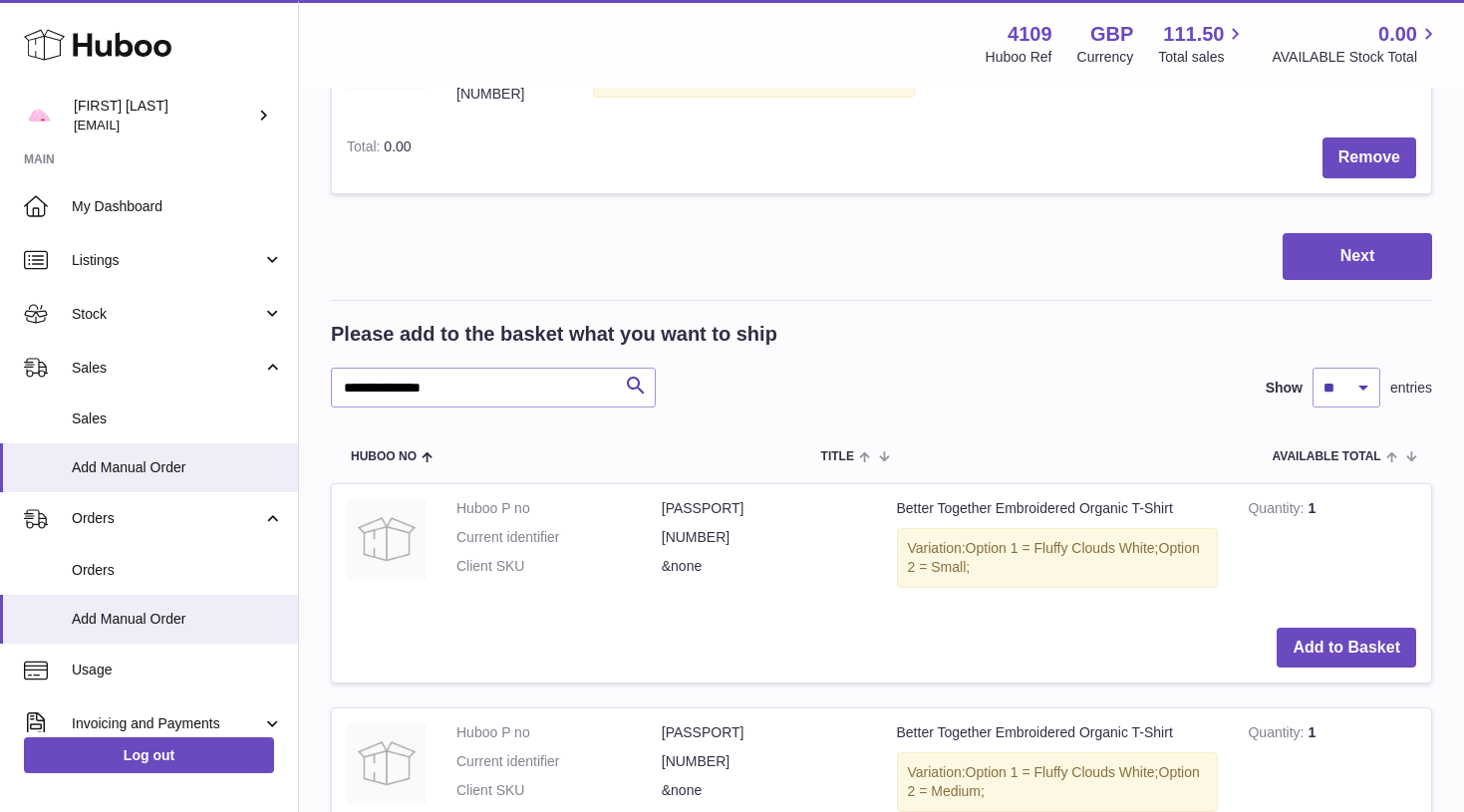 scroll, scrollTop: 600, scrollLeft: 0, axis: vertical 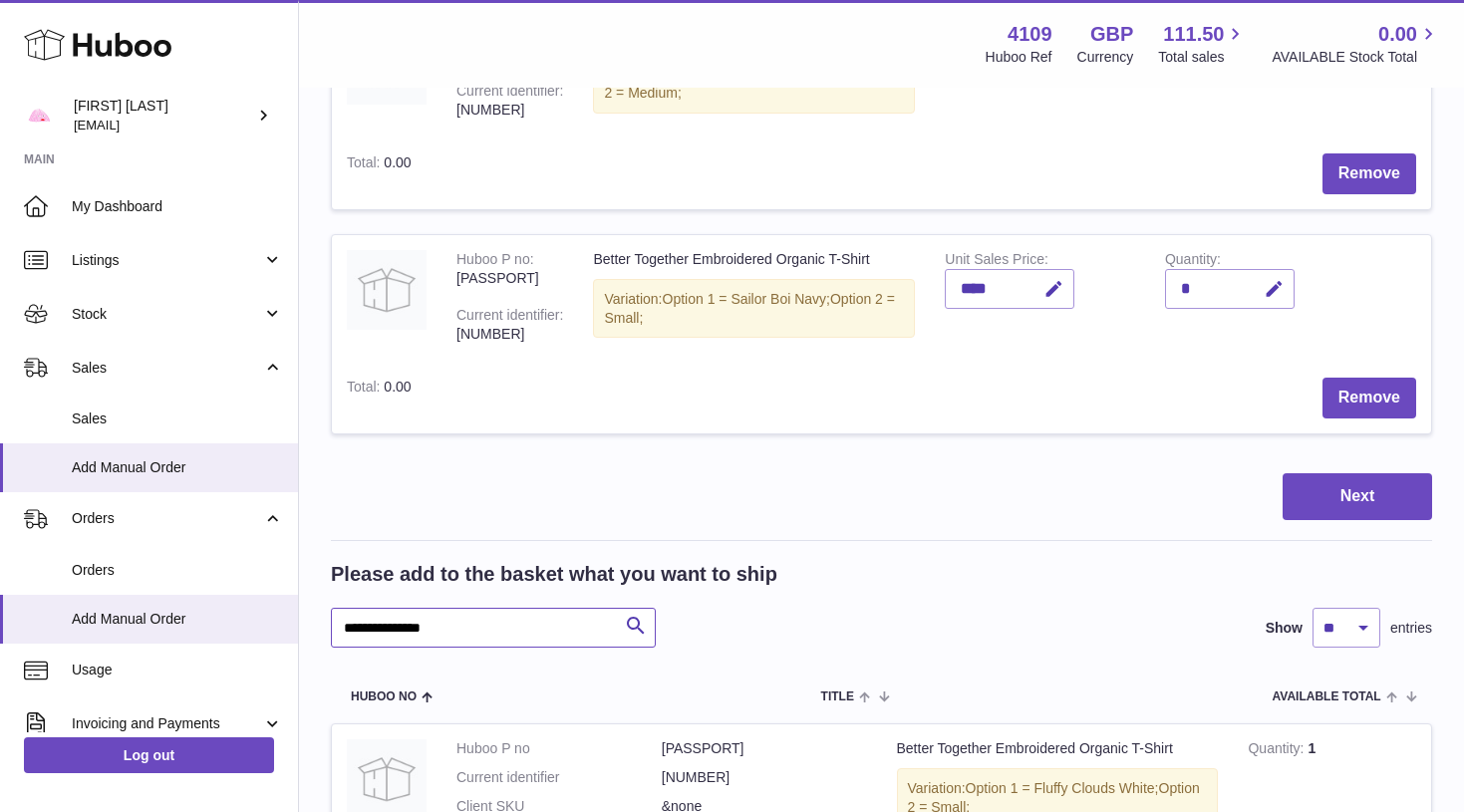 click on "**********" at bounding box center (493, 628) 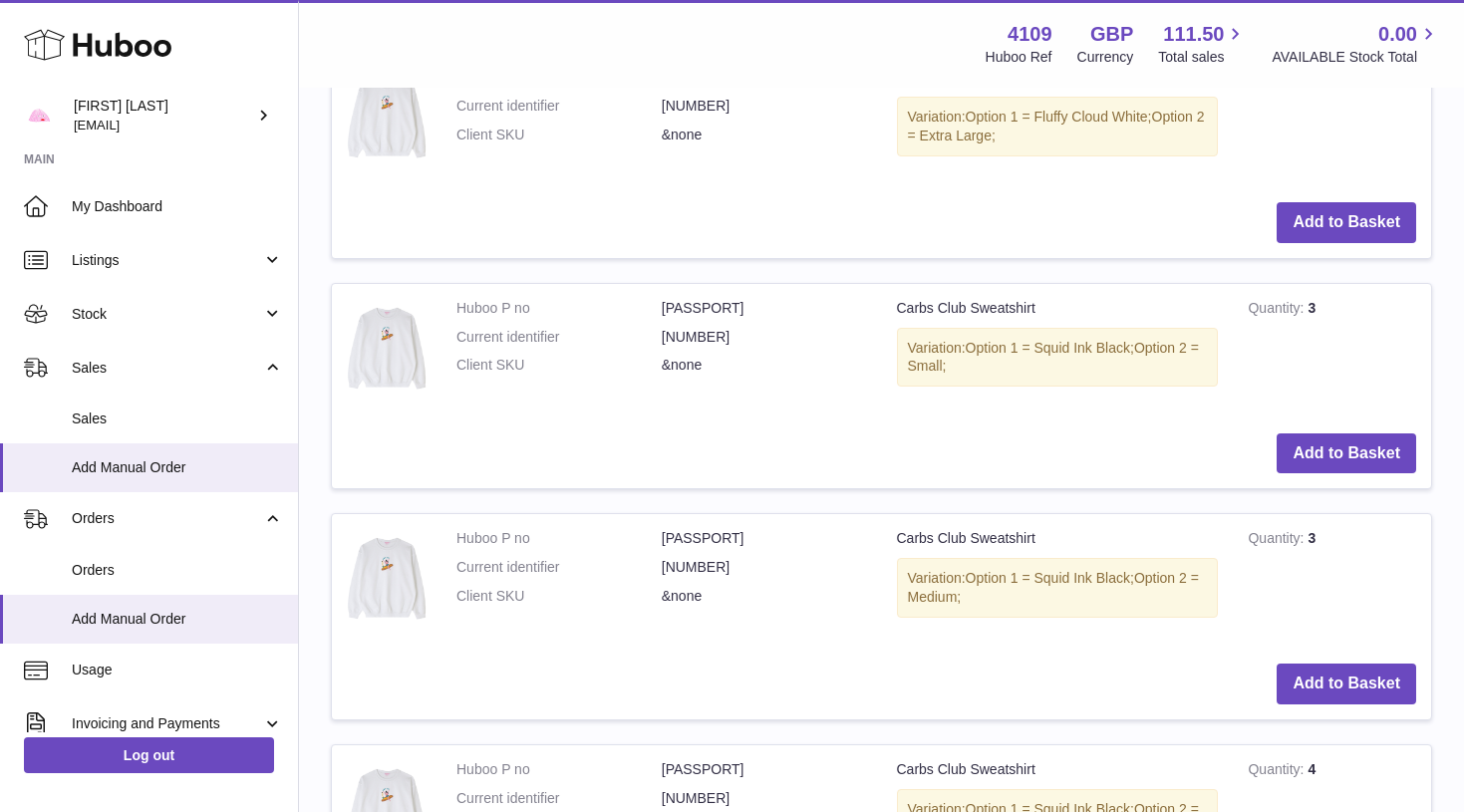 scroll, scrollTop: 2241, scrollLeft: 0, axis: vertical 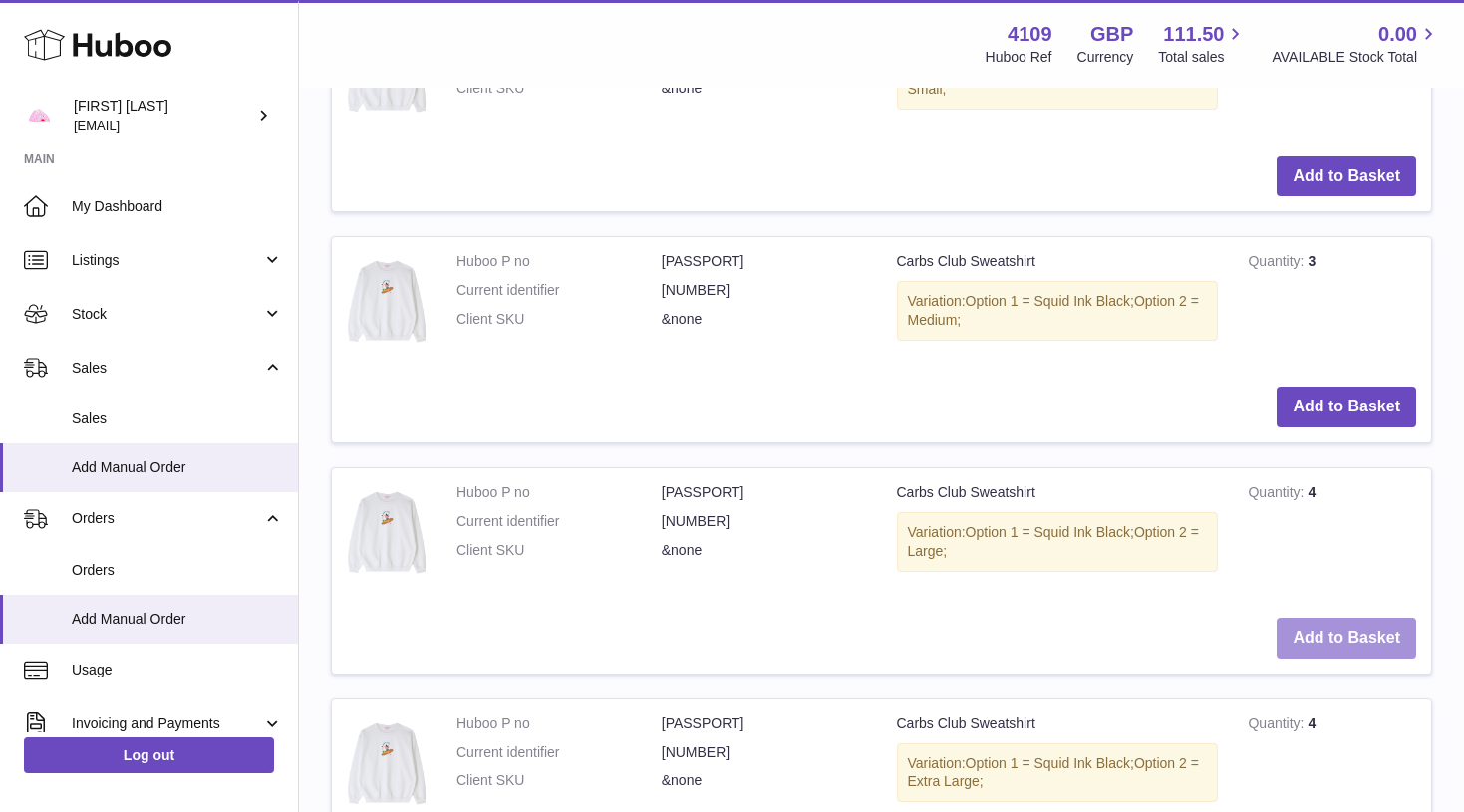 click on "Add to Basket" at bounding box center [1346, 638] 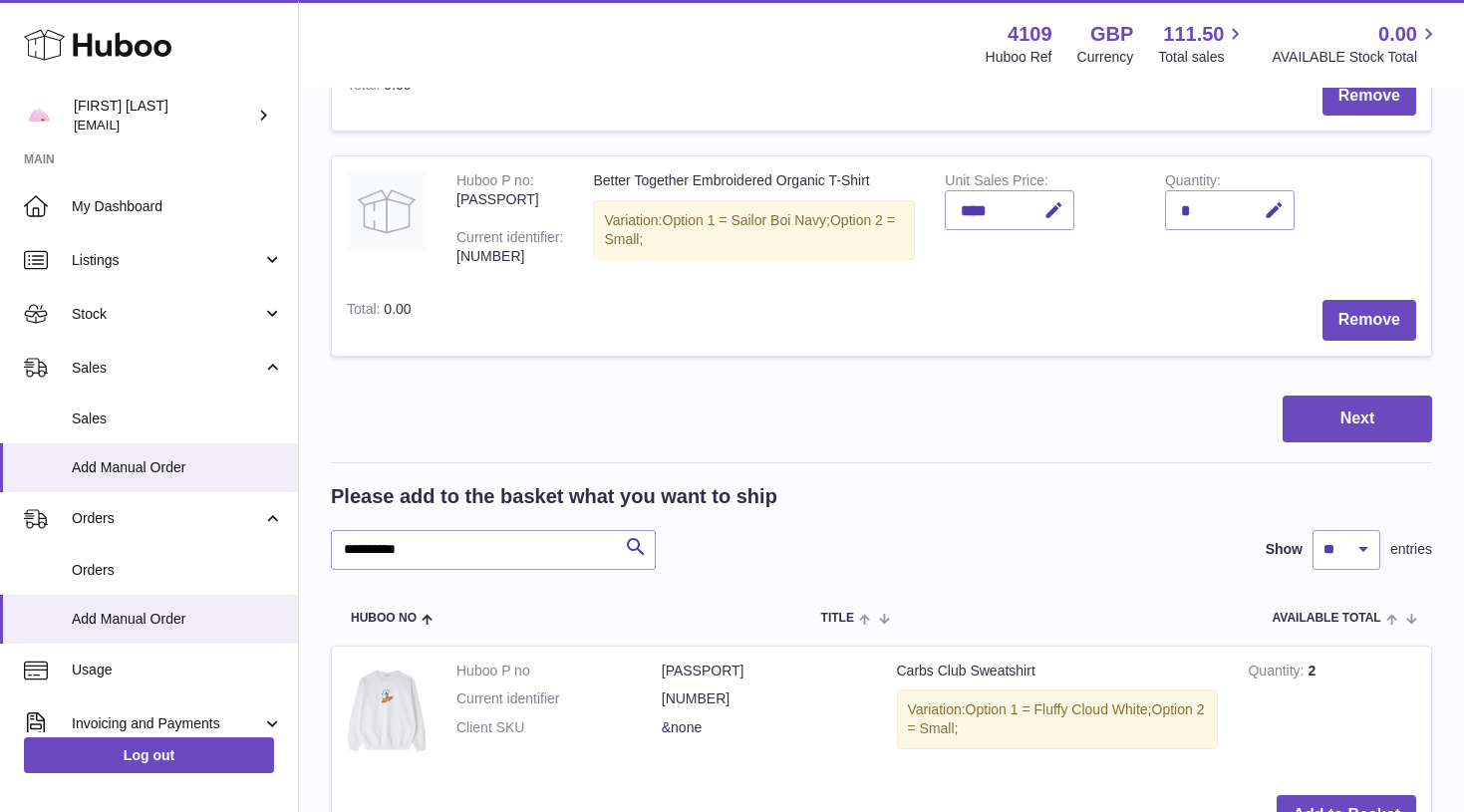 scroll, scrollTop: 882, scrollLeft: 0, axis: vertical 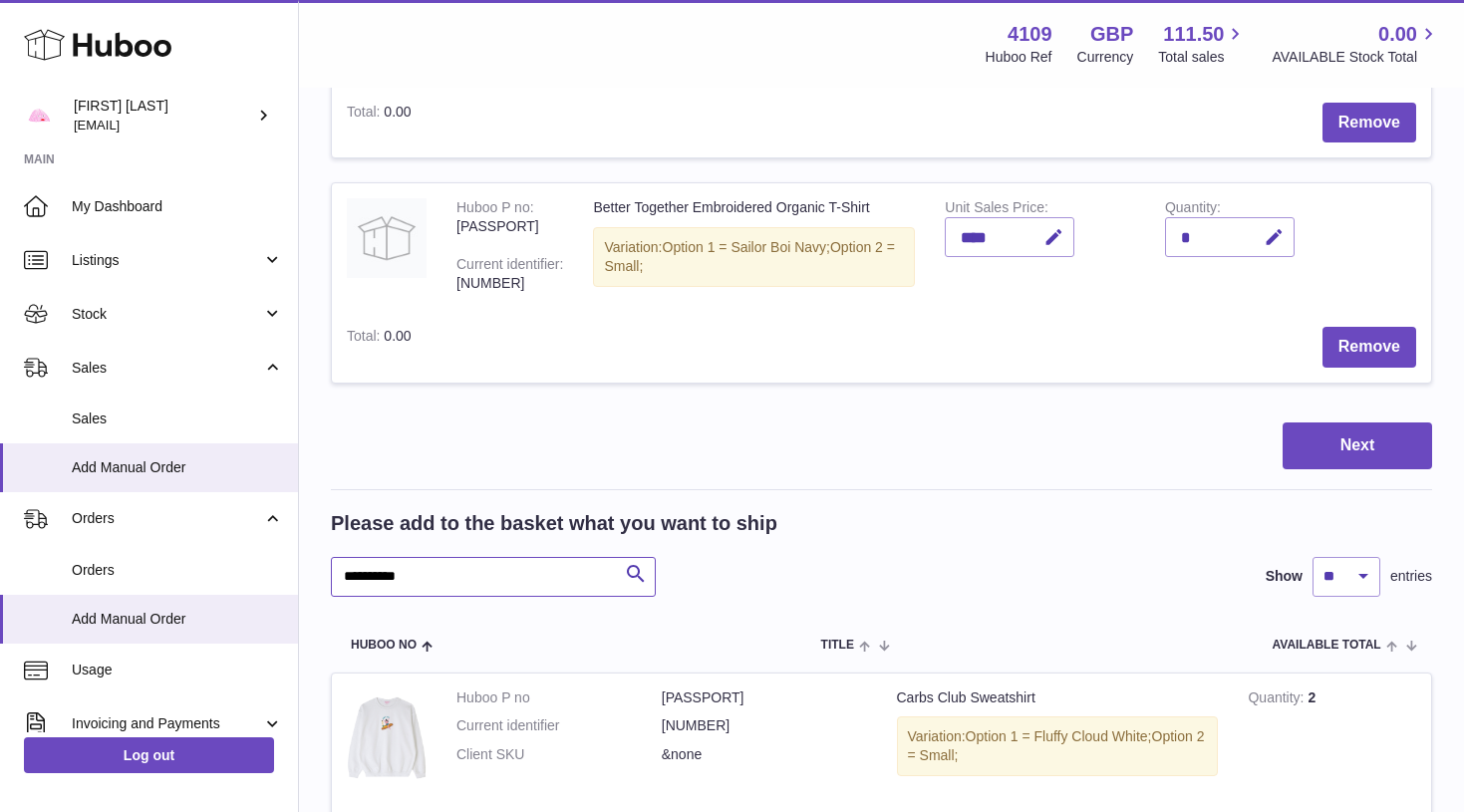 click on "**********" at bounding box center [493, 577] 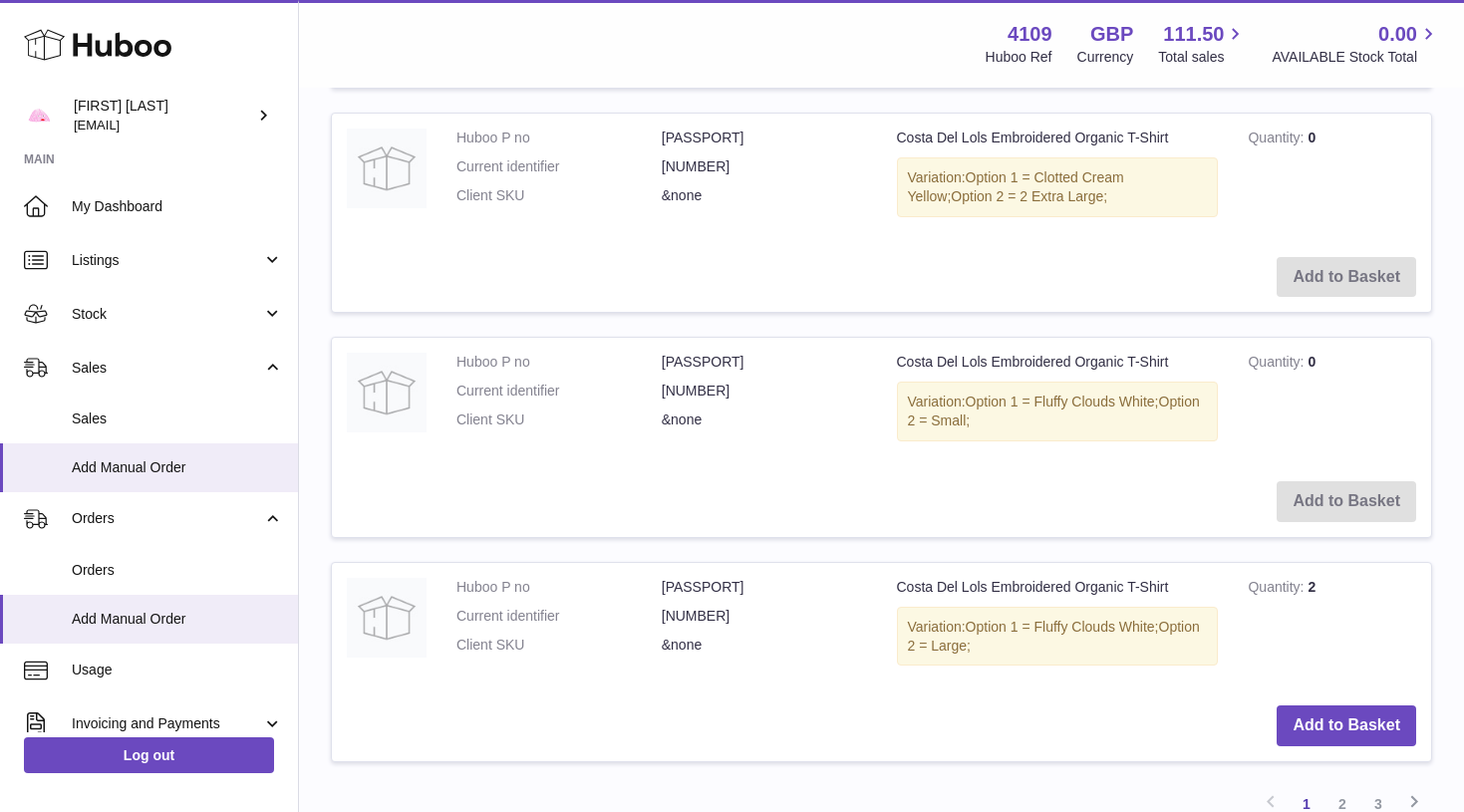 scroll, scrollTop: 3015, scrollLeft: 0, axis: vertical 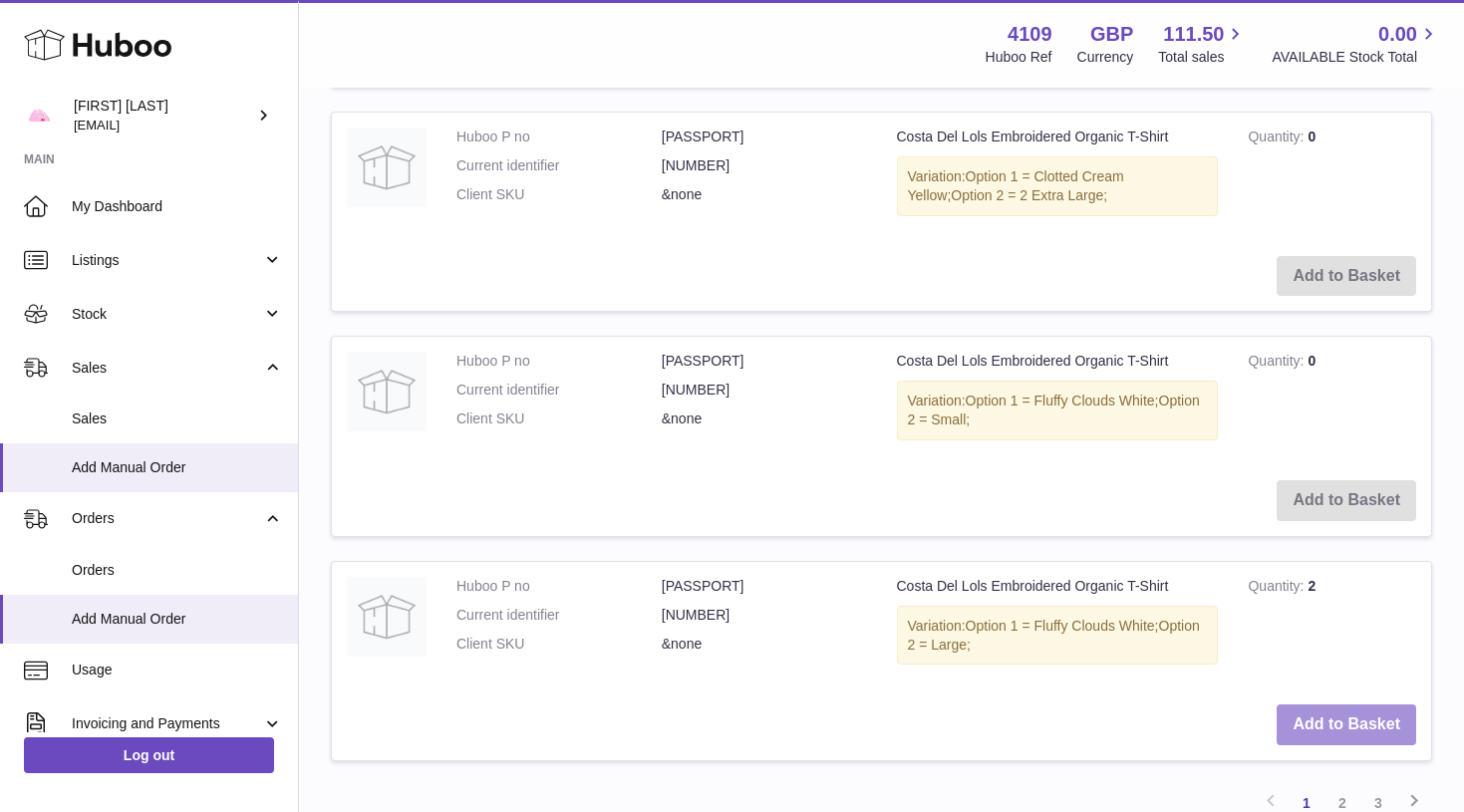 click on "Add to Basket" at bounding box center (1346, 724) 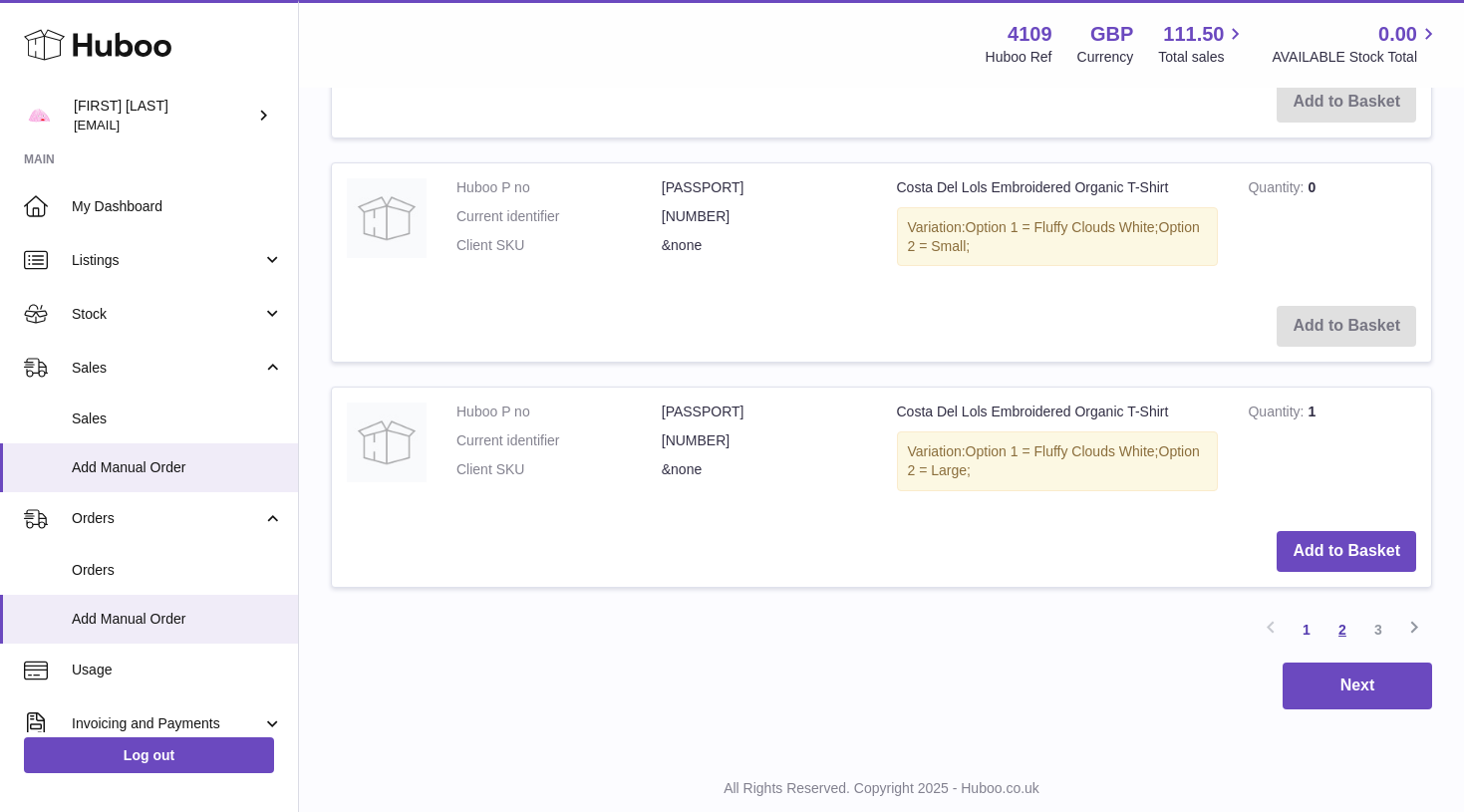 click on "2" at bounding box center [1342, 630] 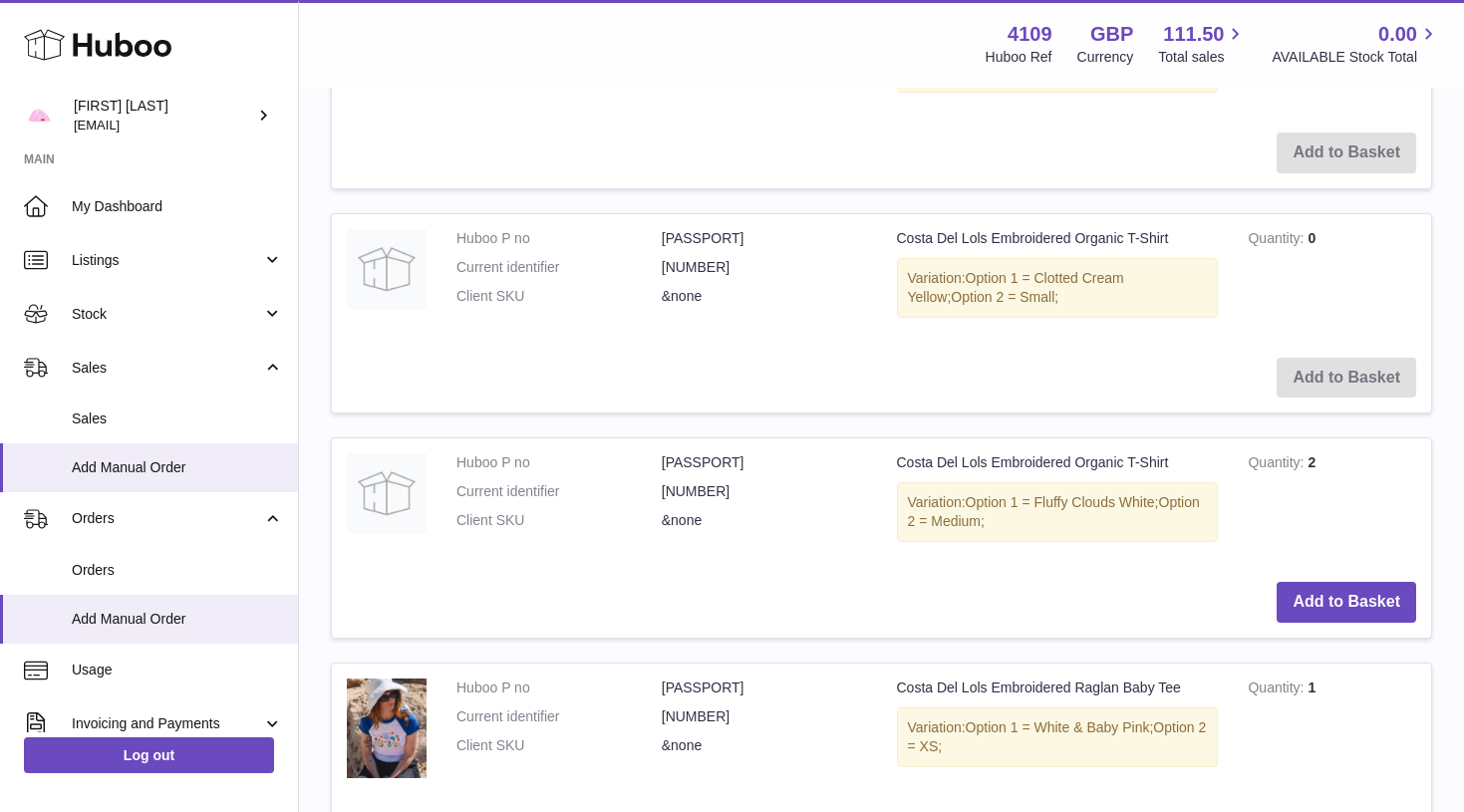scroll, scrollTop: 2467, scrollLeft: 0, axis: vertical 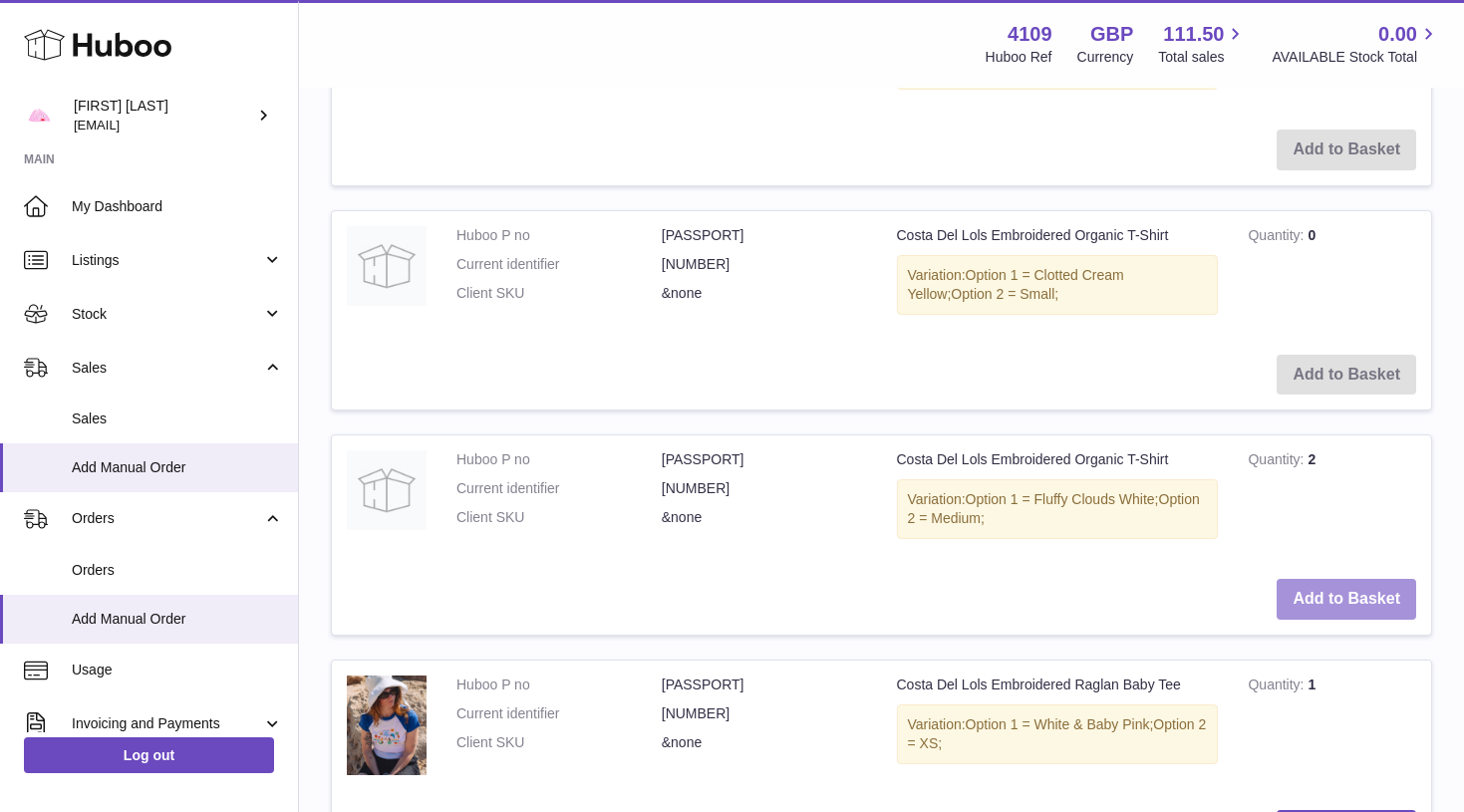 click on "Add to Basket" at bounding box center (1346, 599) 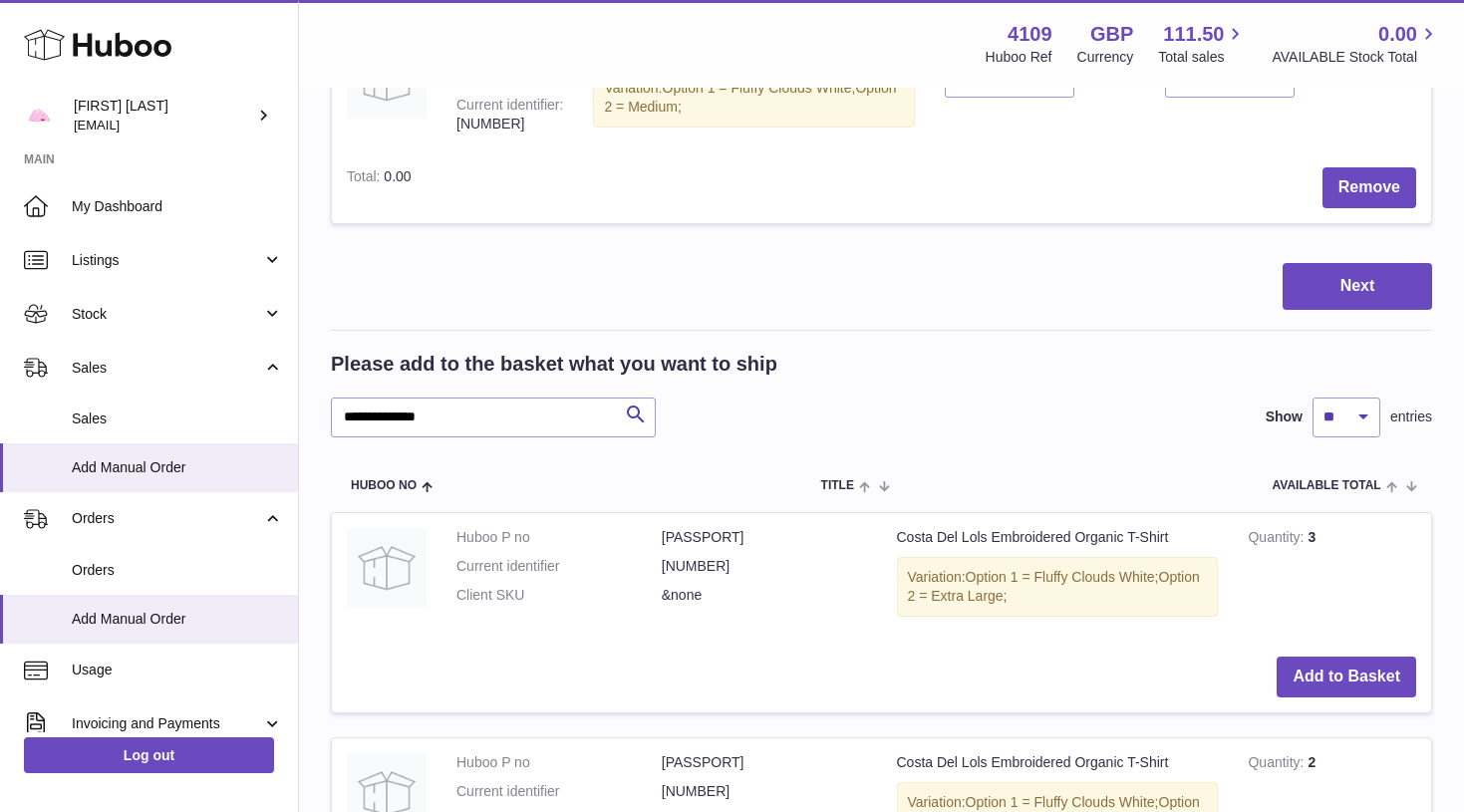 scroll, scrollTop: 1210, scrollLeft: 0, axis: vertical 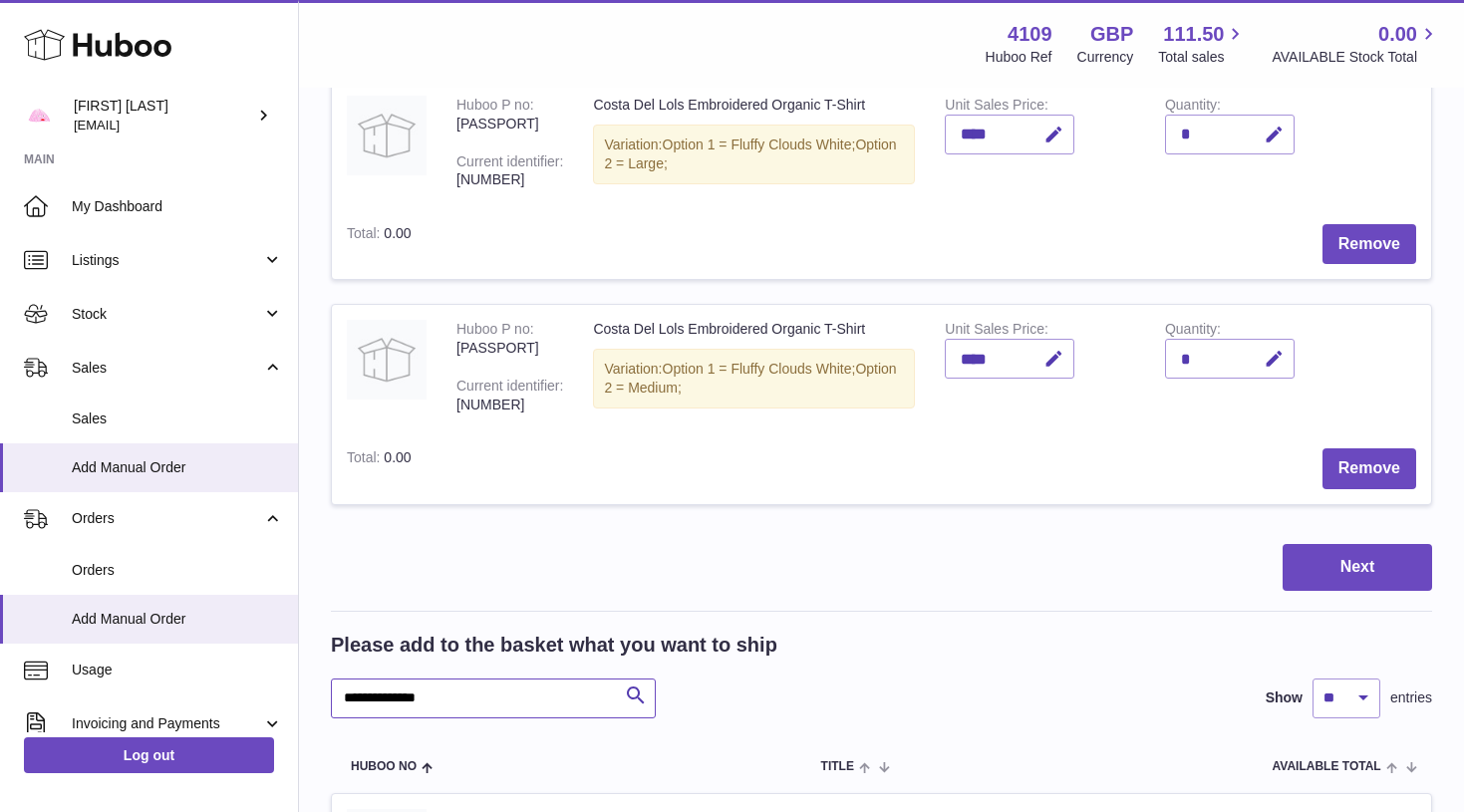 click on "**********" at bounding box center [493, 698] 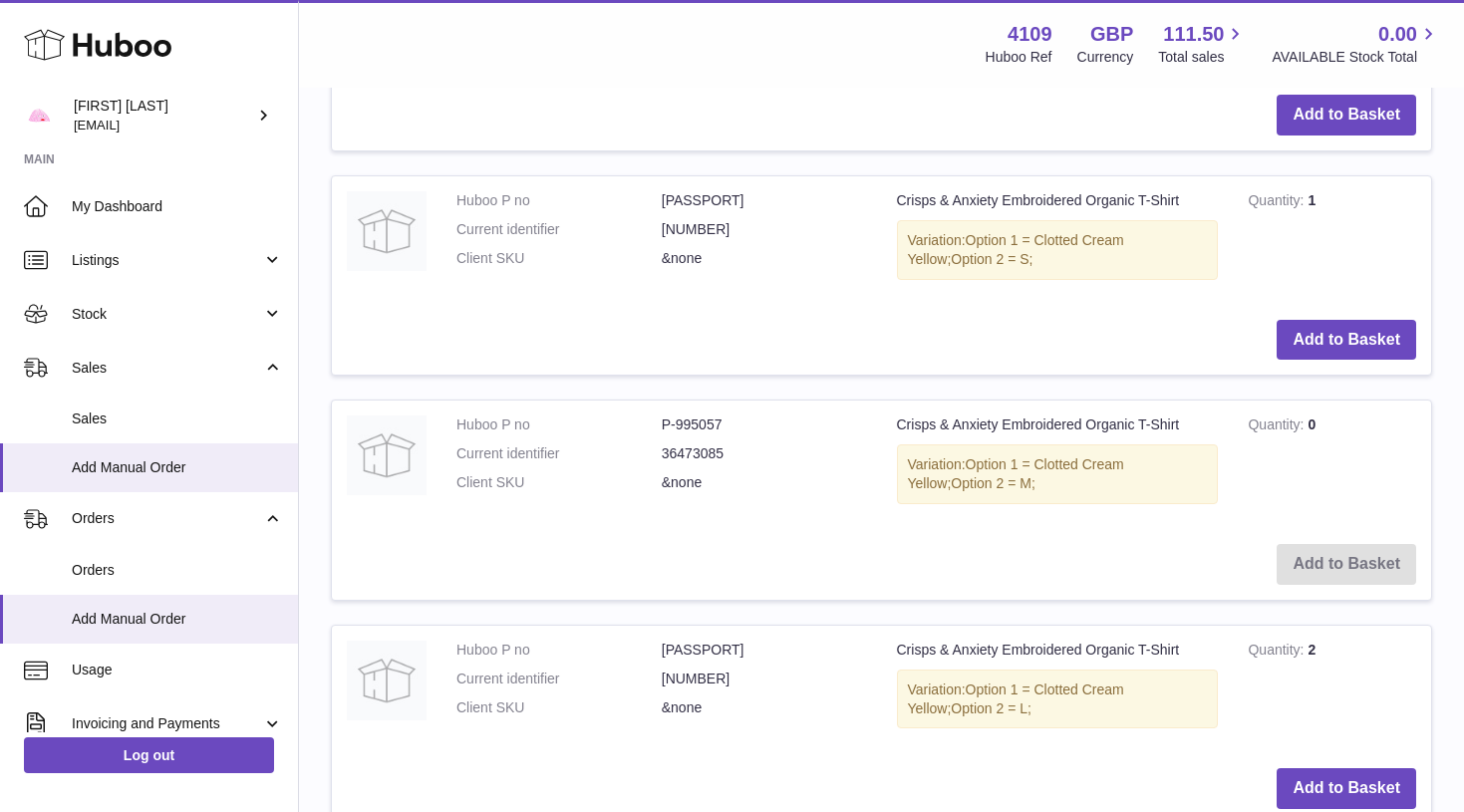 scroll, scrollTop: 2952, scrollLeft: 0, axis: vertical 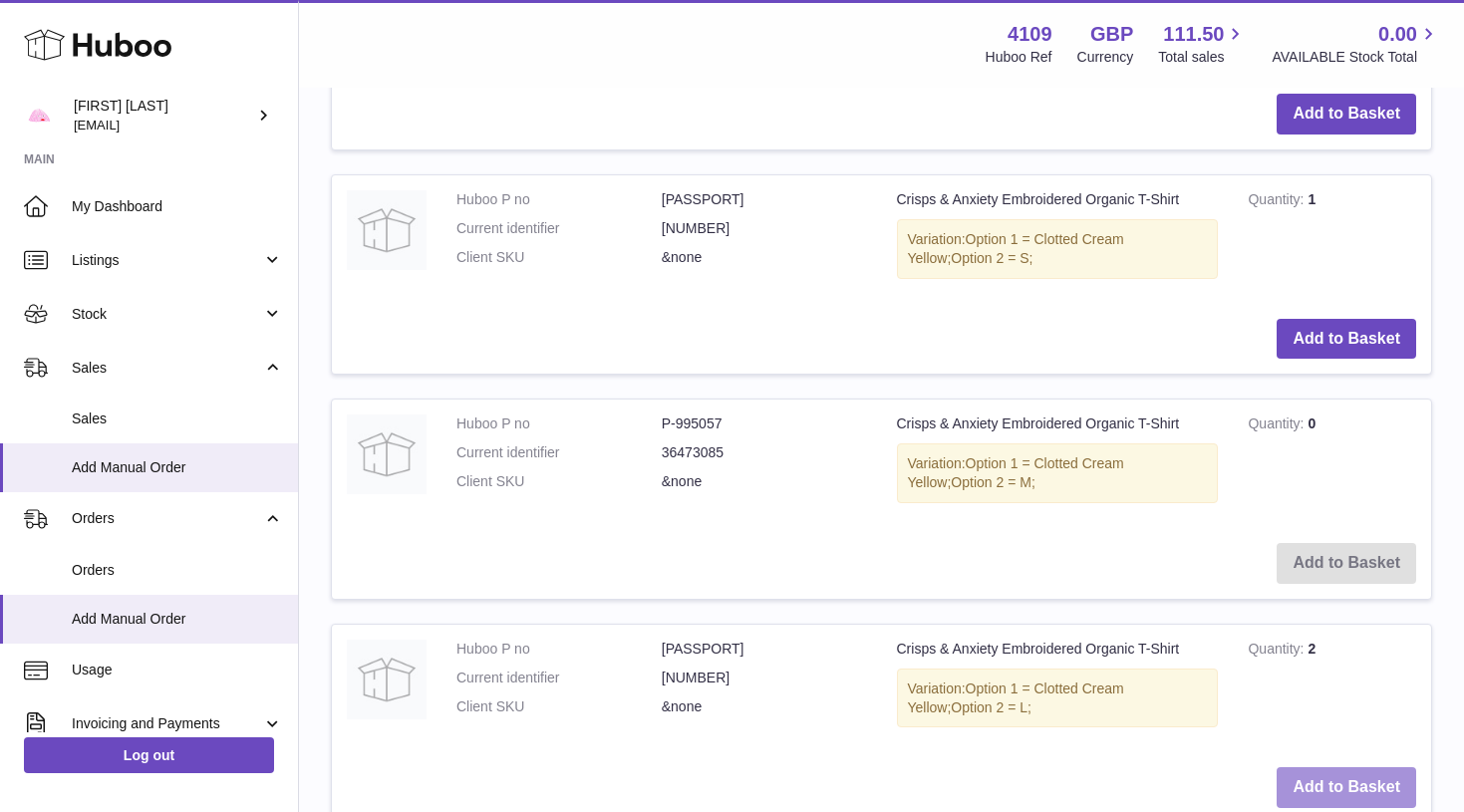 click on "Add to Basket" at bounding box center (1346, 787) 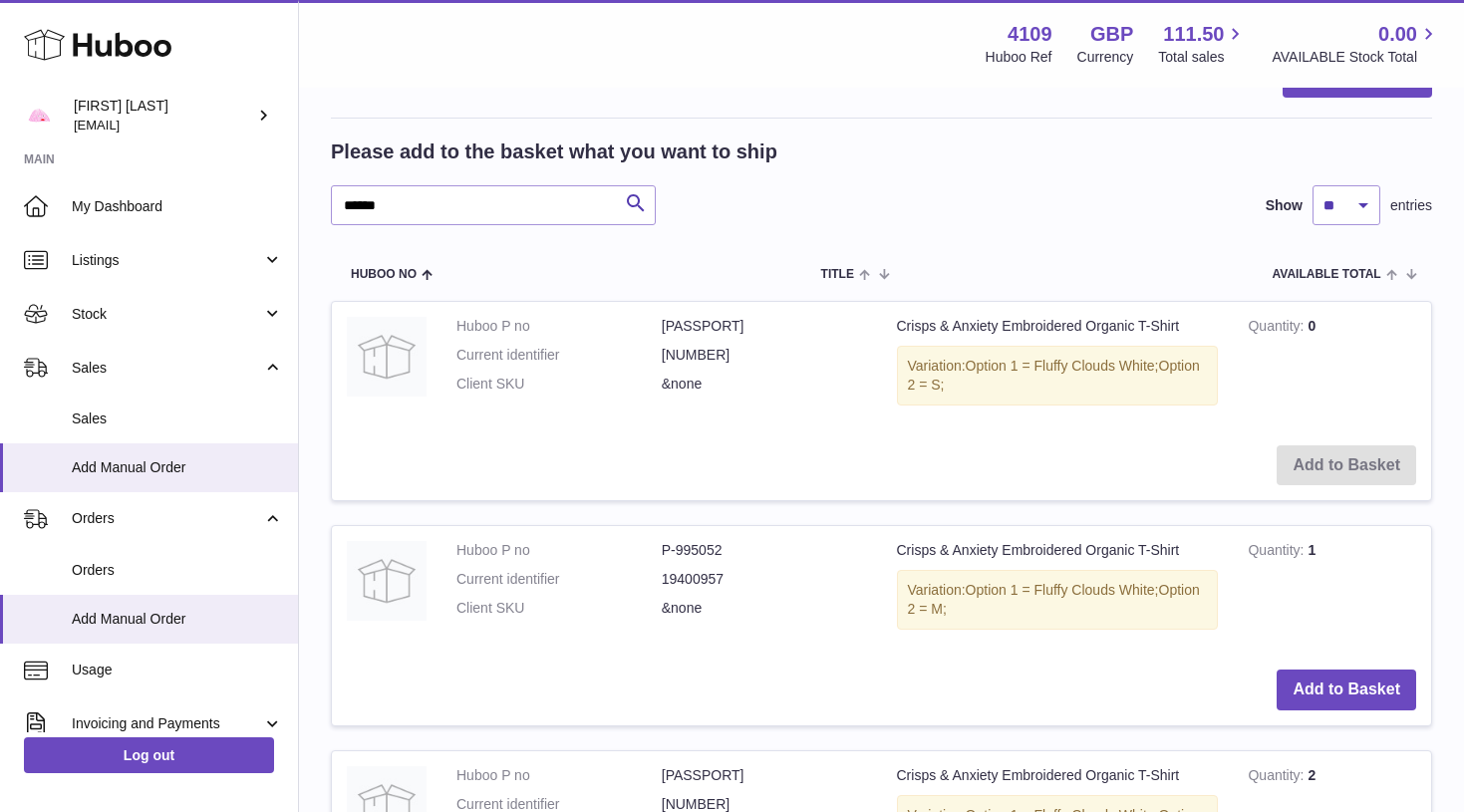 scroll, scrollTop: 1928, scrollLeft: 0, axis: vertical 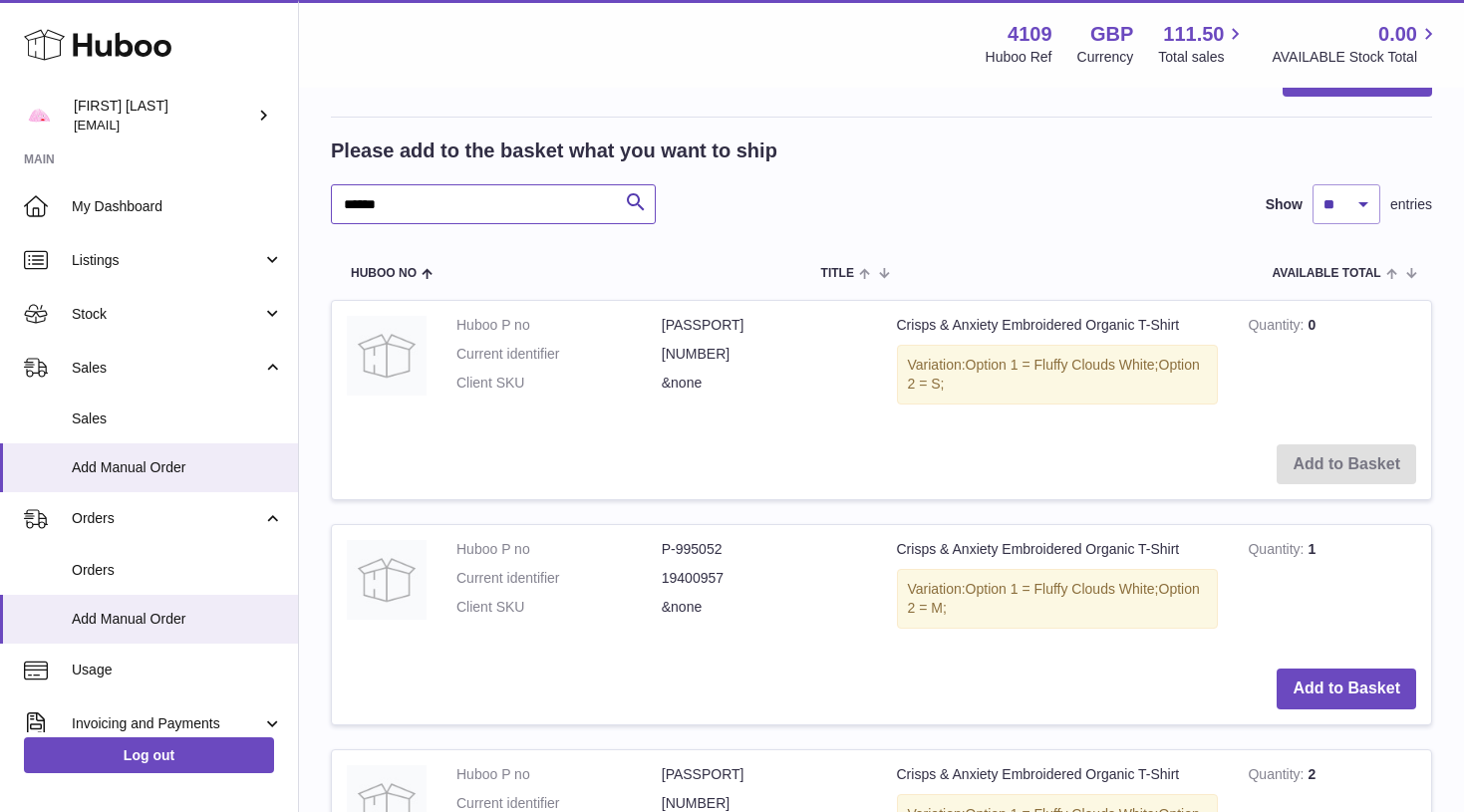 click on "******" at bounding box center [493, 204] 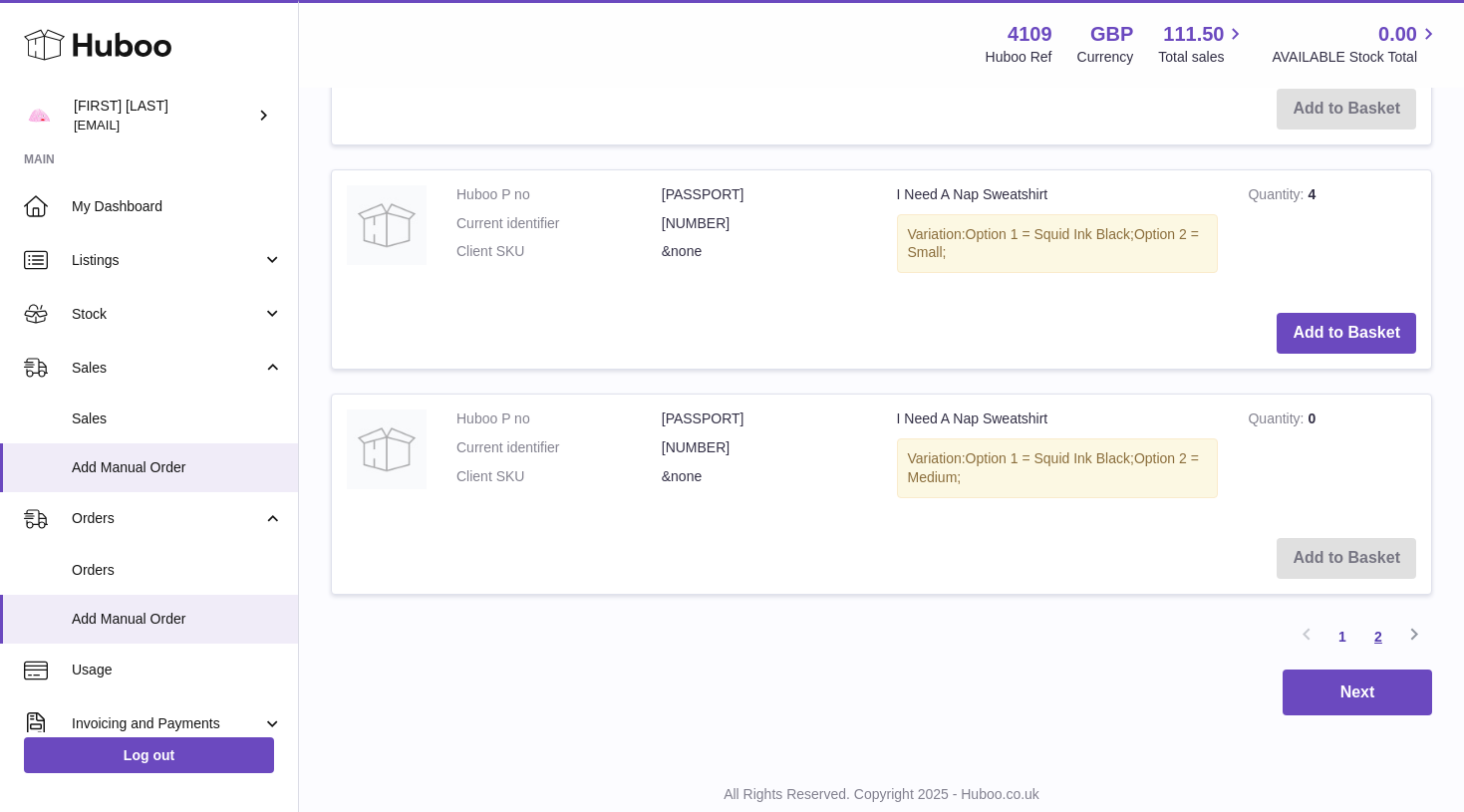 click on "2" at bounding box center (1378, 637) 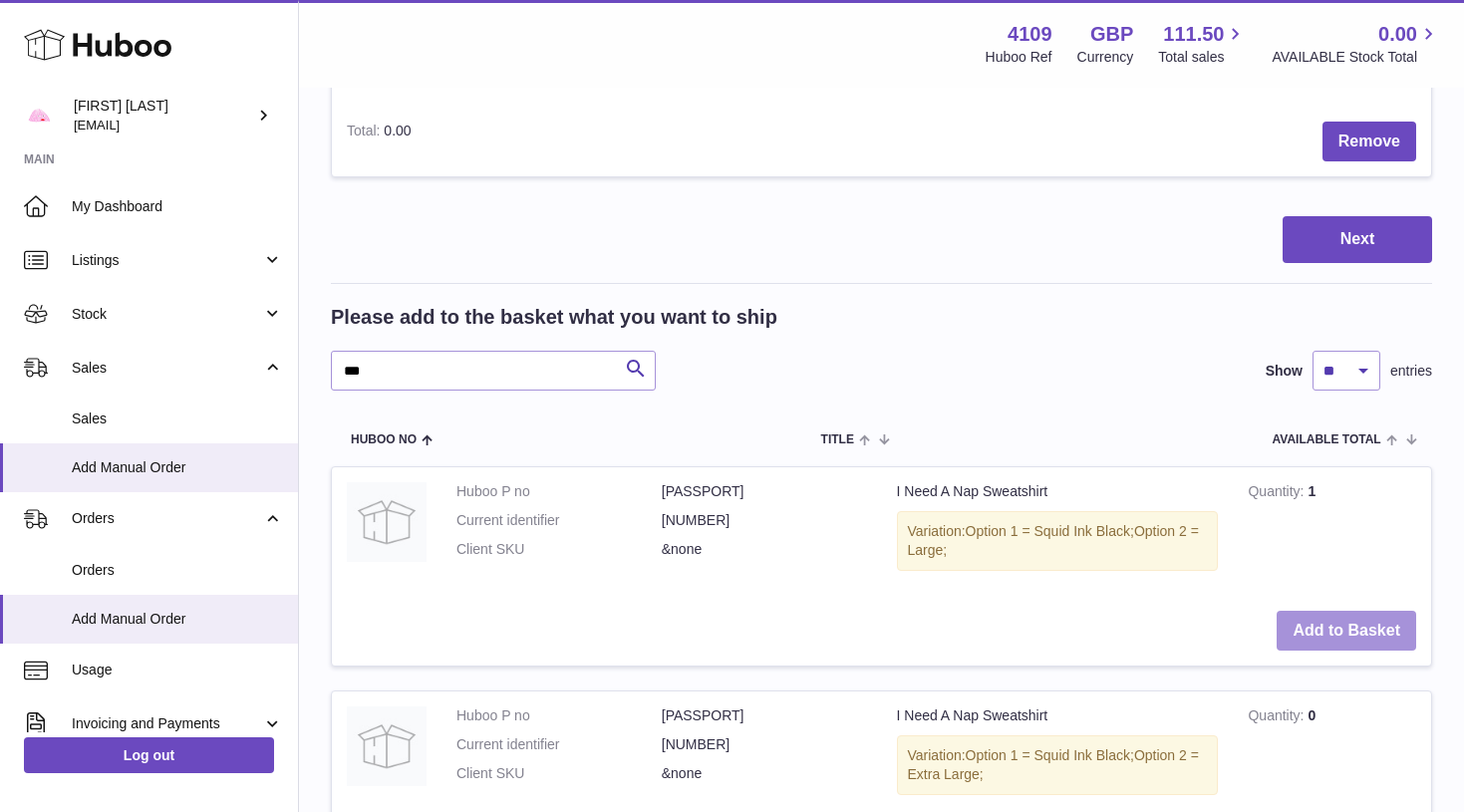 scroll, scrollTop: 1762, scrollLeft: 0, axis: vertical 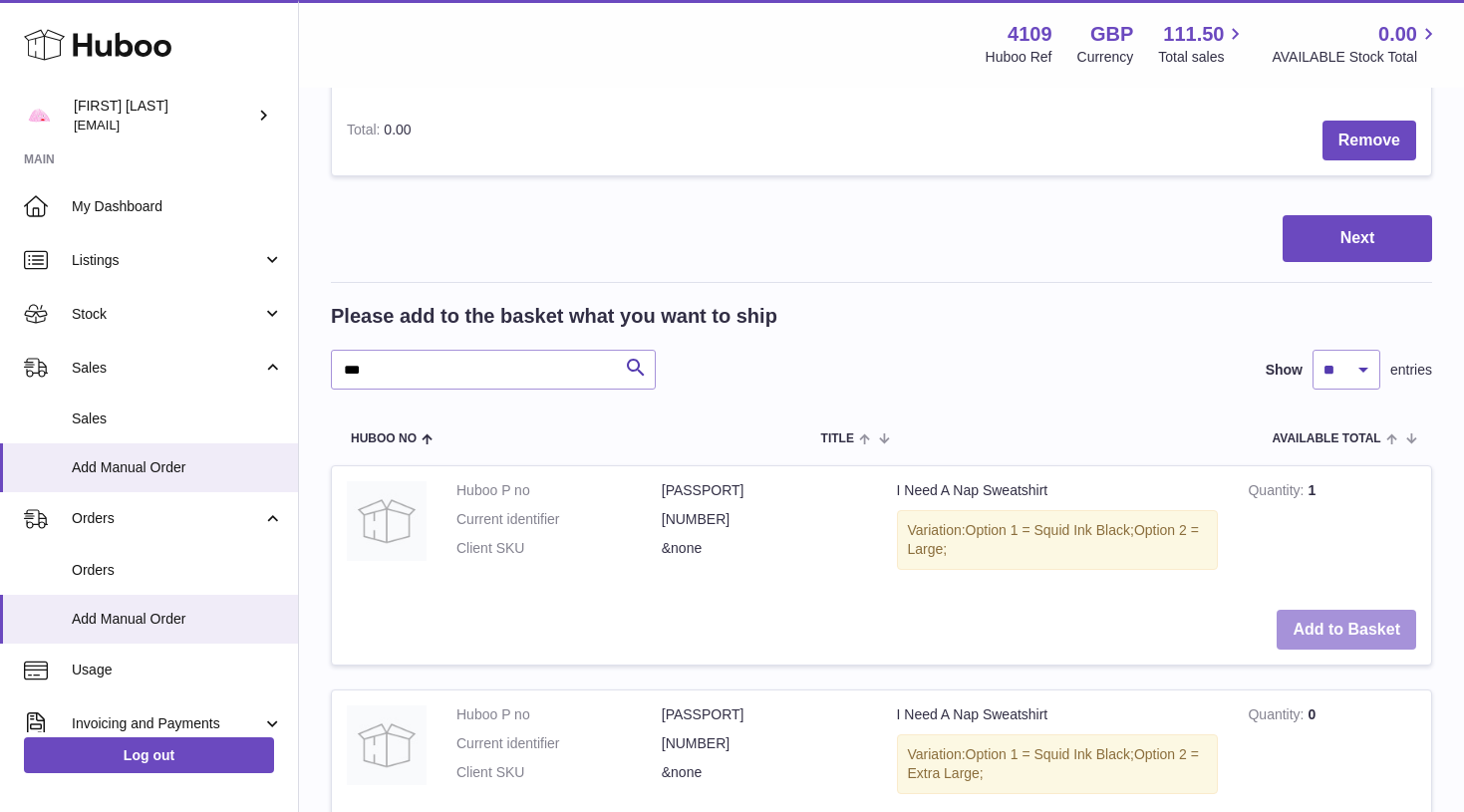 click on "Add to Basket" at bounding box center (1346, 630) 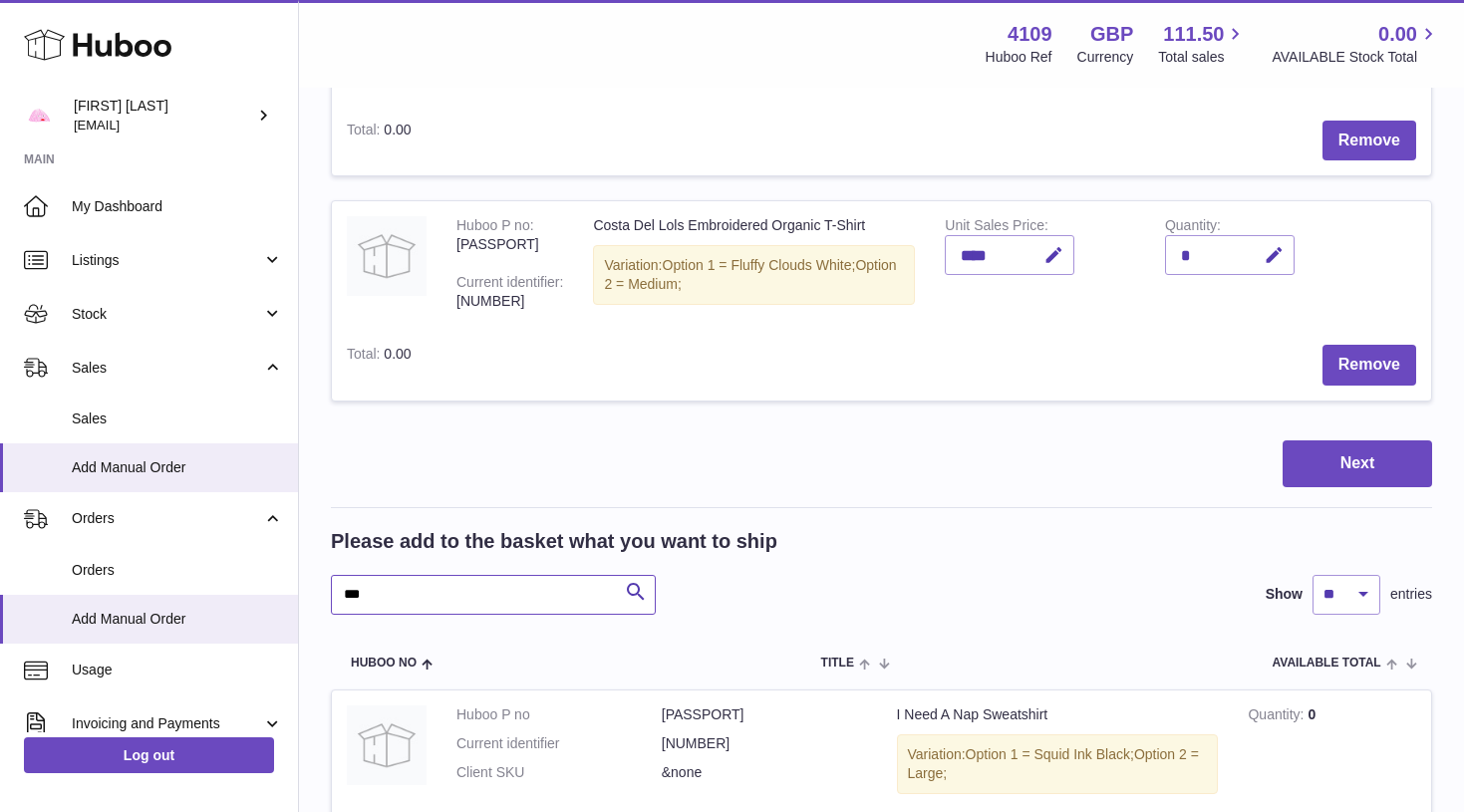 click on "***" at bounding box center [493, 595] 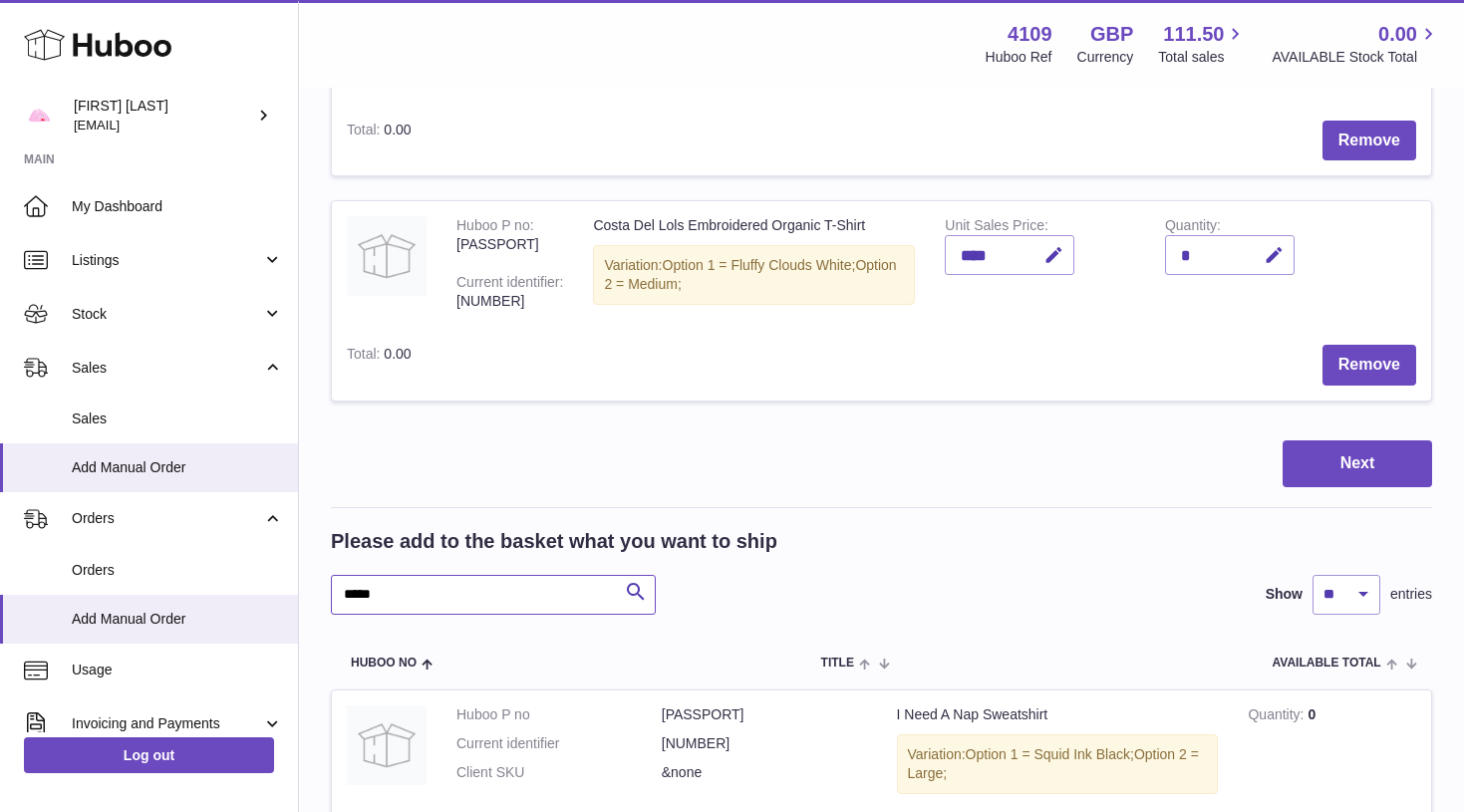 type on "*****" 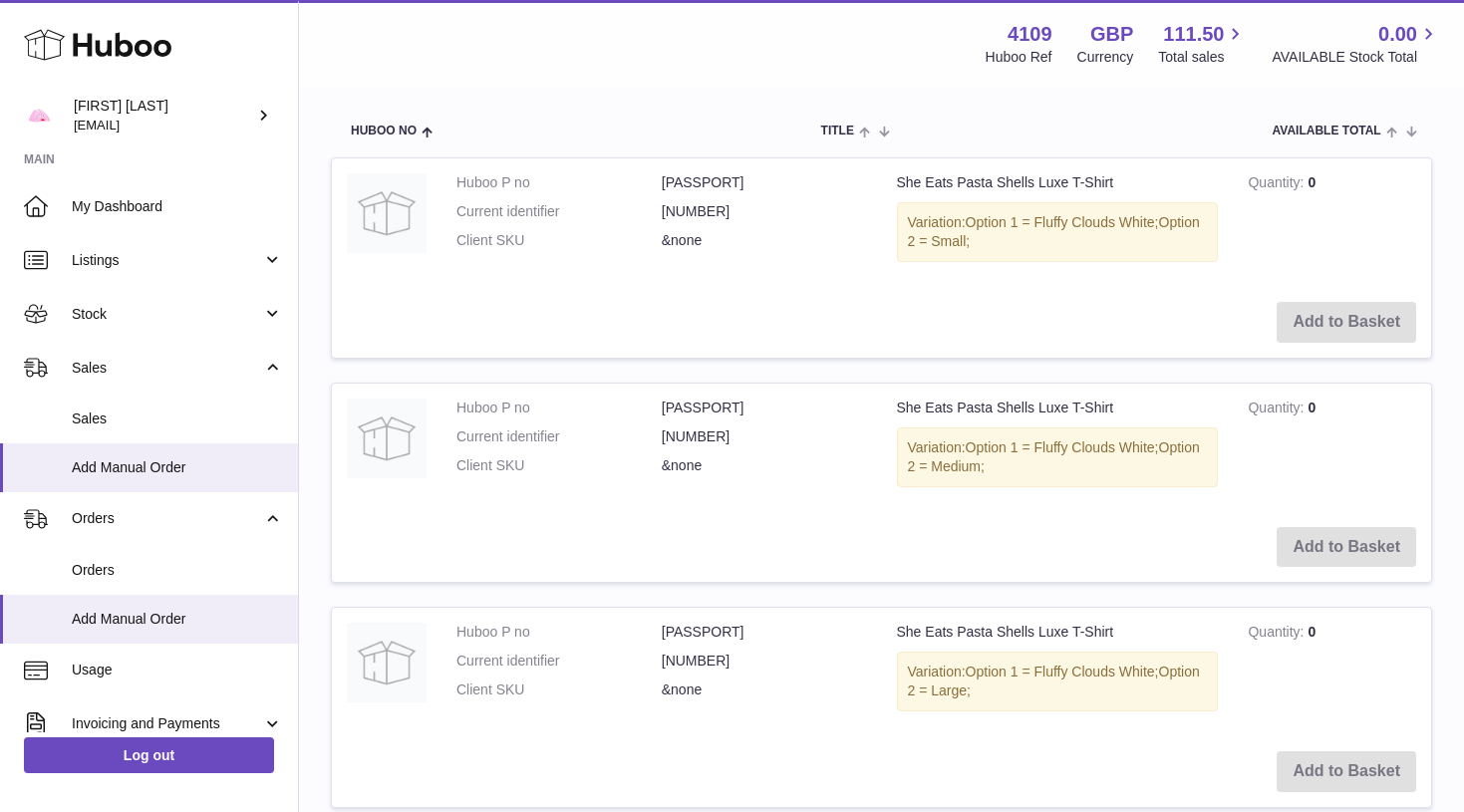 scroll, scrollTop: 3276, scrollLeft: 0, axis: vertical 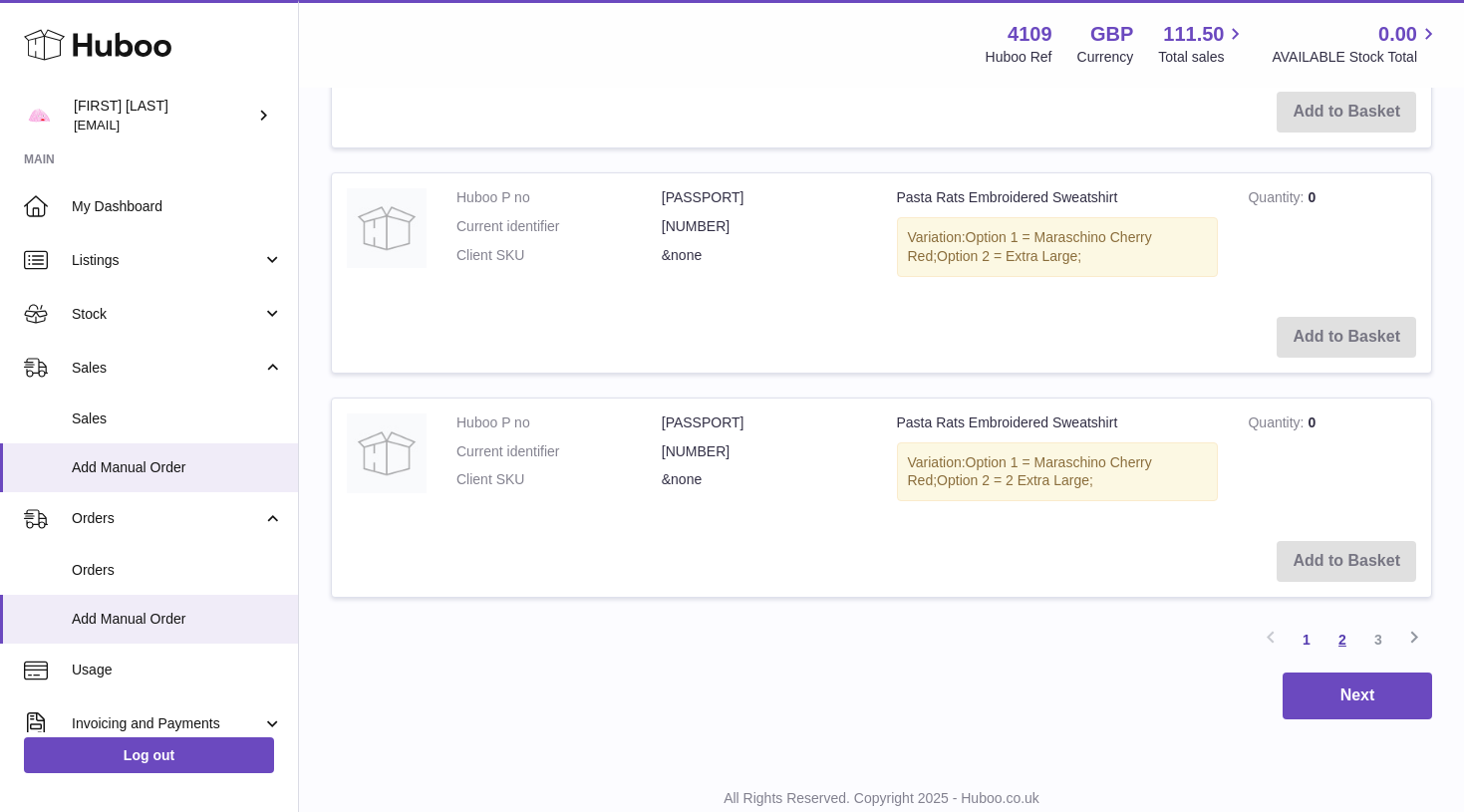 click on "2" at bounding box center [1342, 640] 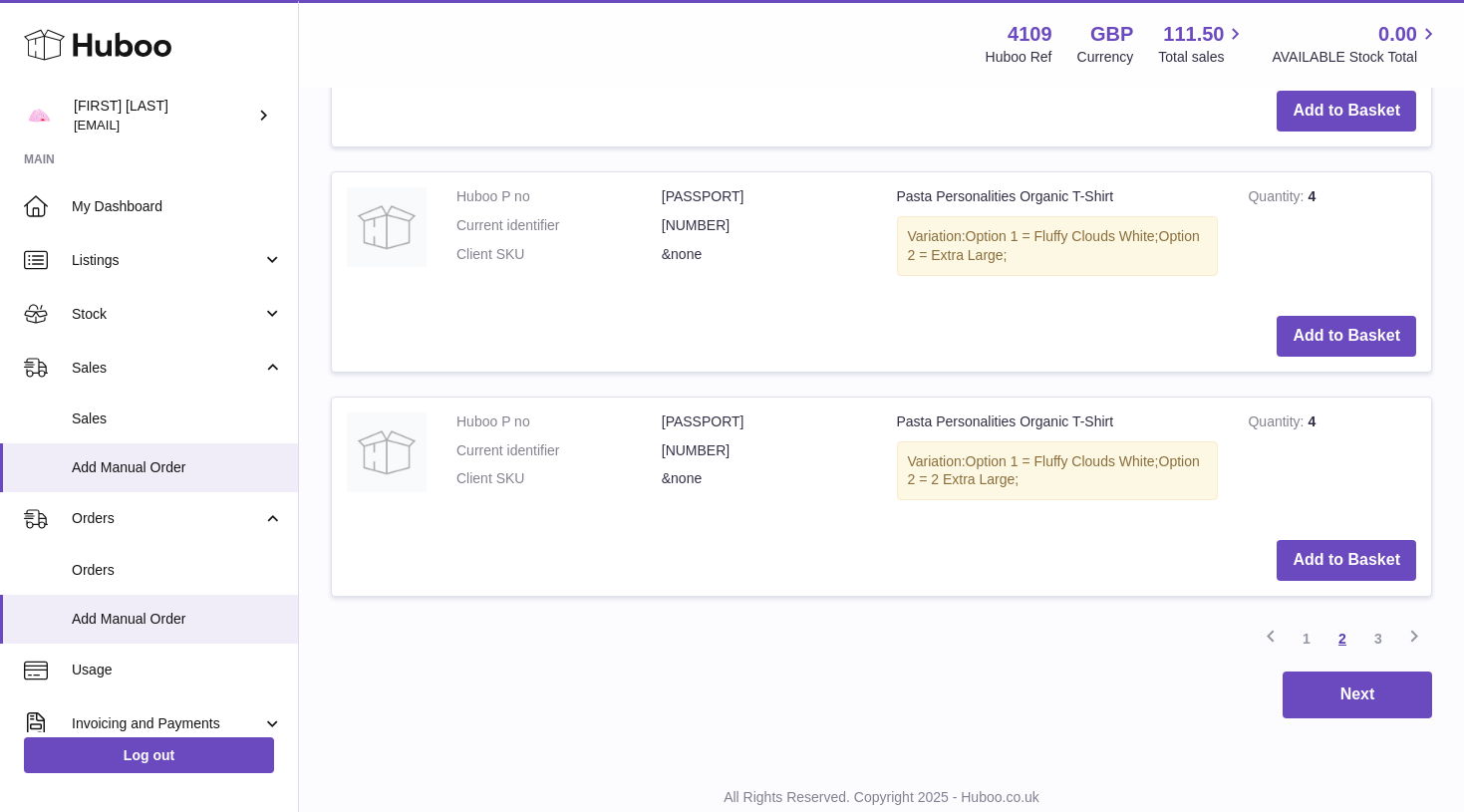 scroll, scrollTop: 4077, scrollLeft: 0, axis: vertical 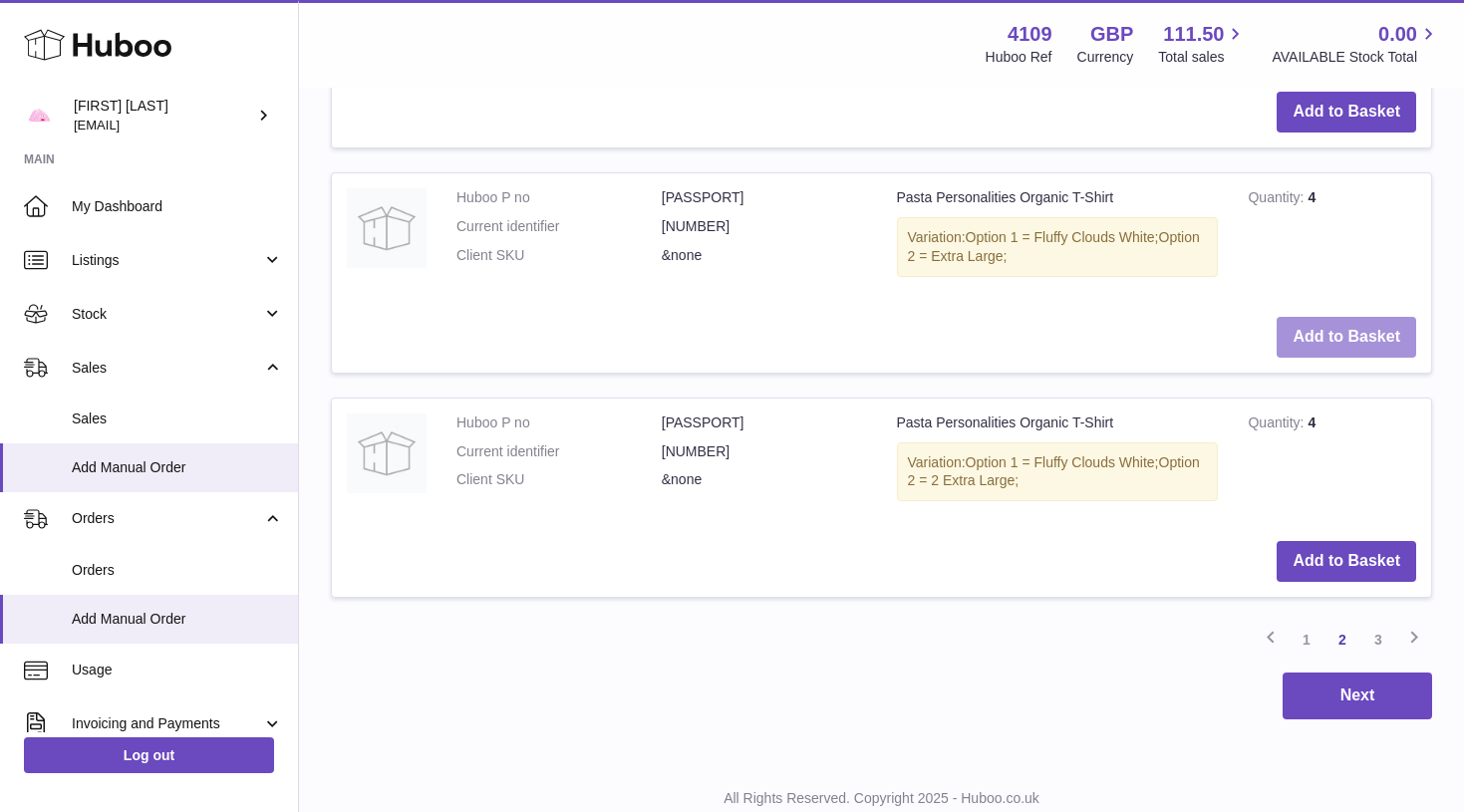 click on "Add to Basket" at bounding box center [1346, 337] 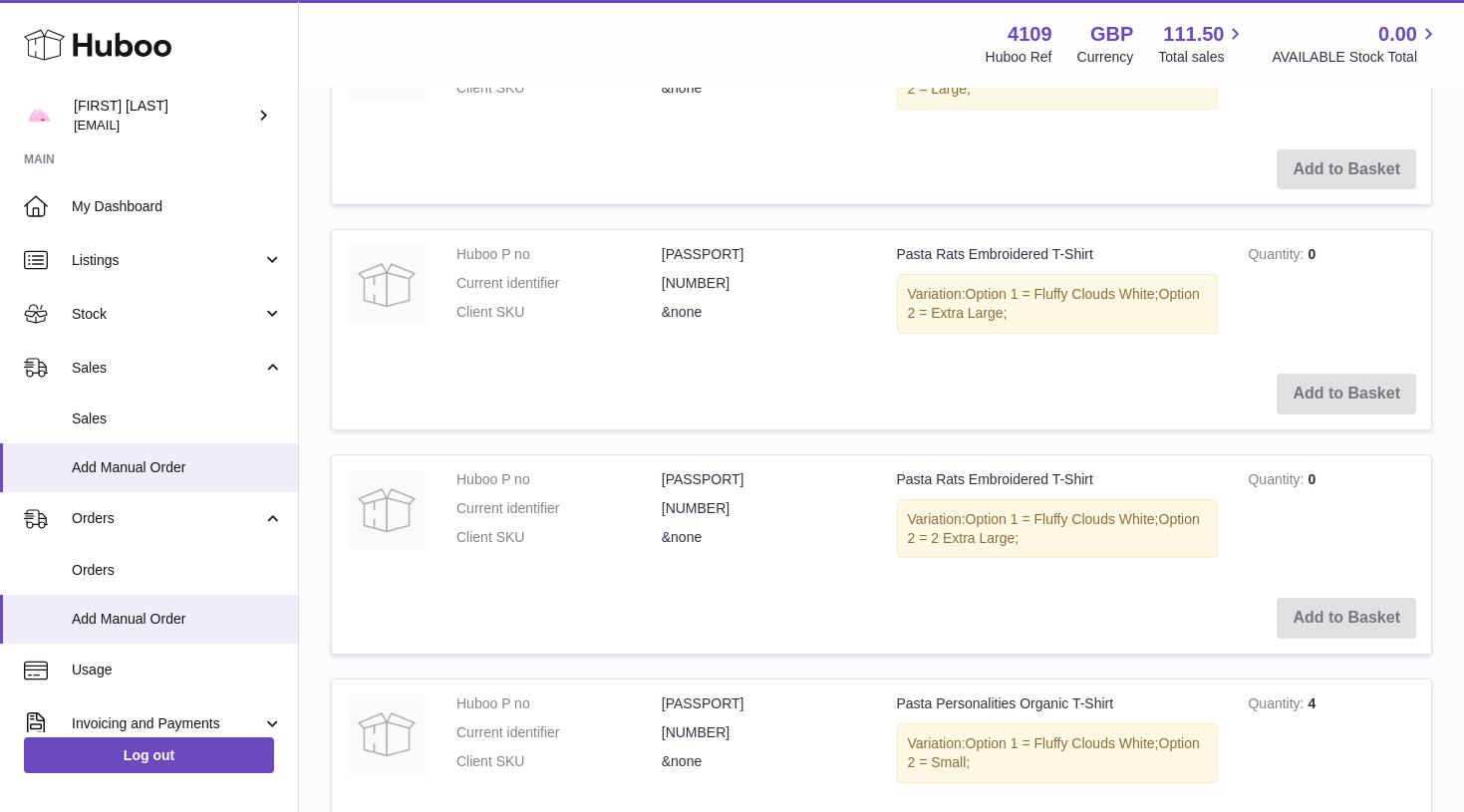 scroll, scrollTop: 1706, scrollLeft: 0, axis: vertical 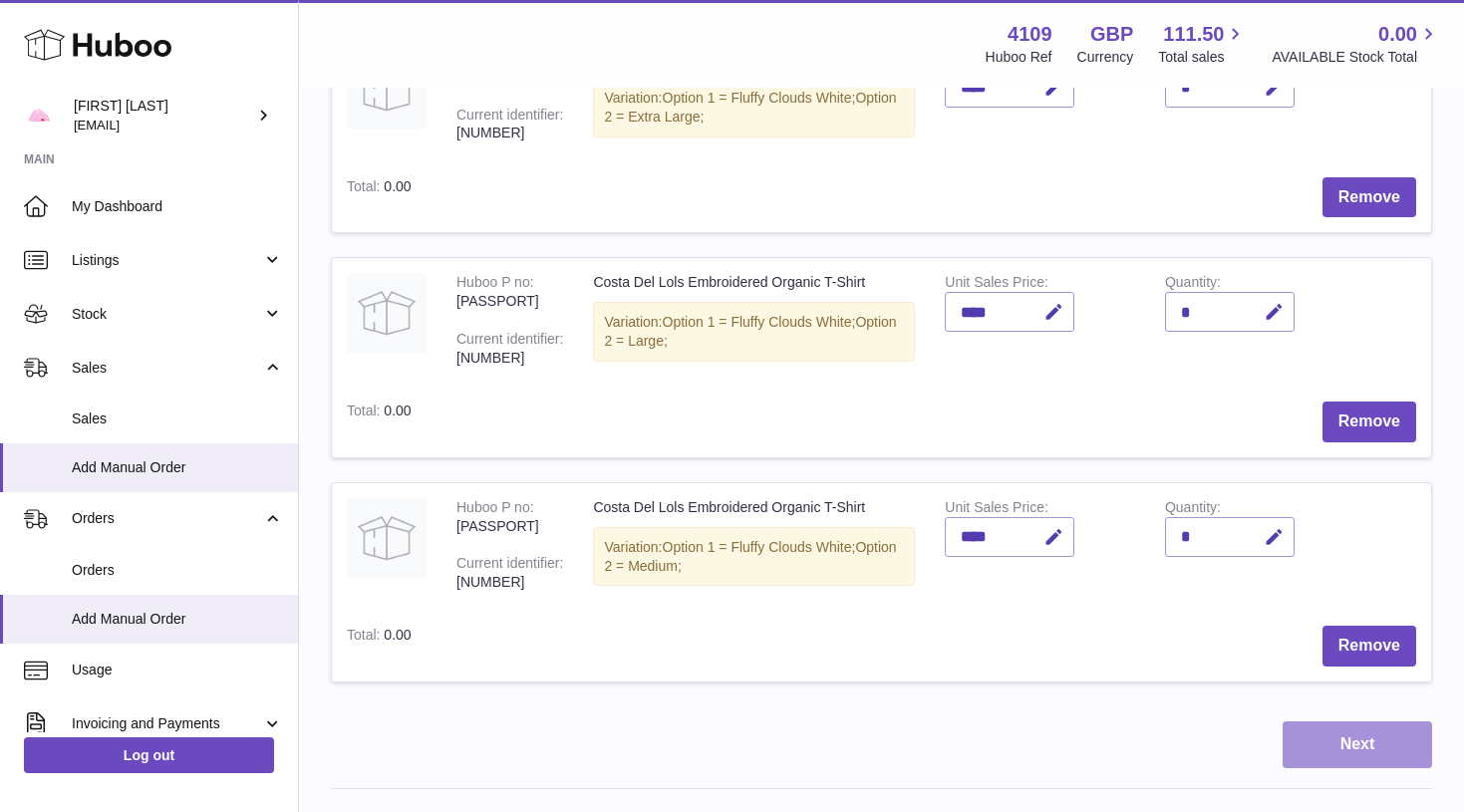 click on "Next" at bounding box center (1357, 744) 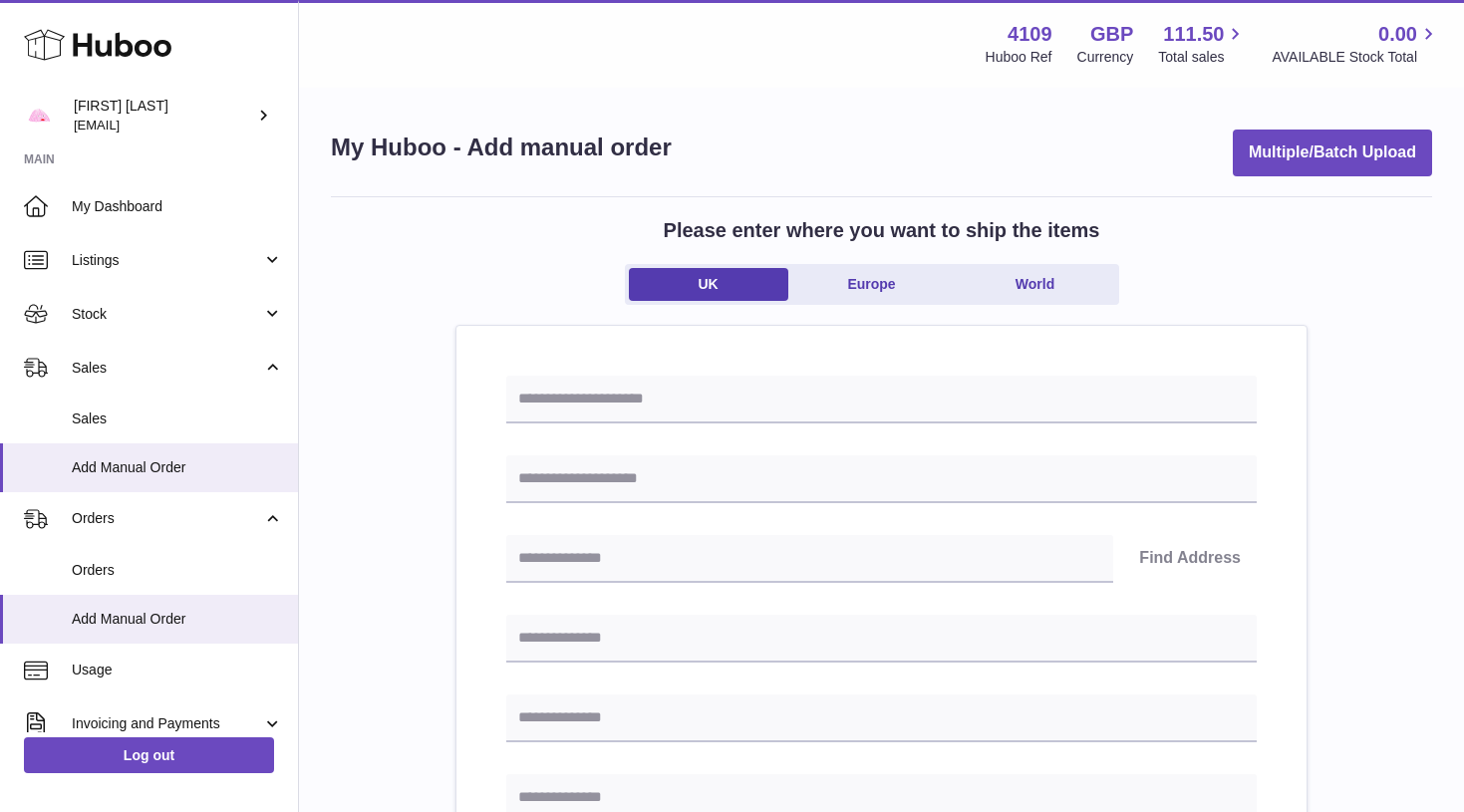 scroll, scrollTop: 0, scrollLeft: 0, axis: both 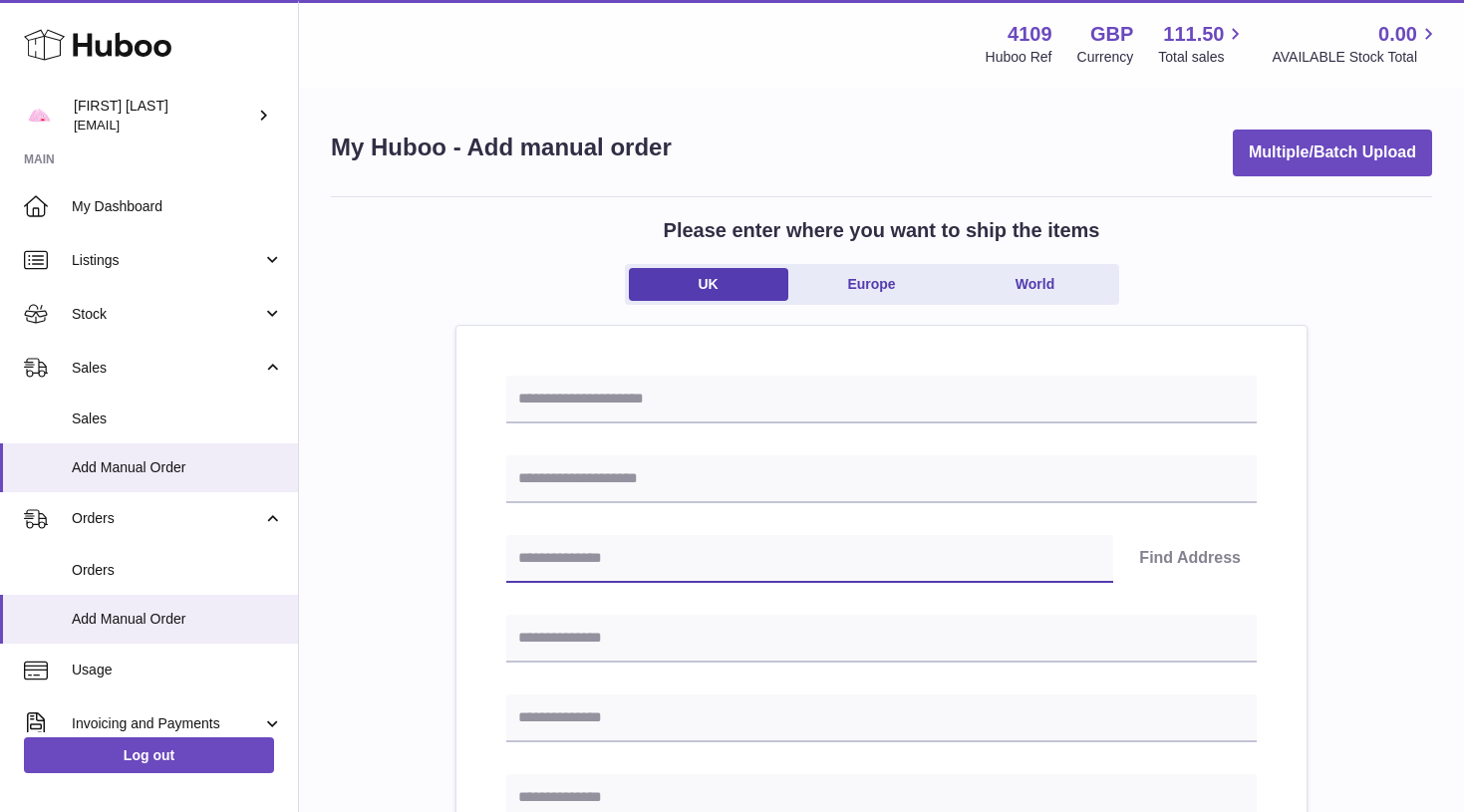 paste on "*******" 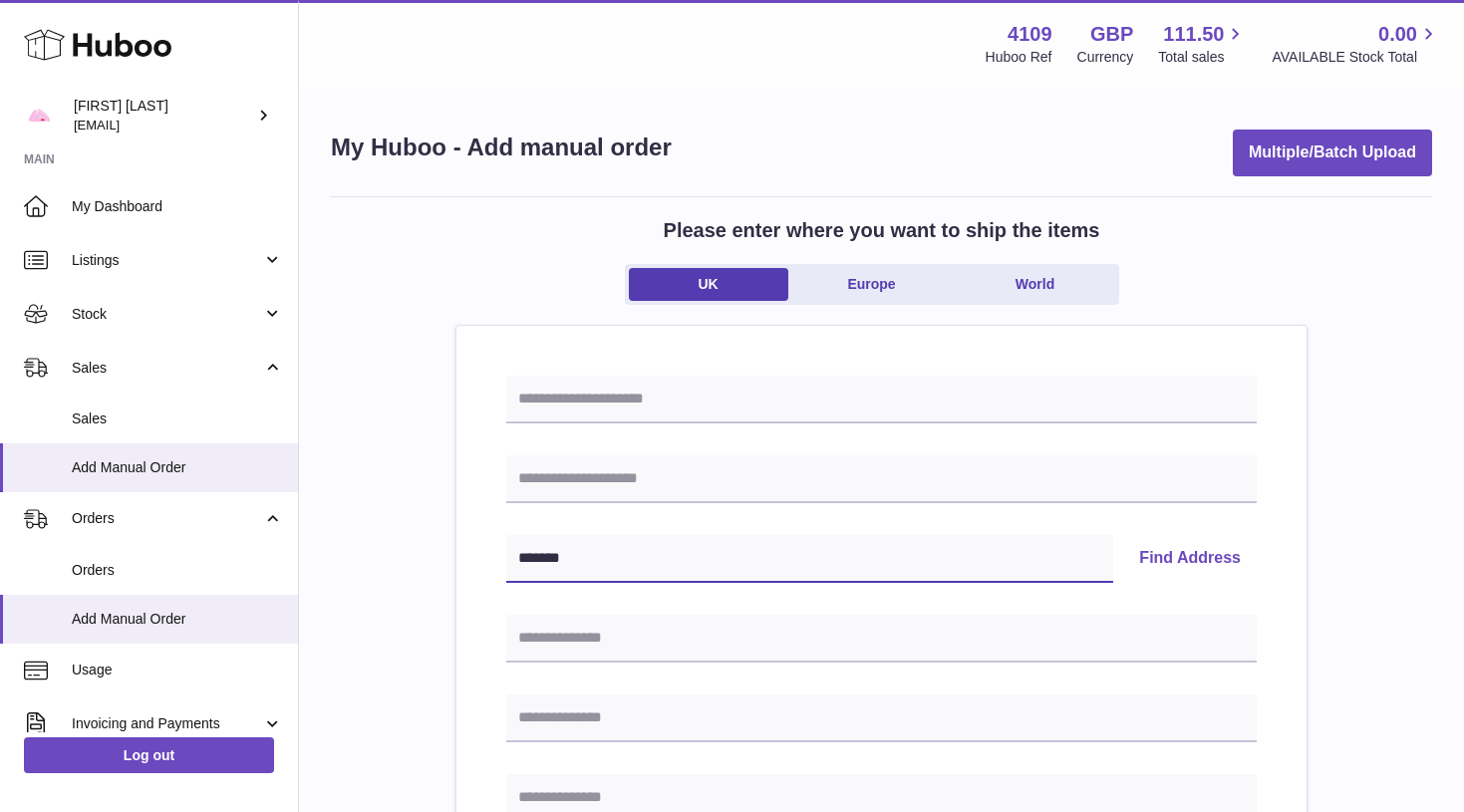 type on "*******" 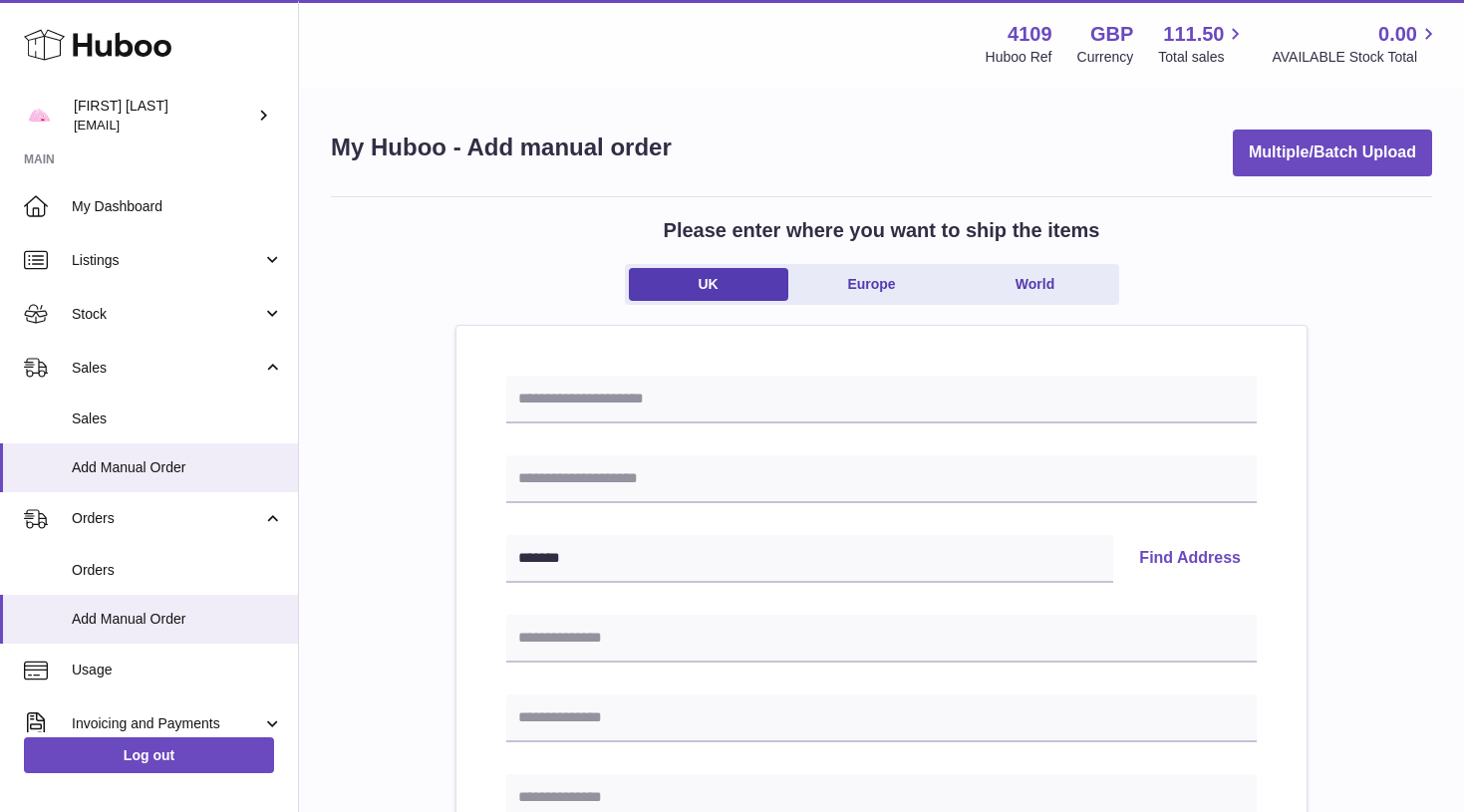 click on "Find Address" at bounding box center [1190, 559] 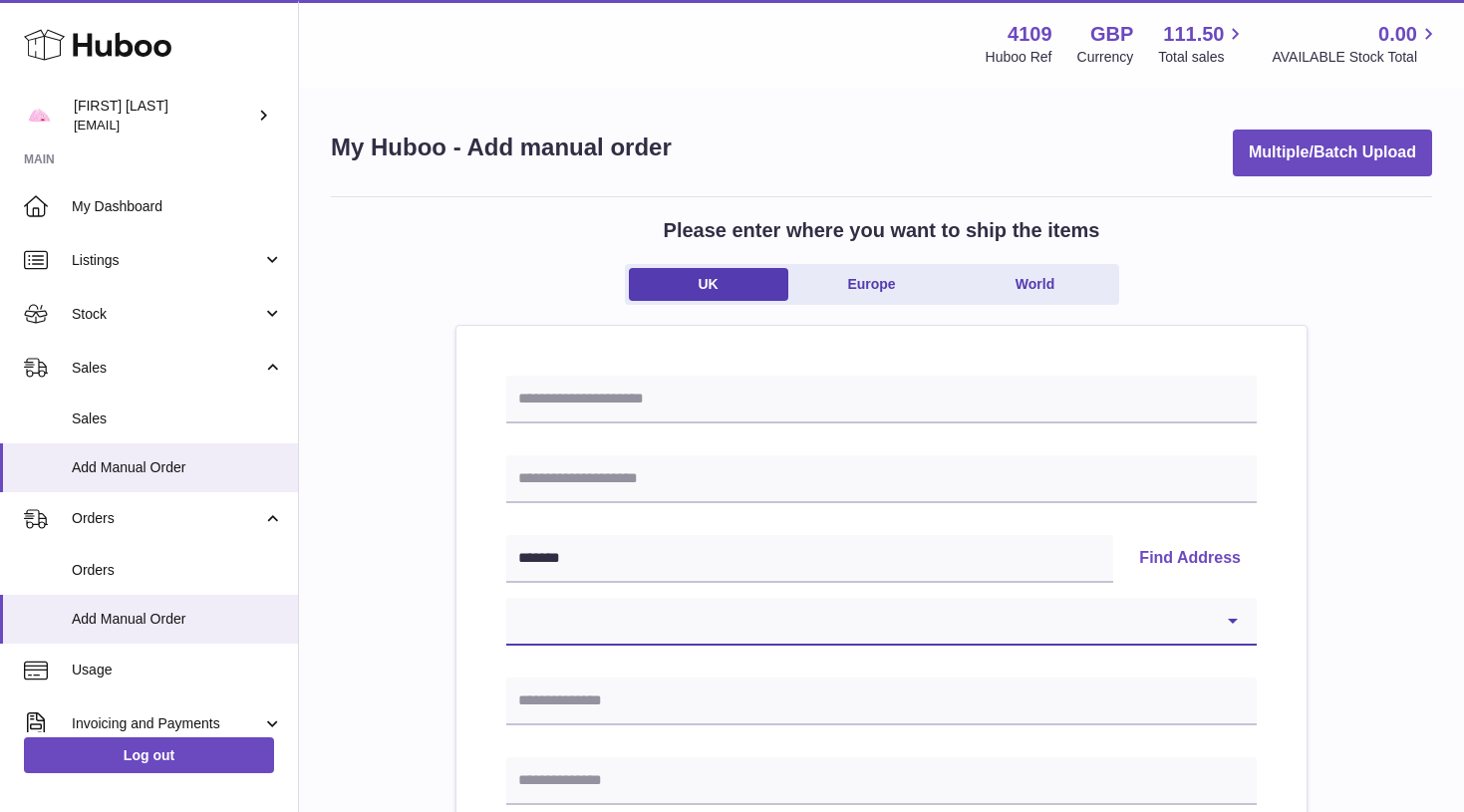 select on "**" 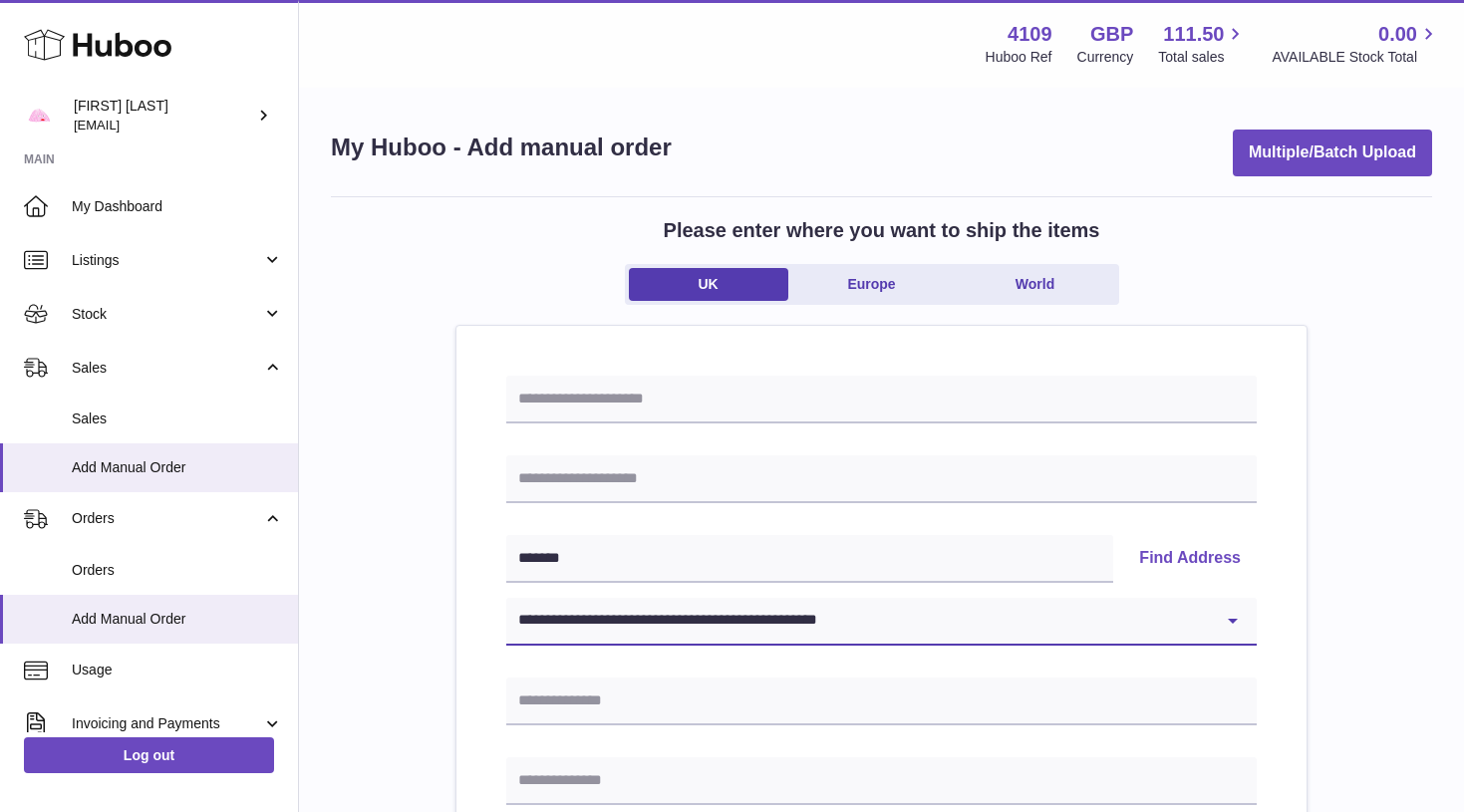 type on "**********" 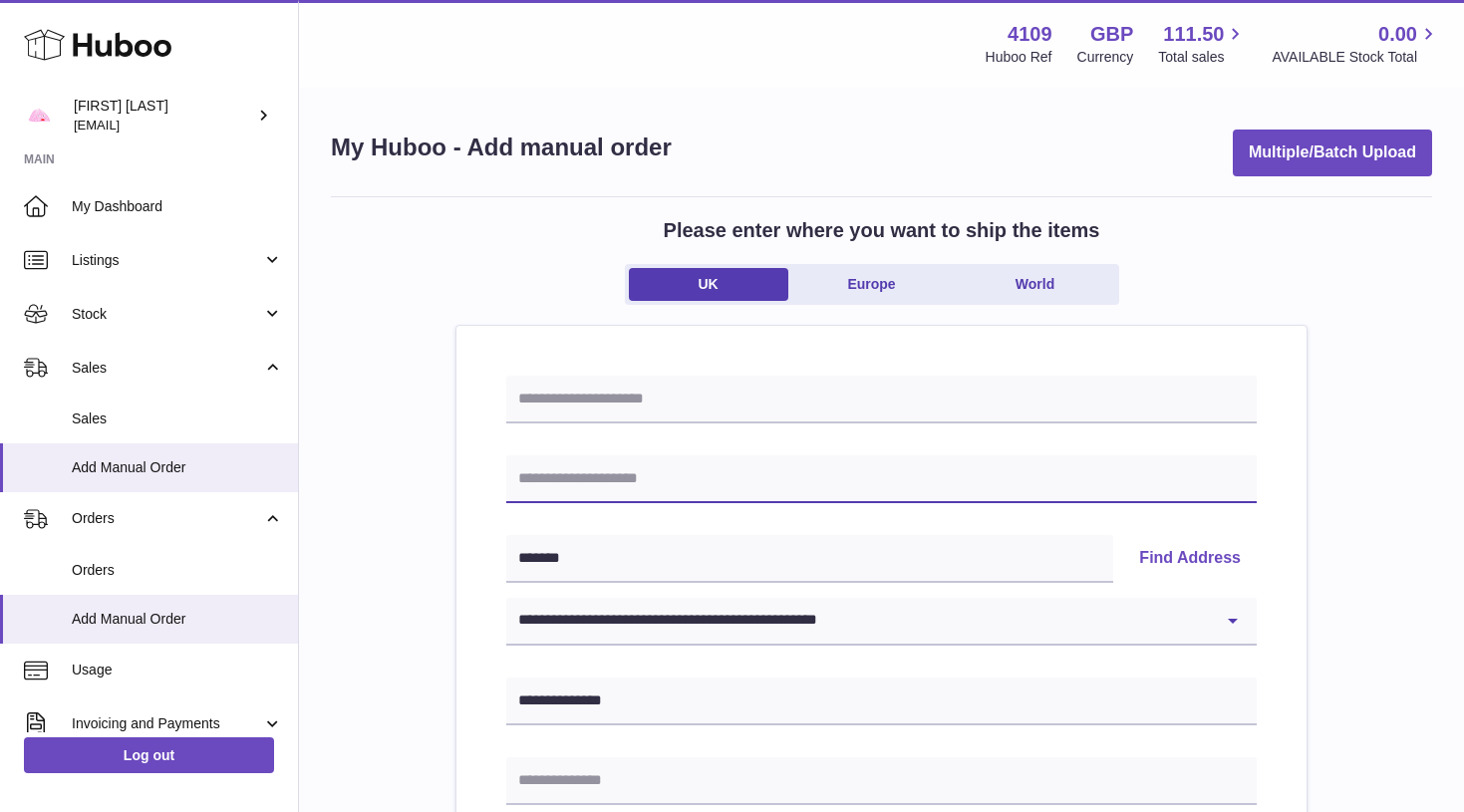 paste on "**********" 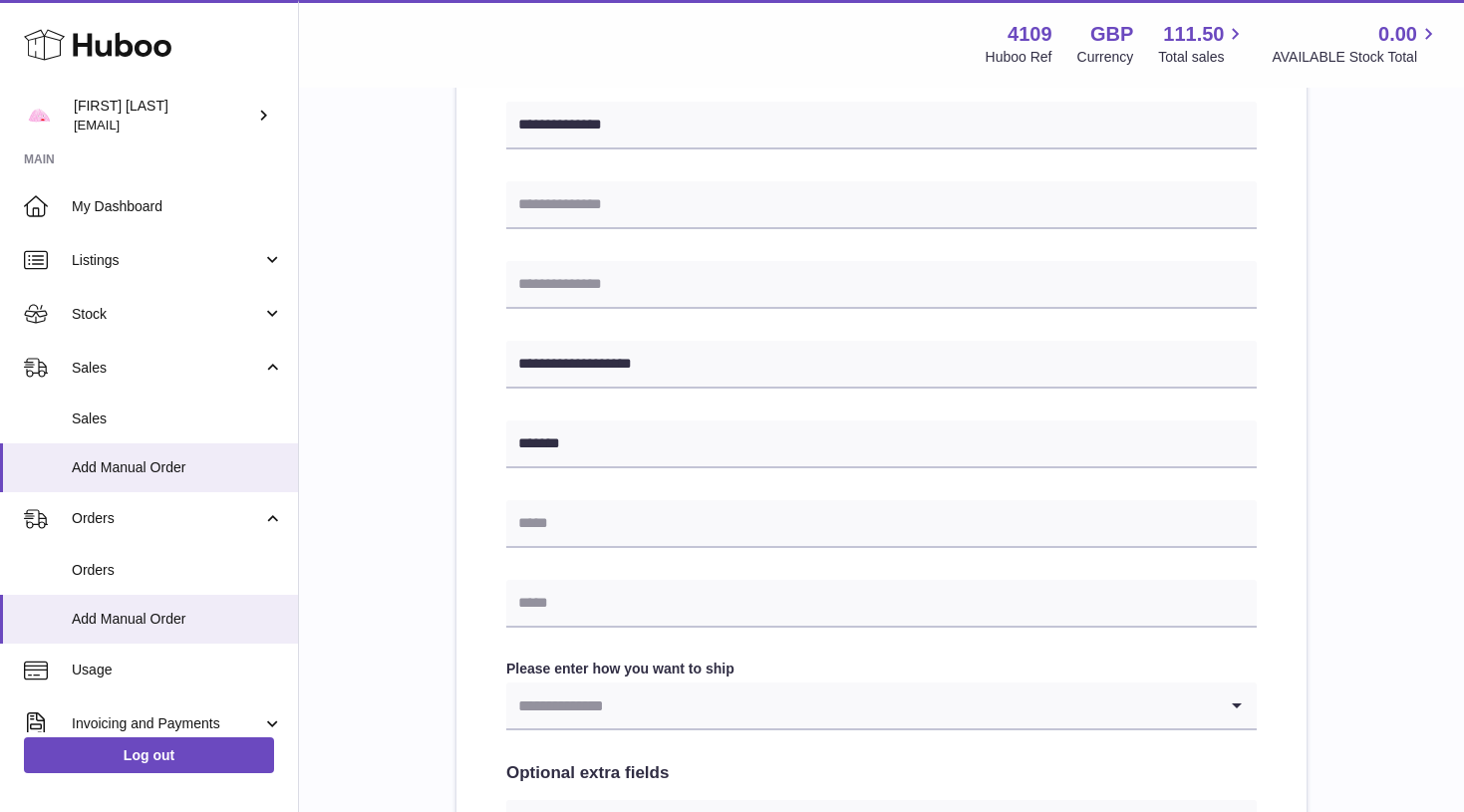 scroll, scrollTop: 585, scrollLeft: 0, axis: vertical 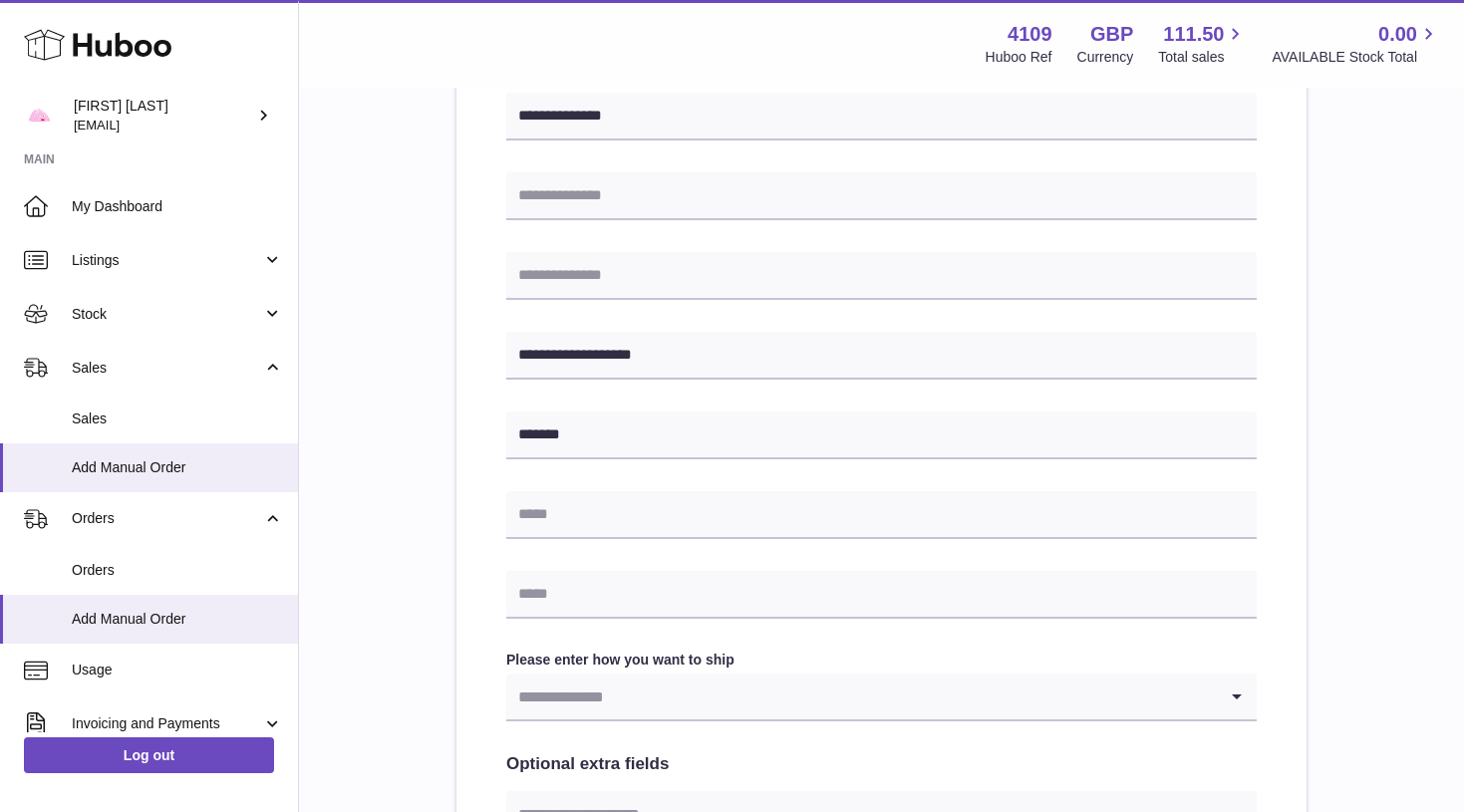 type on "**********" 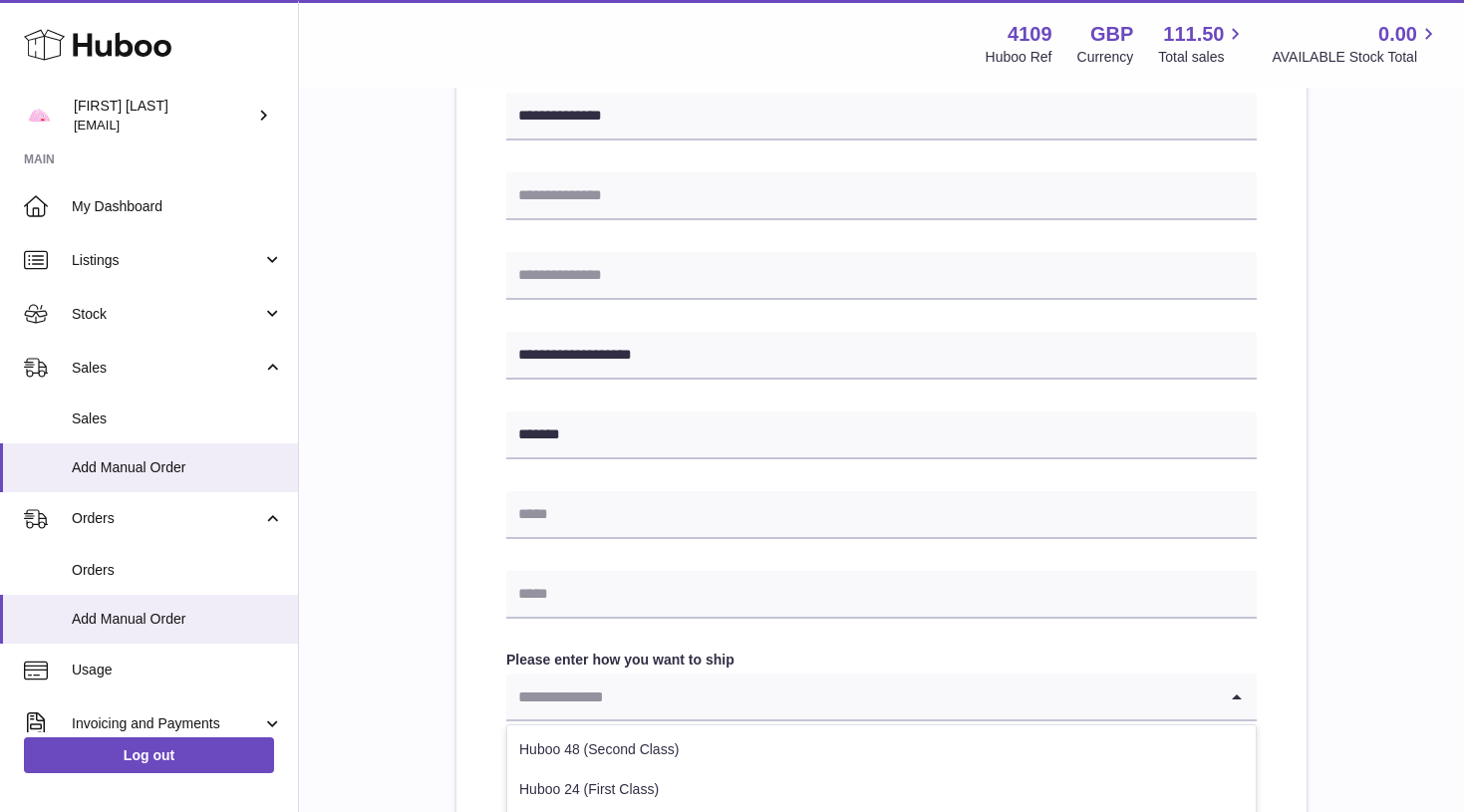 click at bounding box center [861, 696] 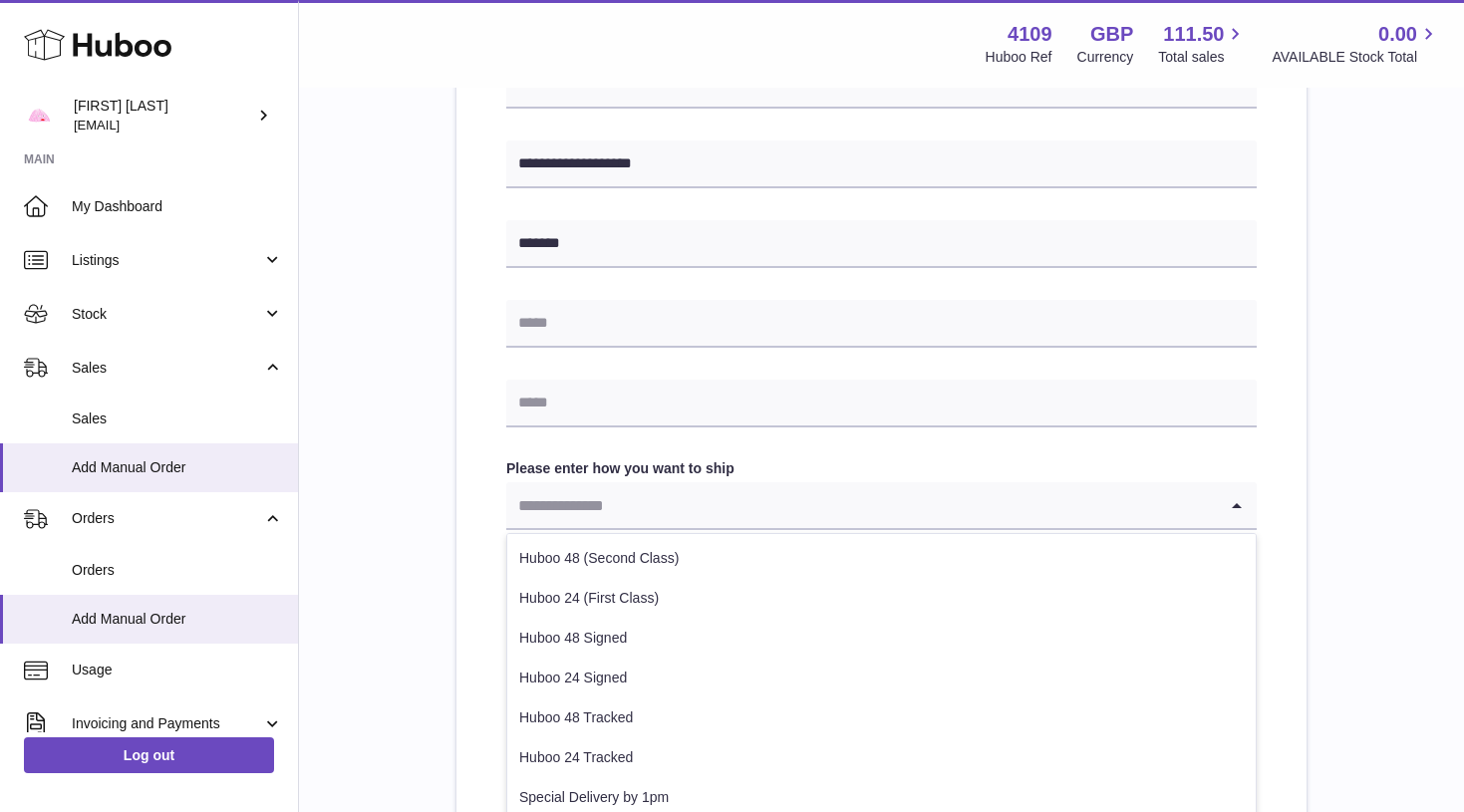 scroll, scrollTop: 787, scrollLeft: 1, axis: both 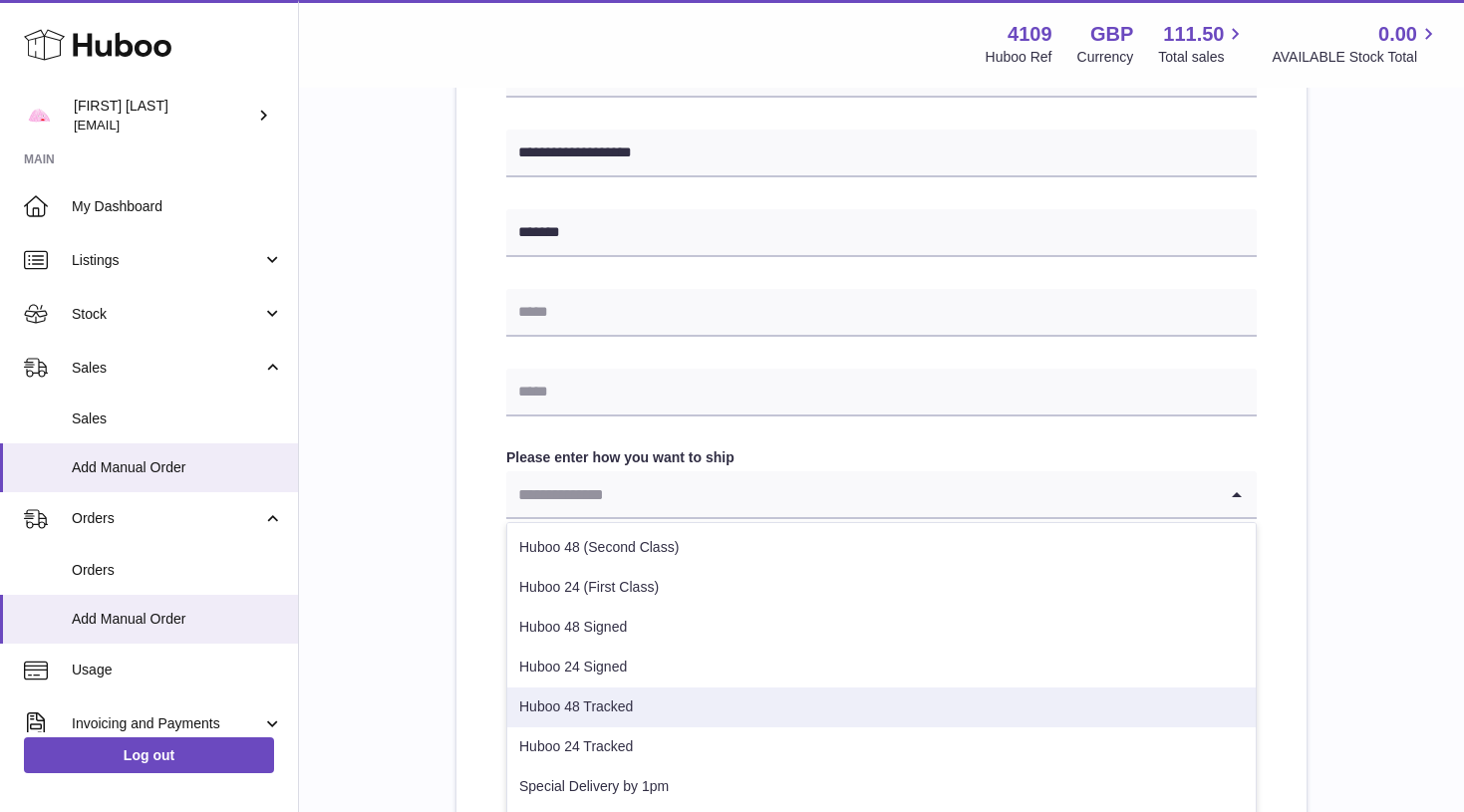 click on "Huboo 48 Tracked" at bounding box center (881, 707) 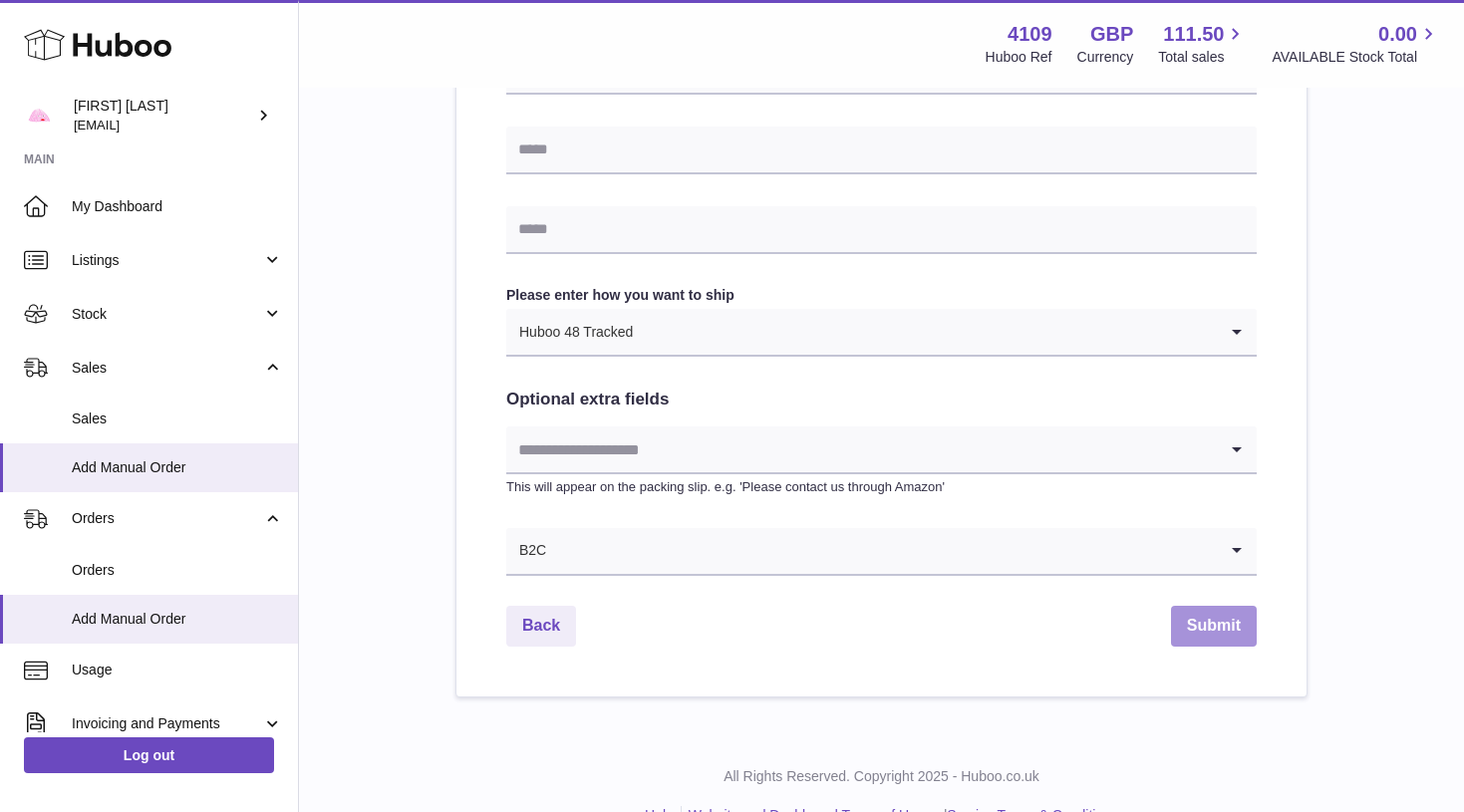scroll, scrollTop: 954, scrollLeft: 0, axis: vertical 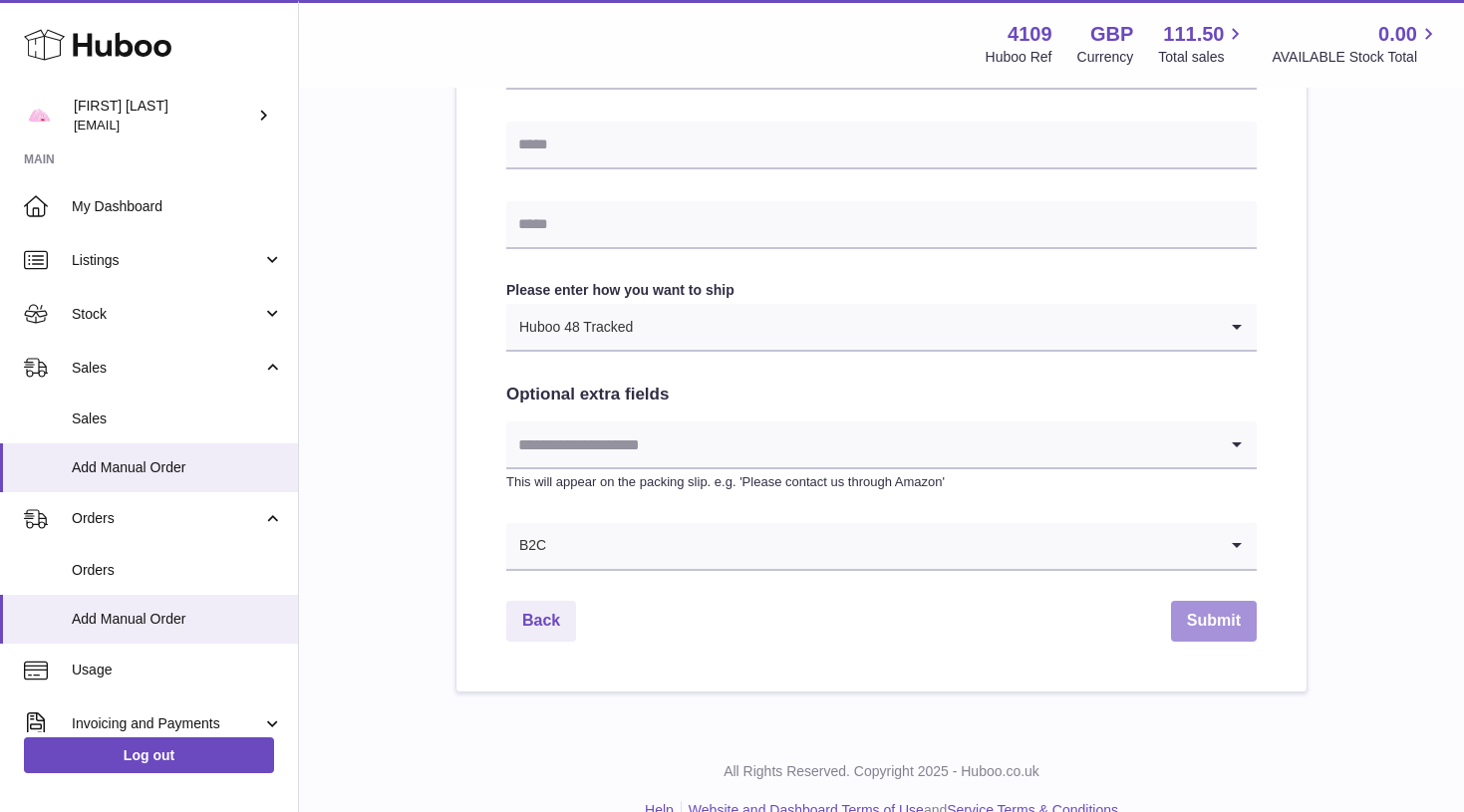 click on "Submit" at bounding box center [1214, 621] 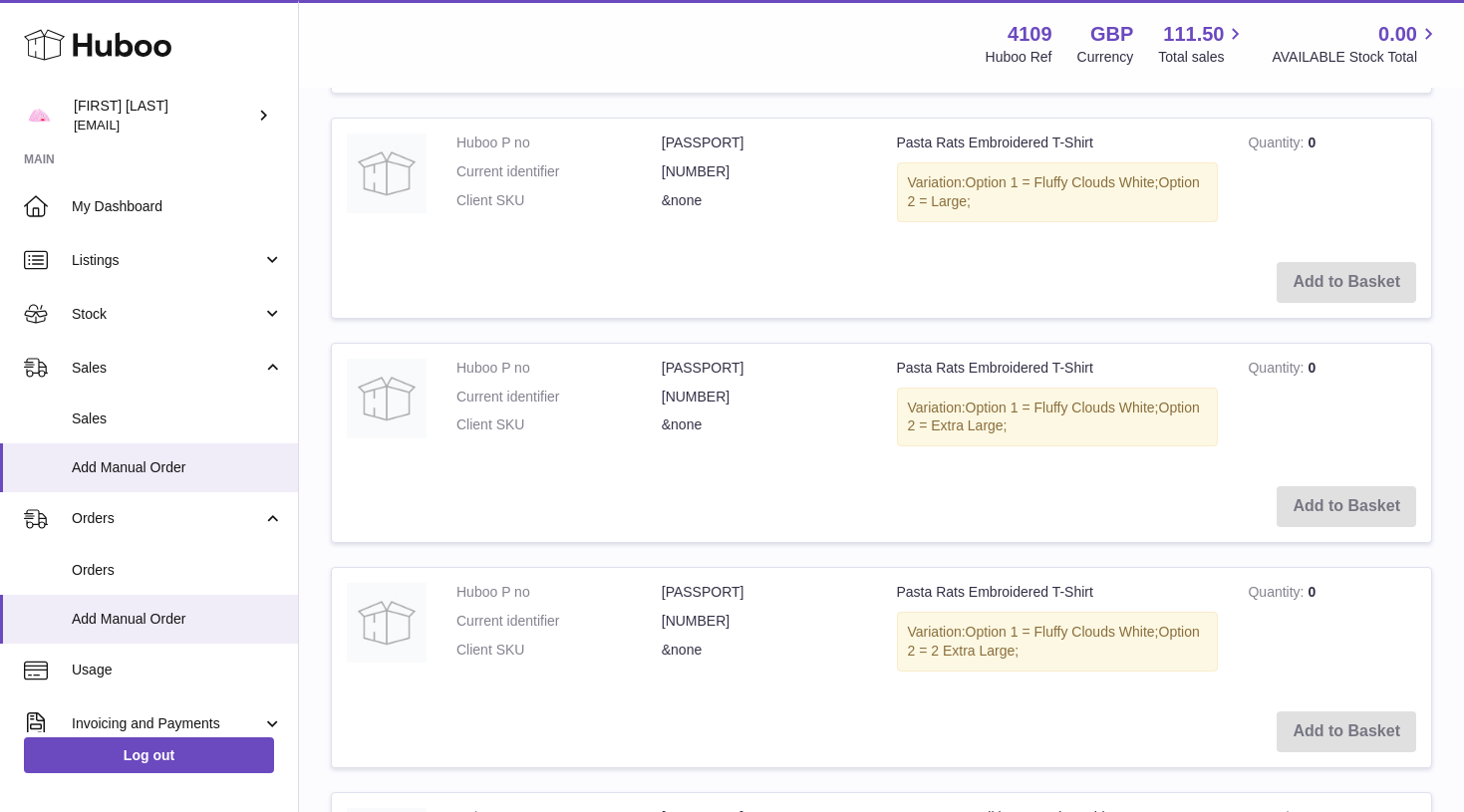 scroll, scrollTop: 0, scrollLeft: 0, axis: both 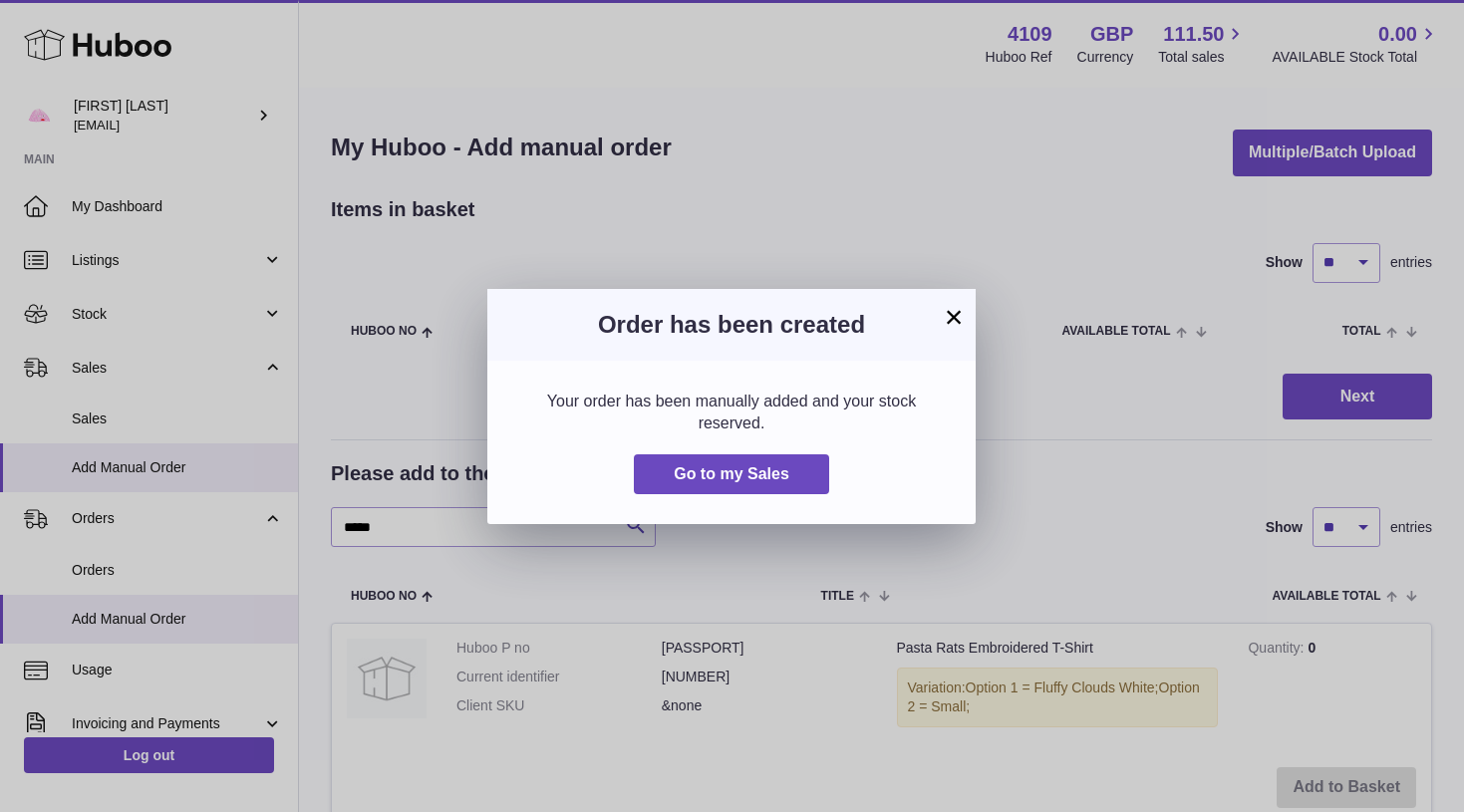 click on "×" at bounding box center [954, 317] 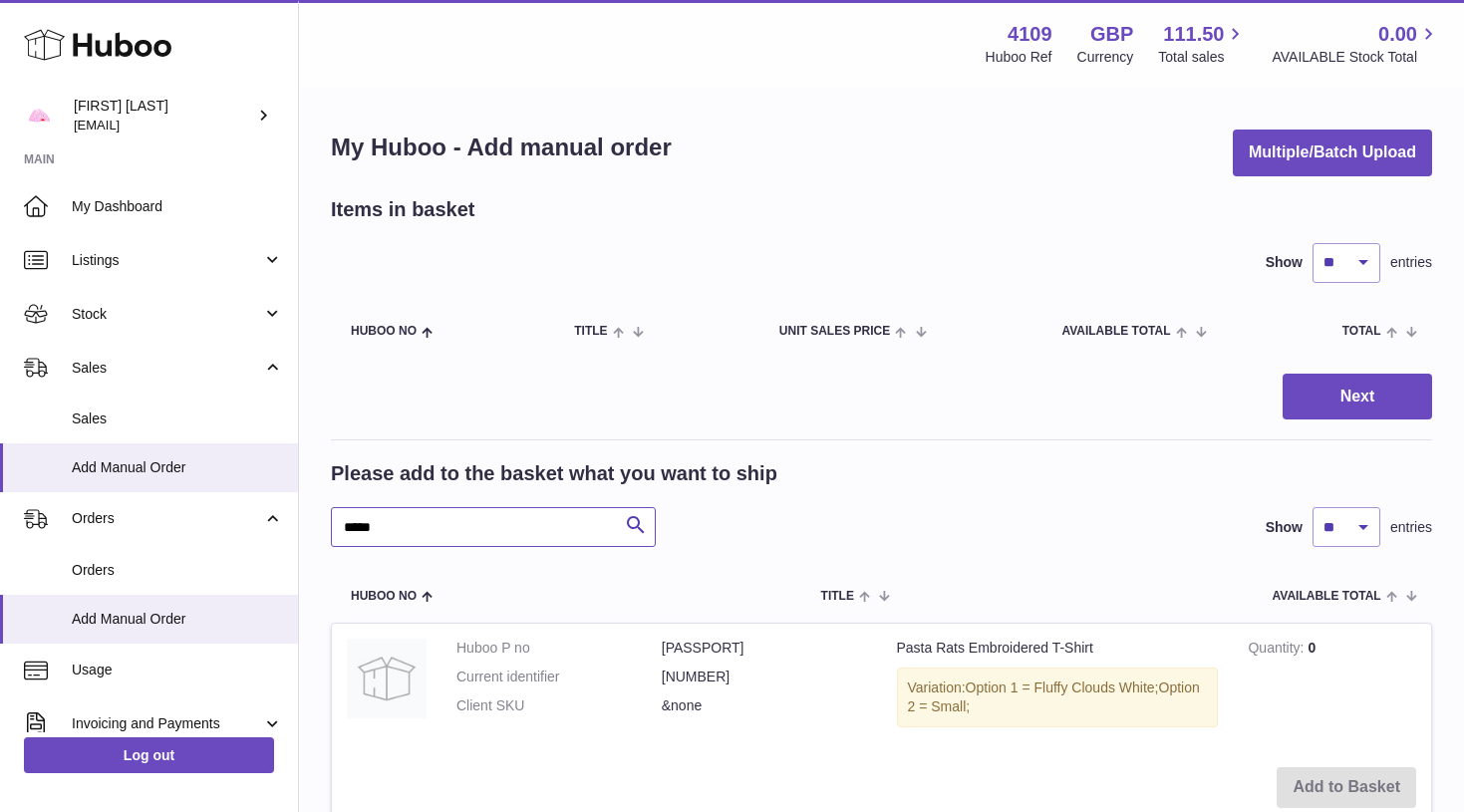 click on "*****" at bounding box center [493, 527] 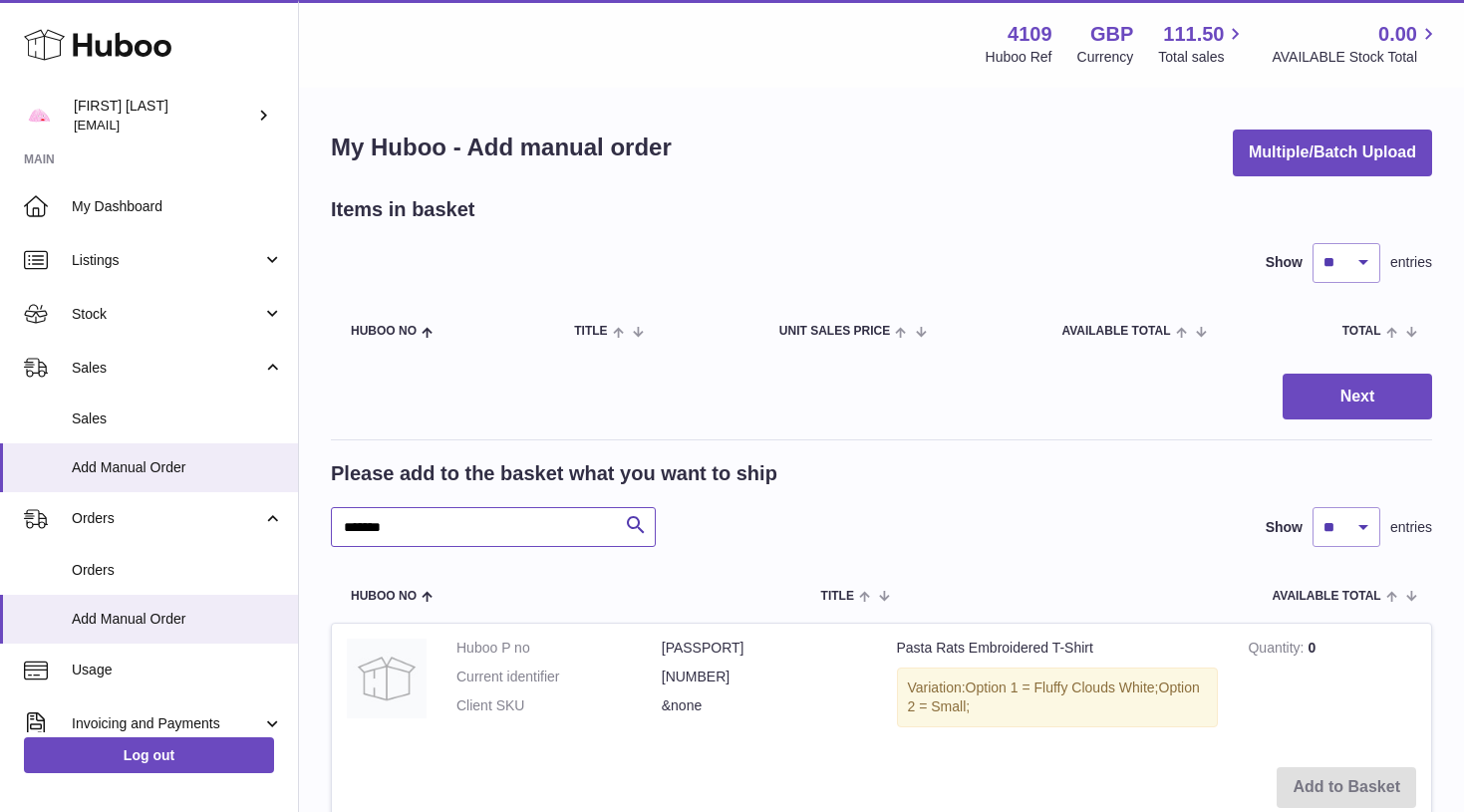 type on "*******" 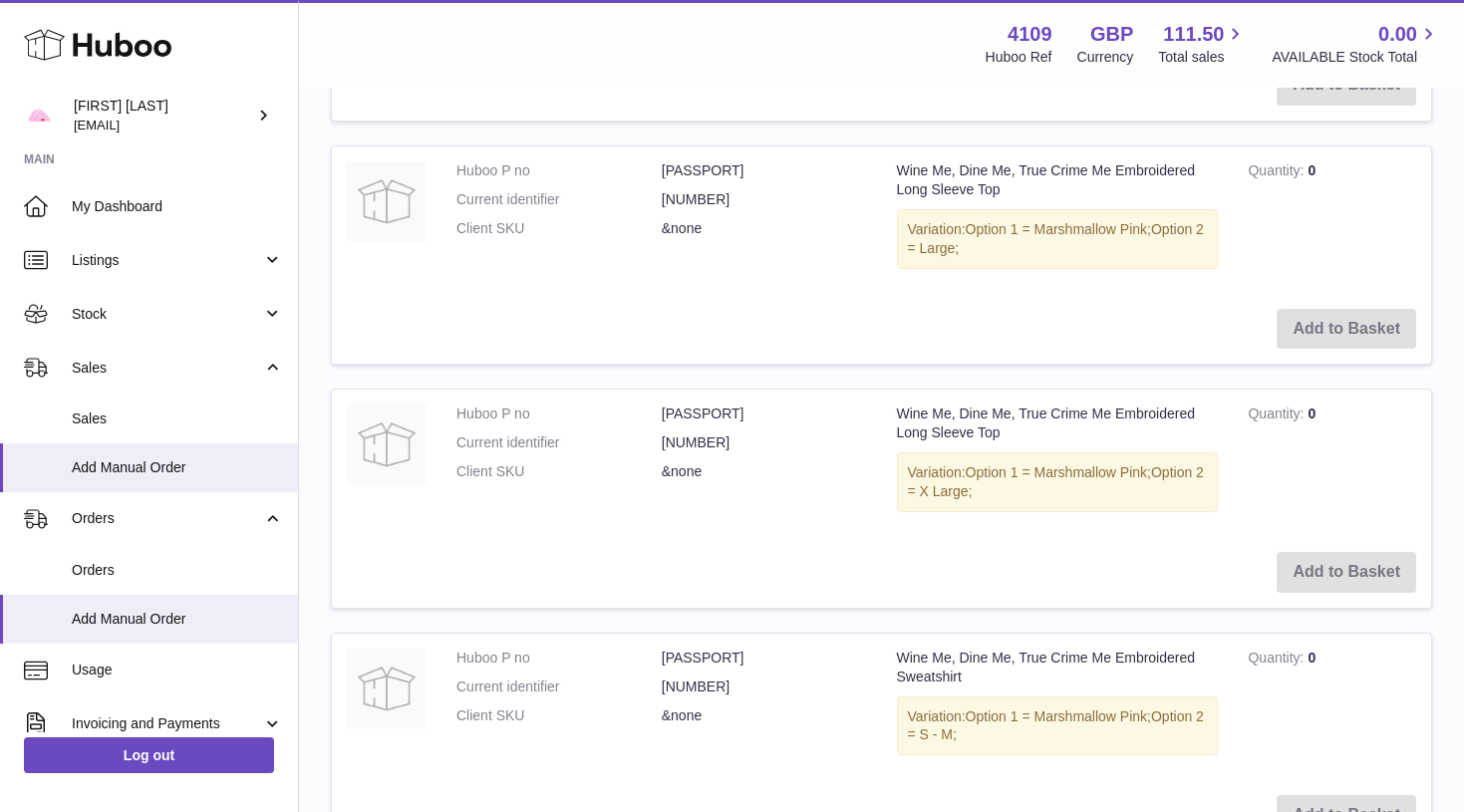 scroll, scrollTop: 1608, scrollLeft: 0, axis: vertical 